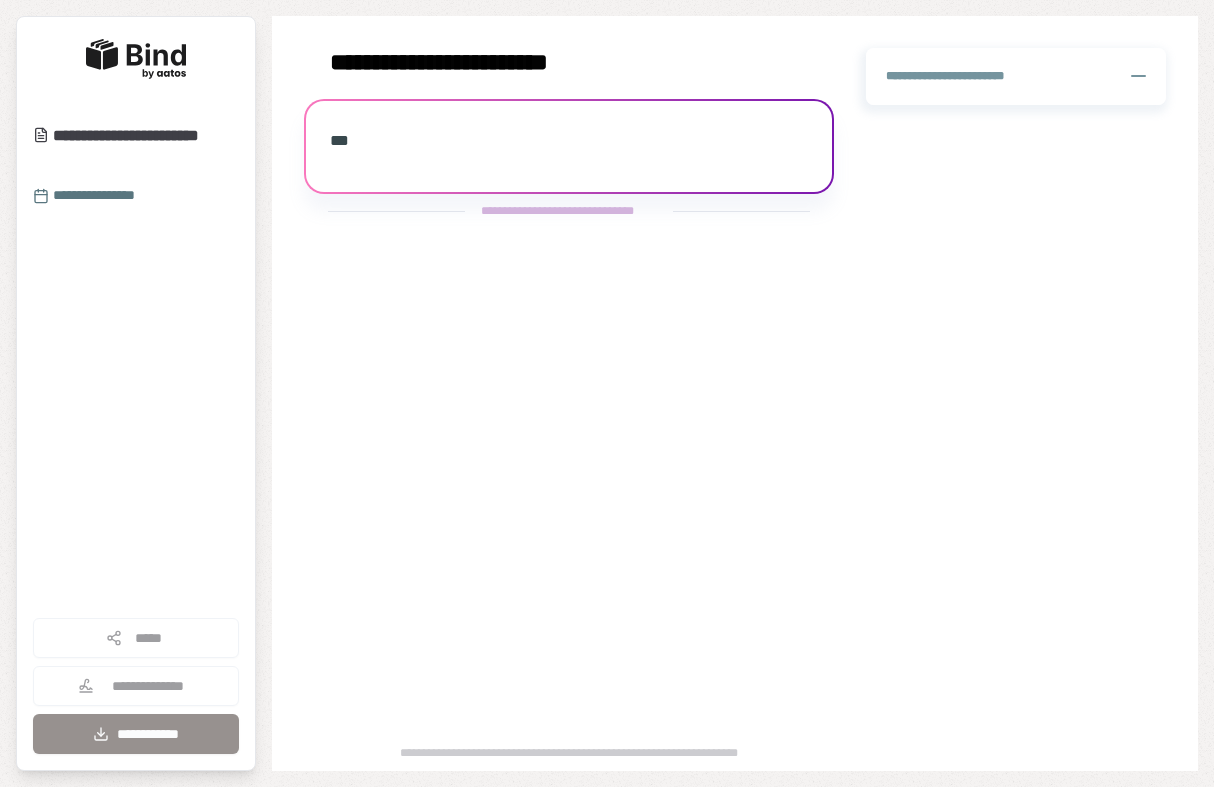 scroll, scrollTop: 0, scrollLeft: 0, axis: both 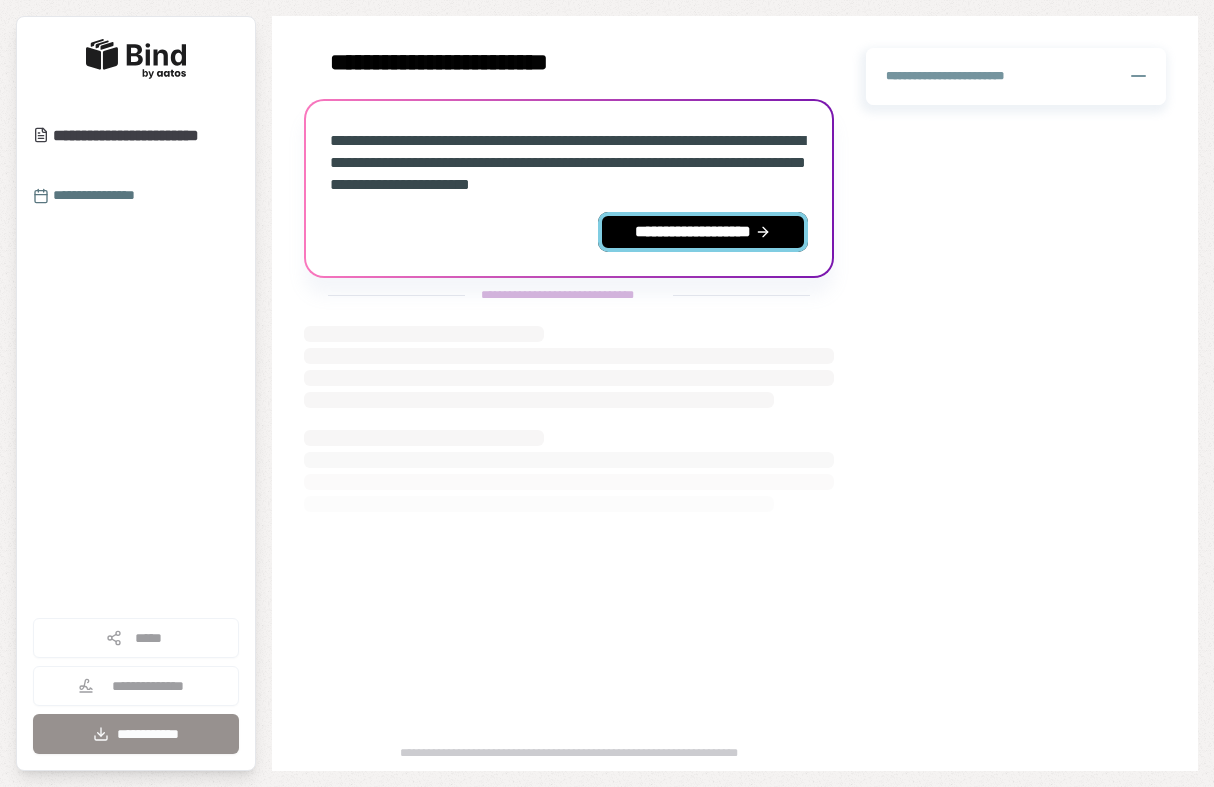 click on "**********" at bounding box center (703, 232) 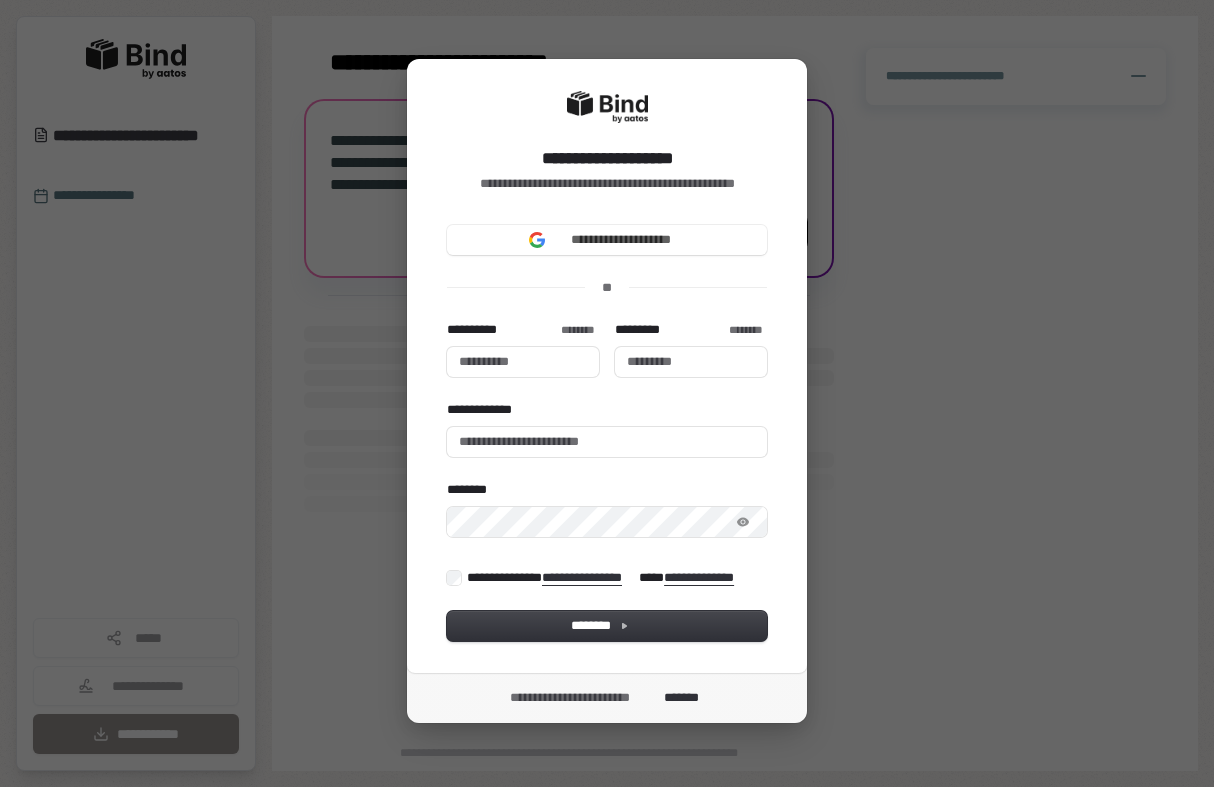 scroll, scrollTop: 0, scrollLeft: 0, axis: both 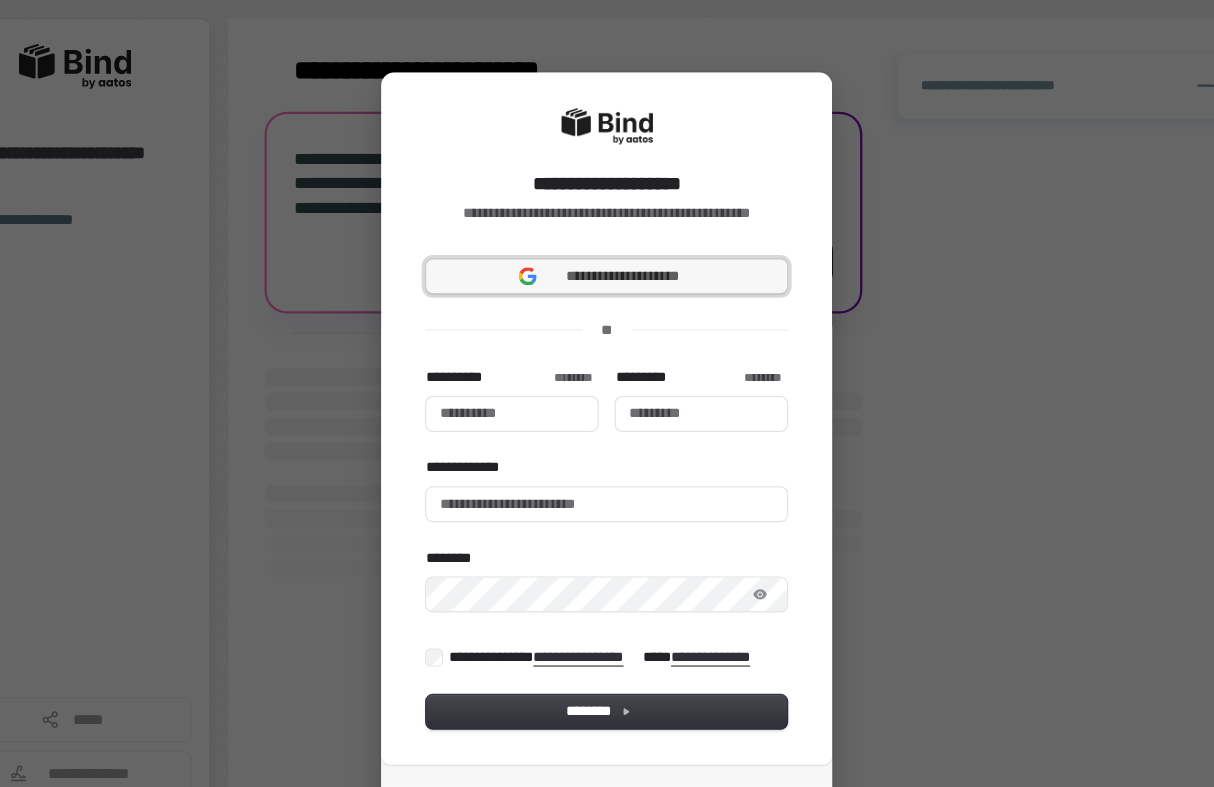 click on "**********" at bounding box center [607, 245] 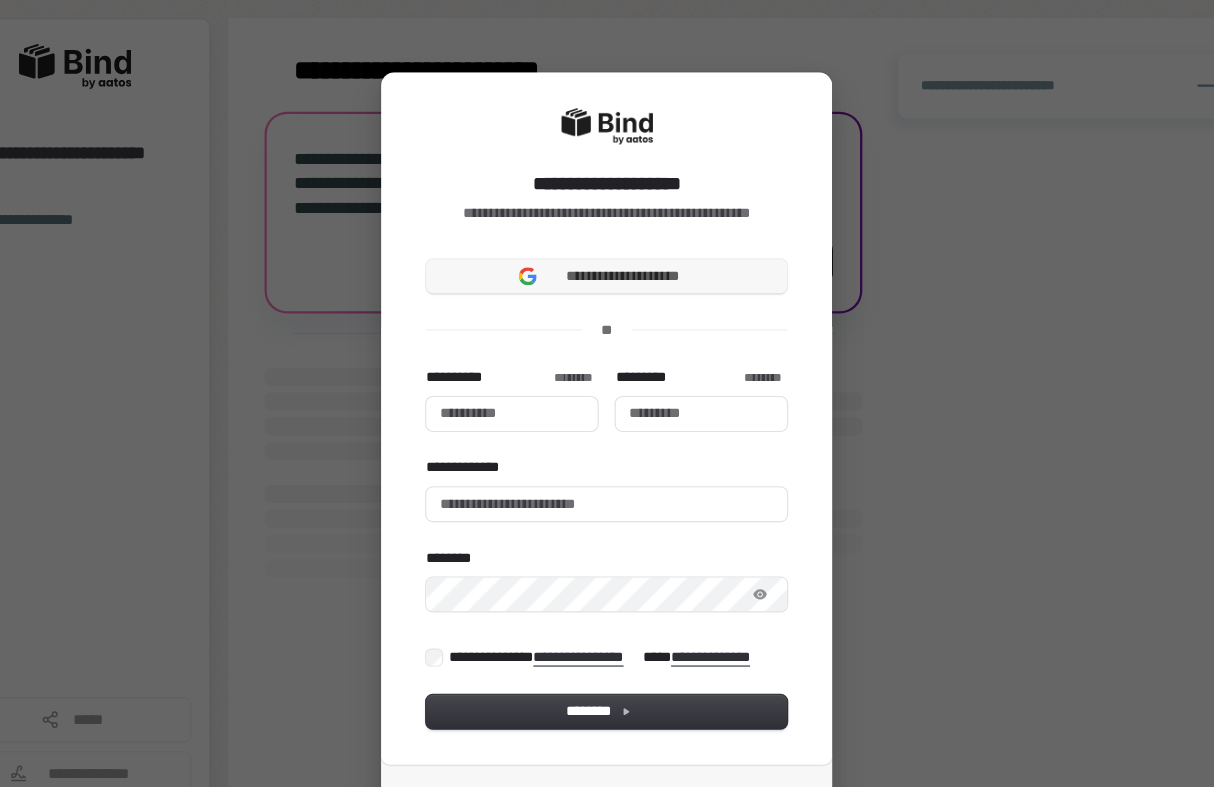 type 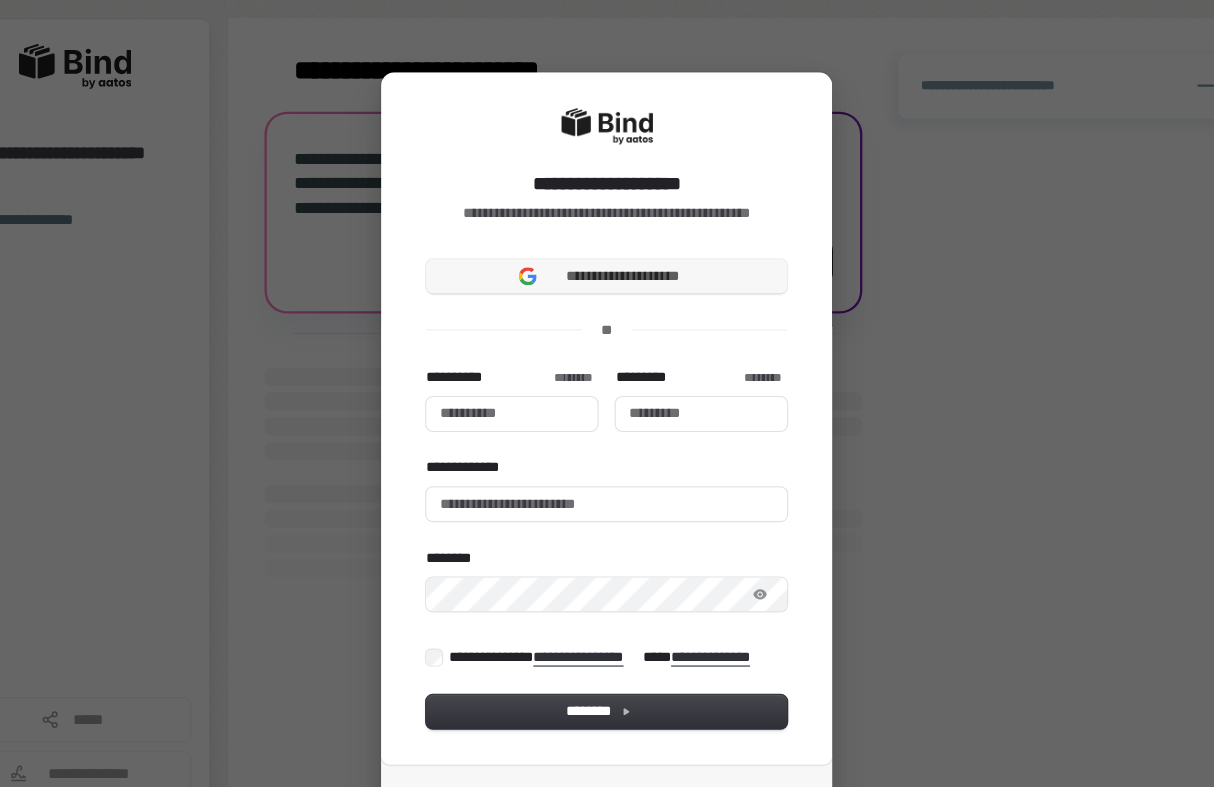 type 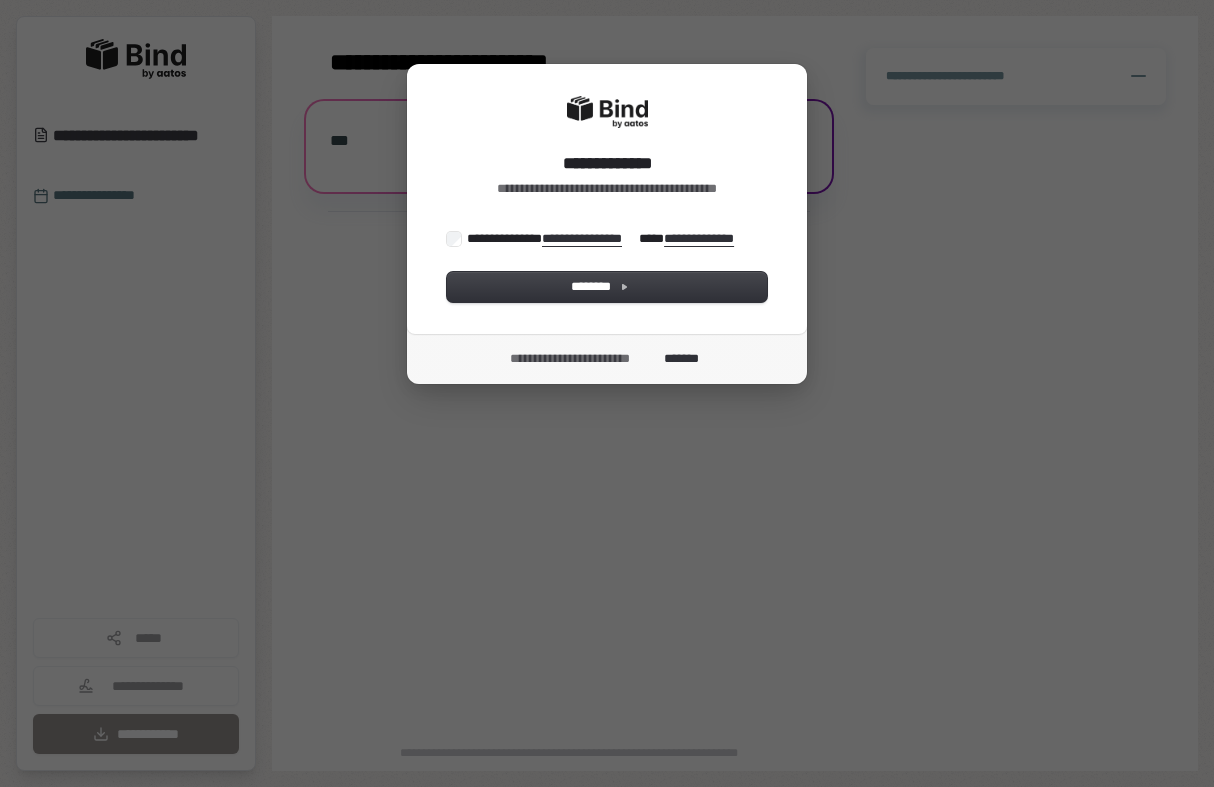 scroll, scrollTop: 0, scrollLeft: 0, axis: both 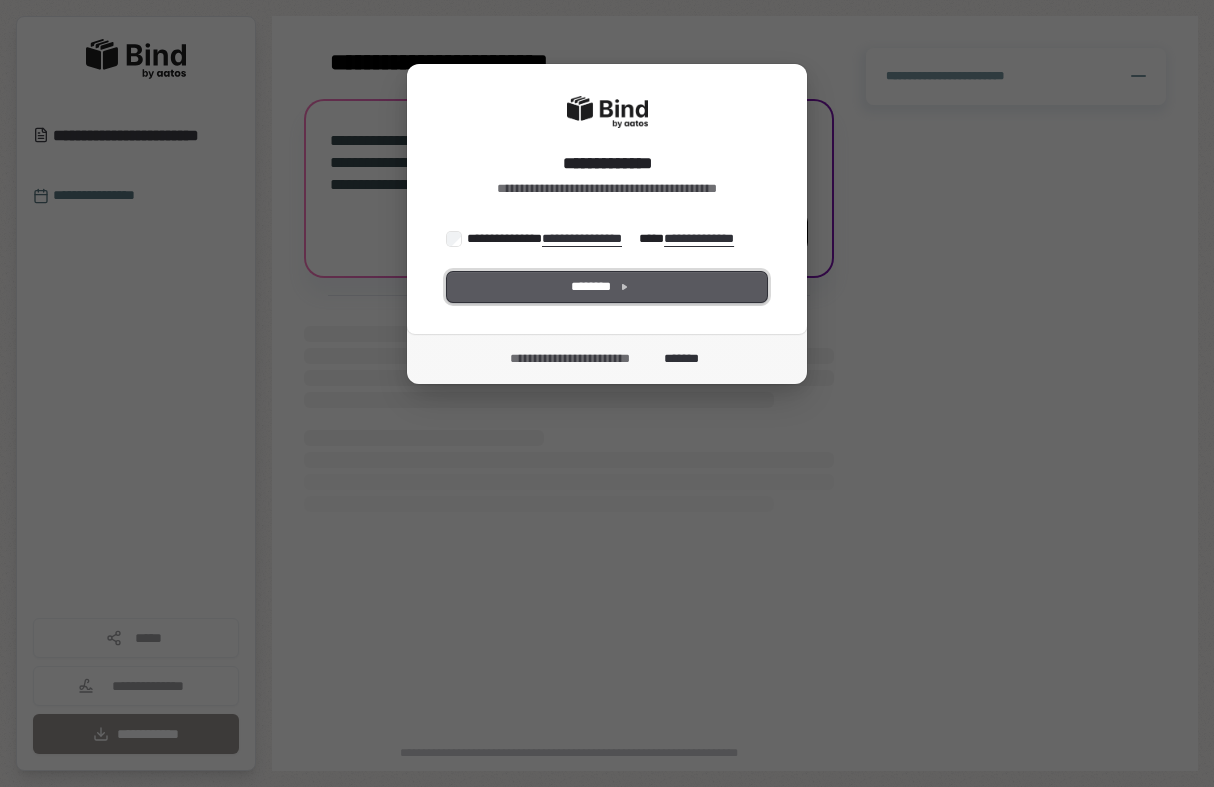 click on "********" at bounding box center (607, 287) 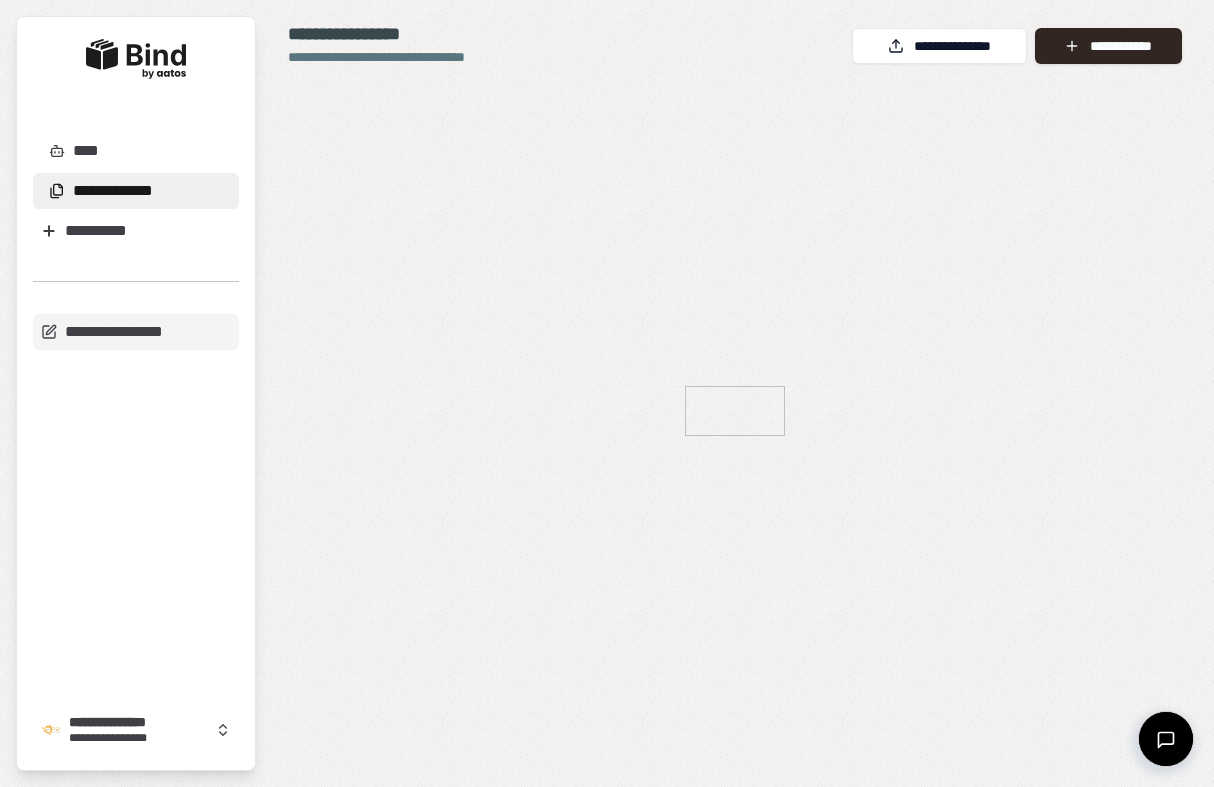 scroll, scrollTop: 0, scrollLeft: 0, axis: both 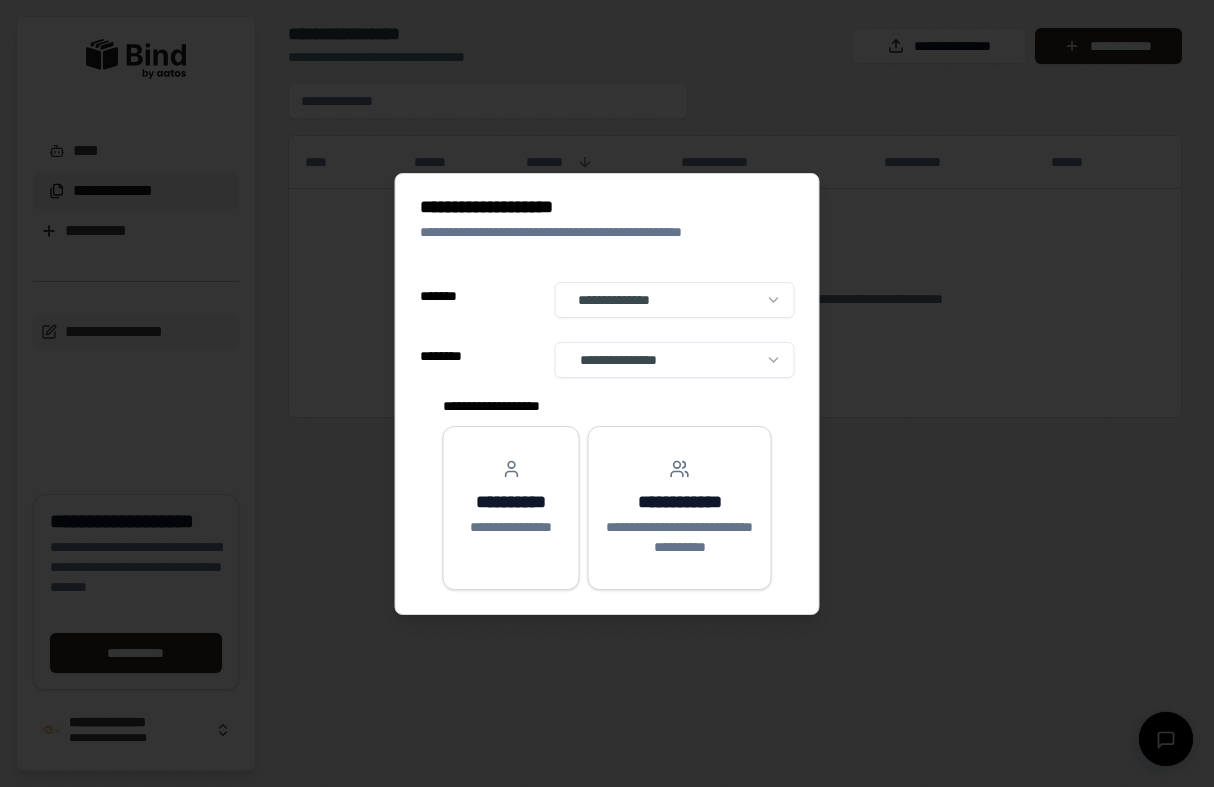 select on "**" 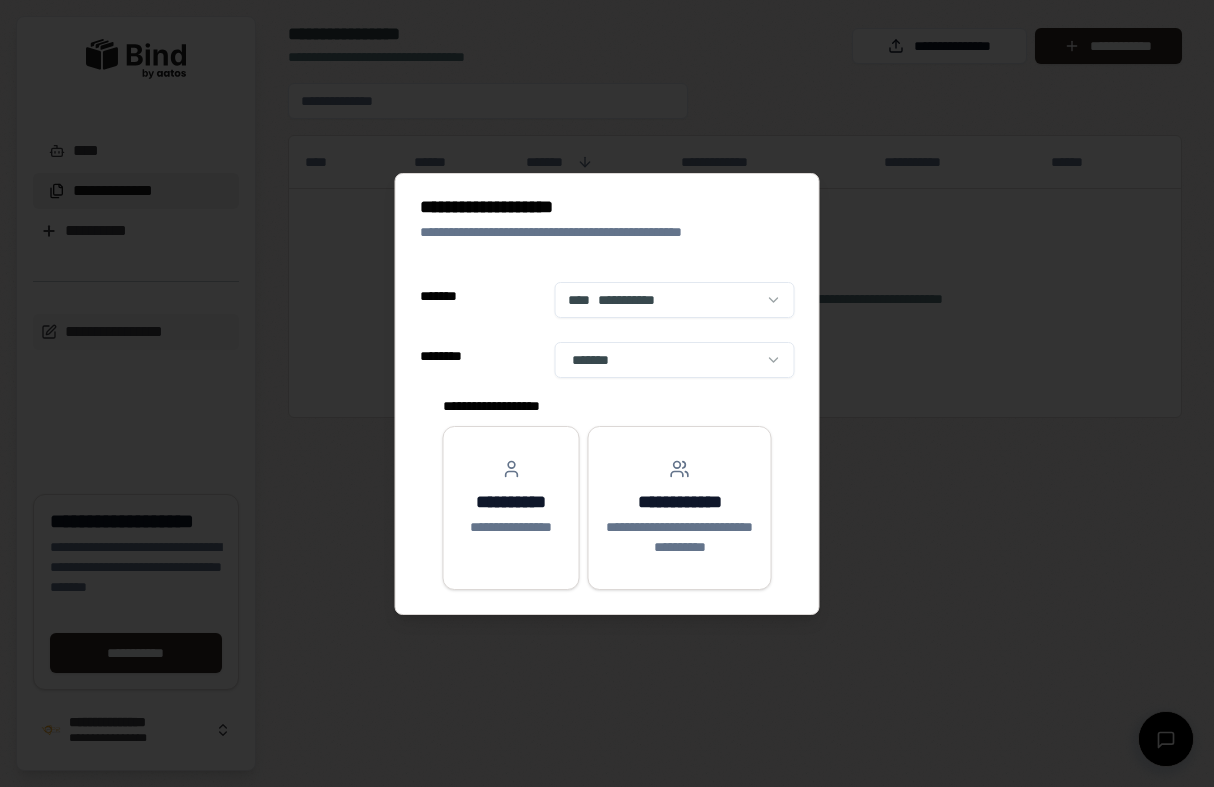 click on "**********" at bounding box center (607, 393) 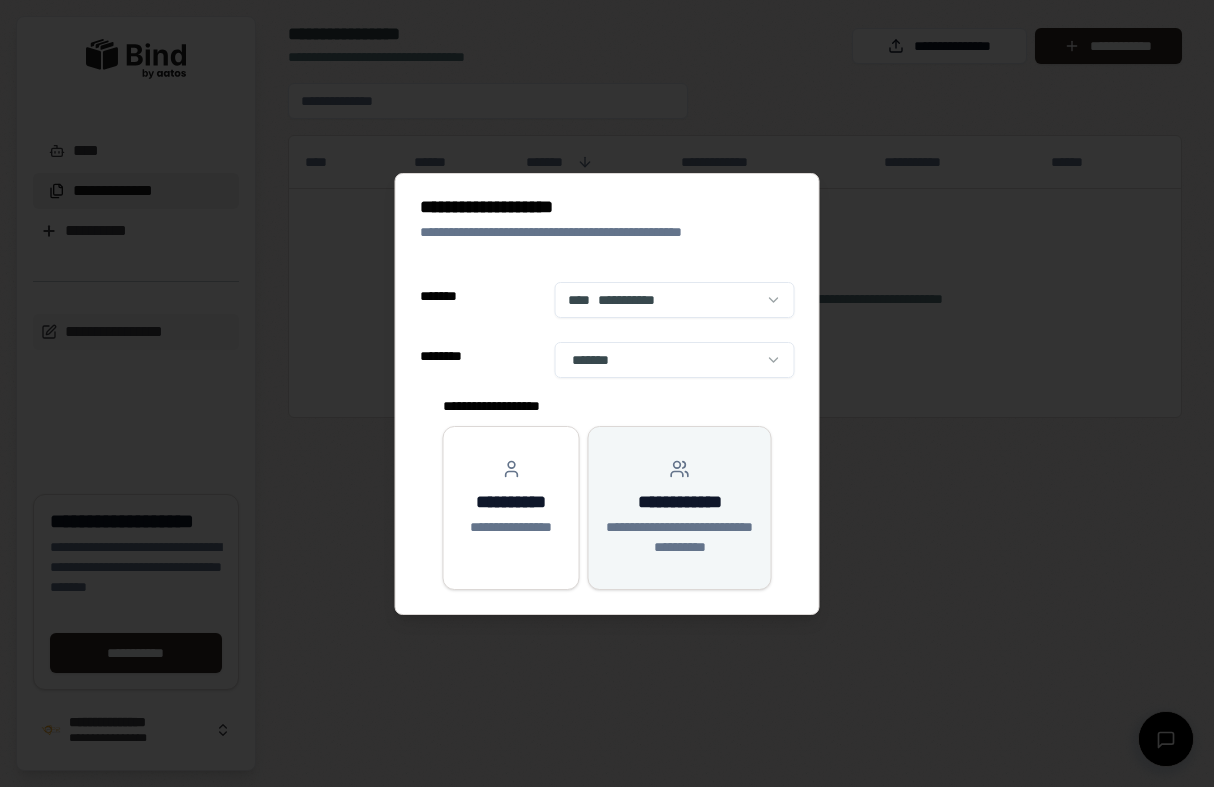 click on "**********" at bounding box center [680, 537] 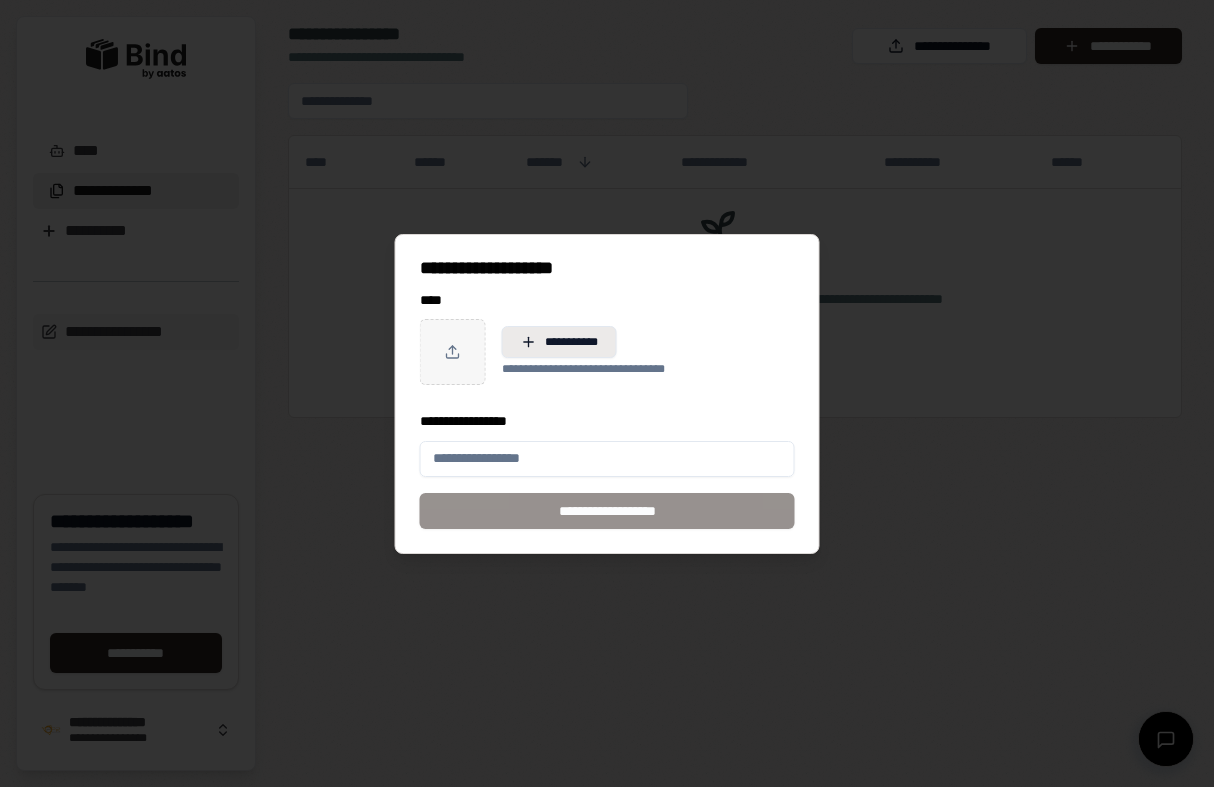 click on "**********" at bounding box center [559, 342] 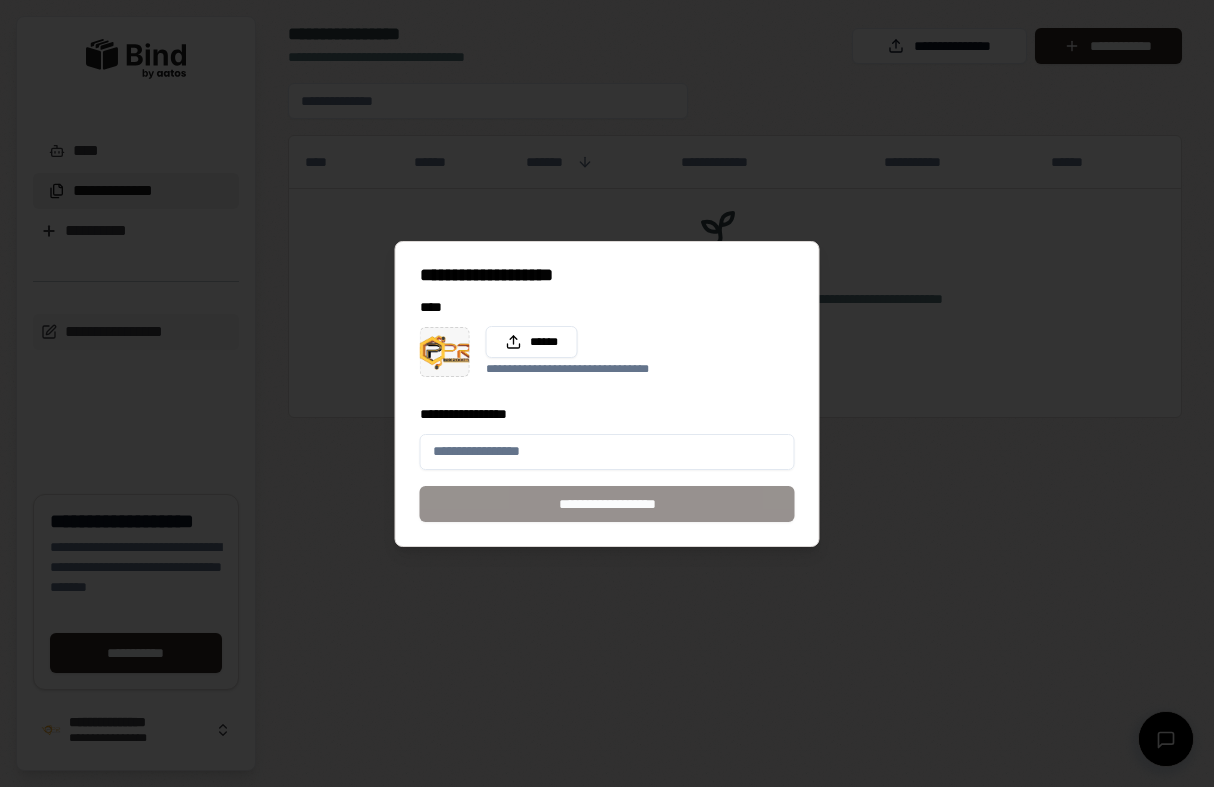 click on "**********" at bounding box center (607, 452) 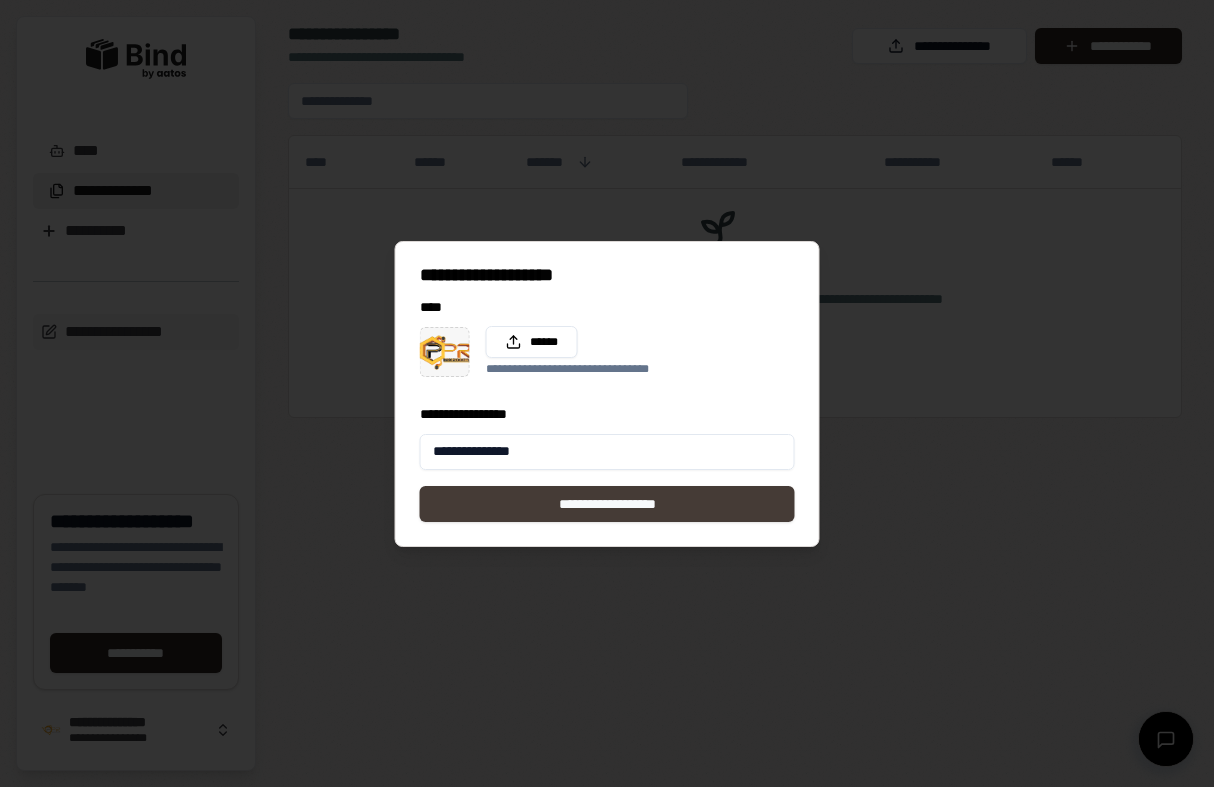type on "**********" 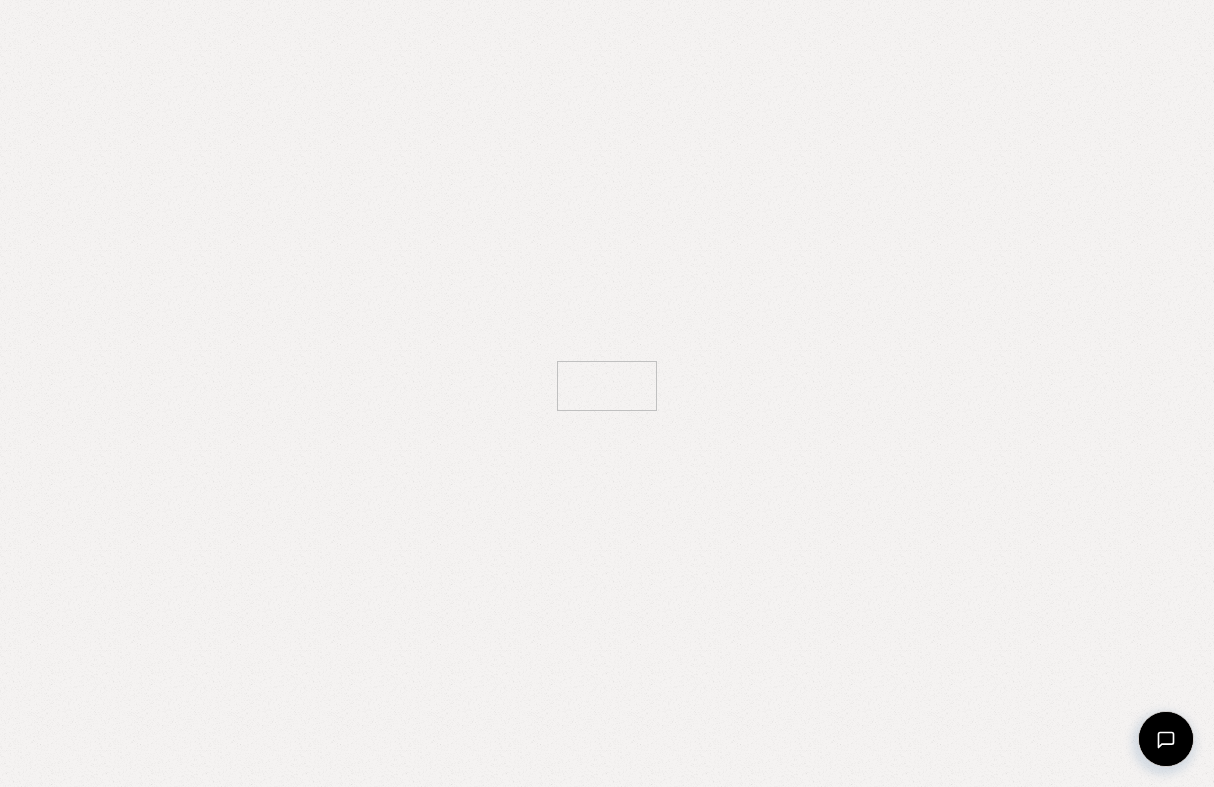 scroll, scrollTop: 0, scrollLeft: 0, axis: both 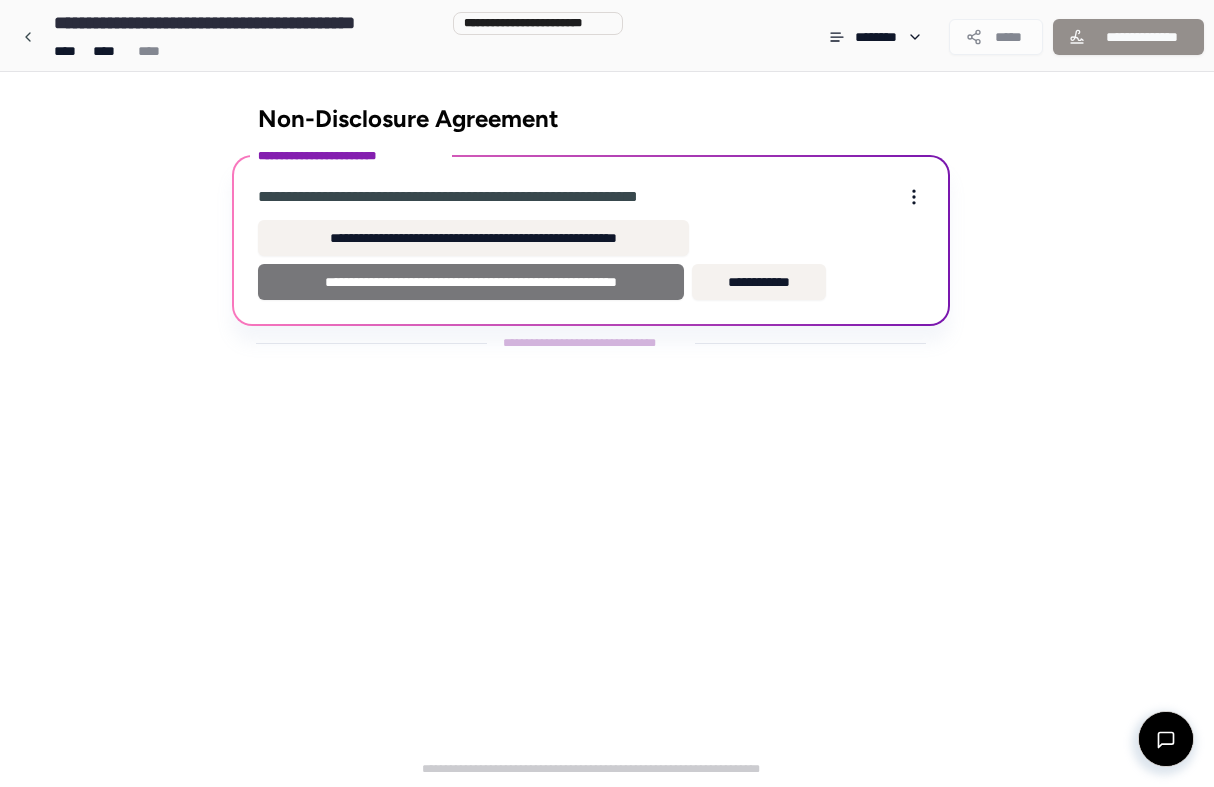 click on "**********" at bounding box center [471, 282] 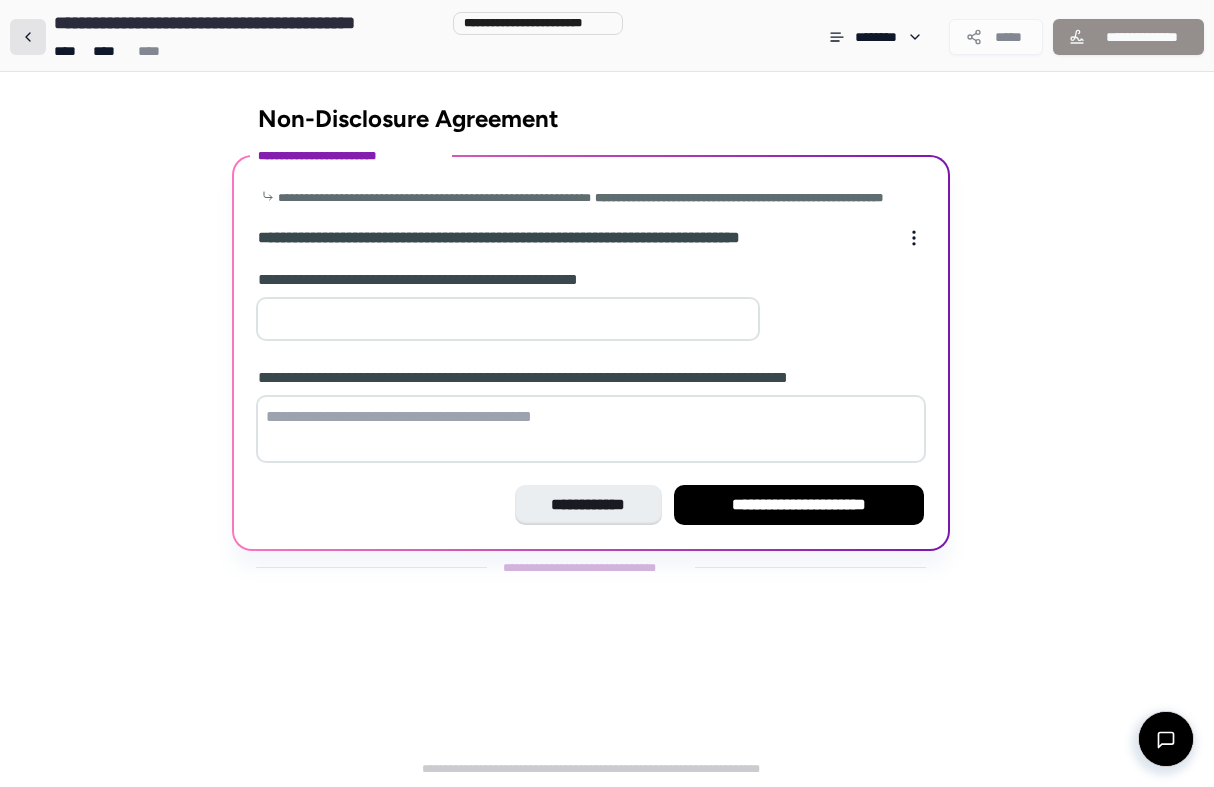 click at bounding box center [28, 37] 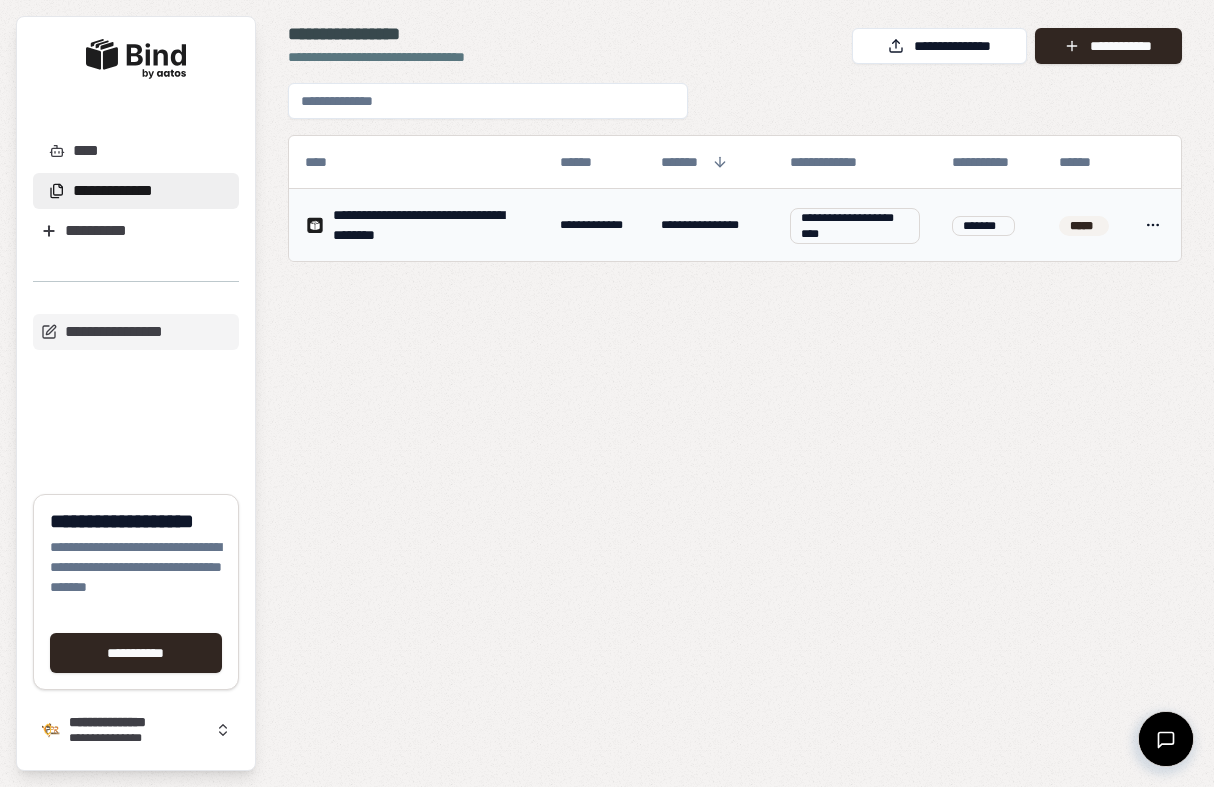 click on "**********" at bounding box center [430, 225] 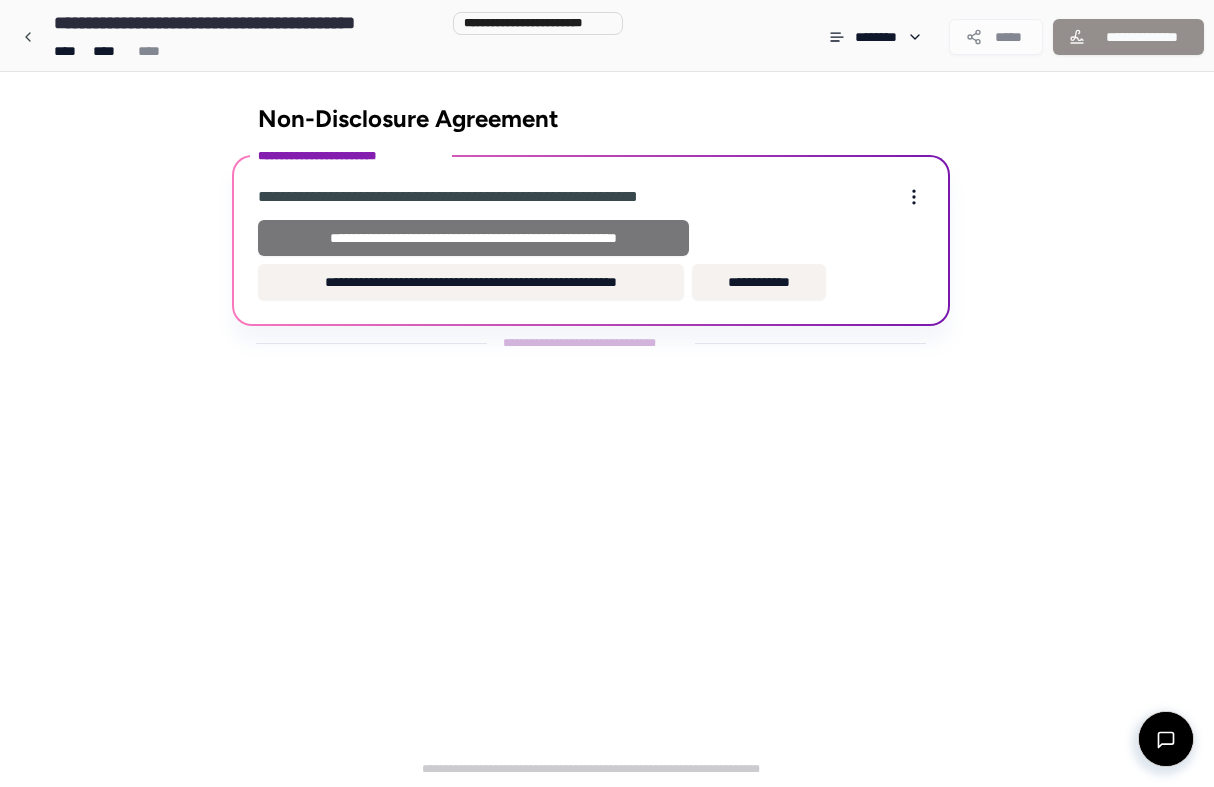 click on "**********" at bounding box center (473, 238) 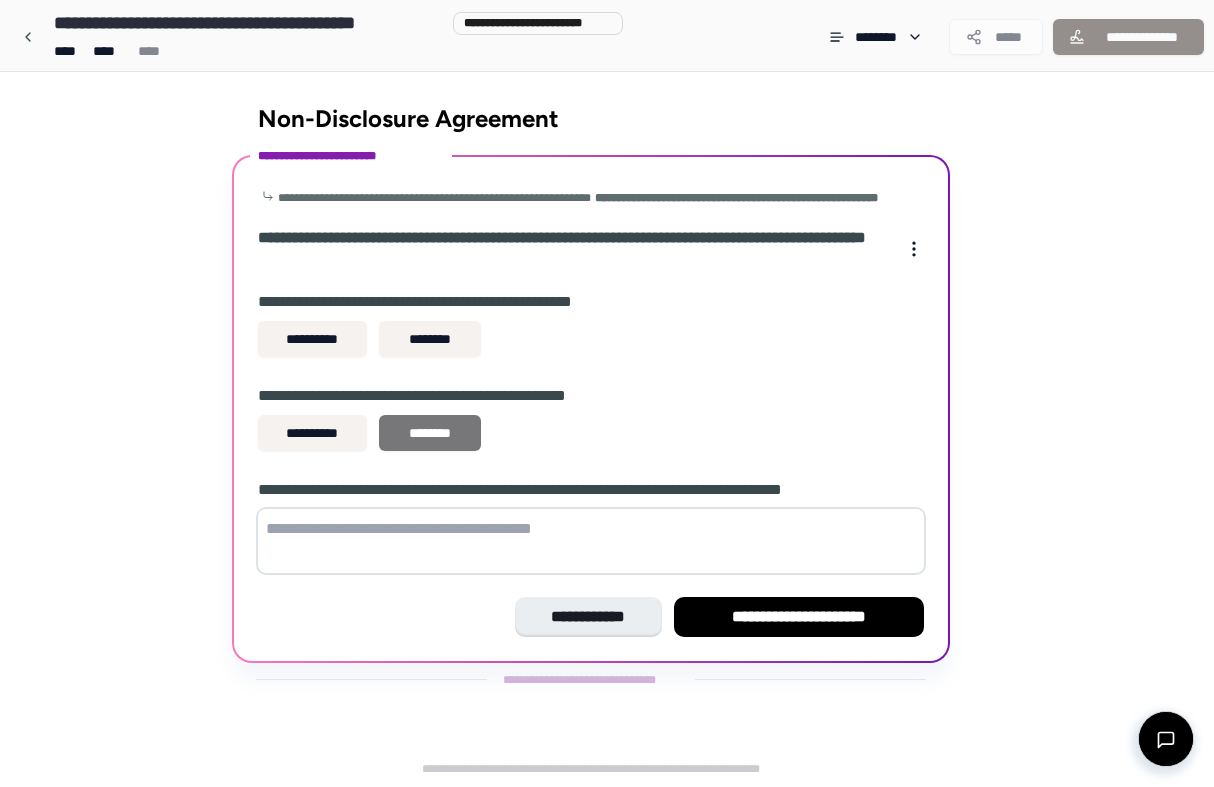 click on "********" at bounding box center (430, 433) 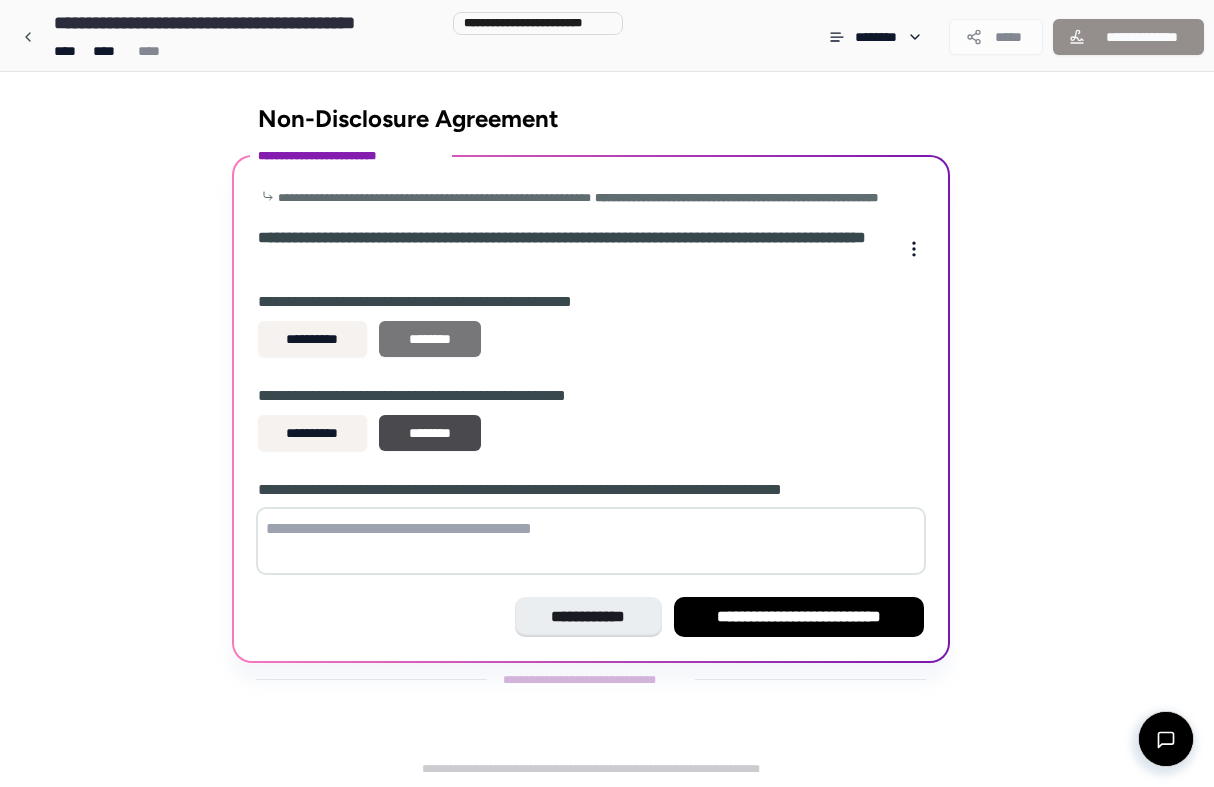 click on "********" at bounding box center (430, 339) 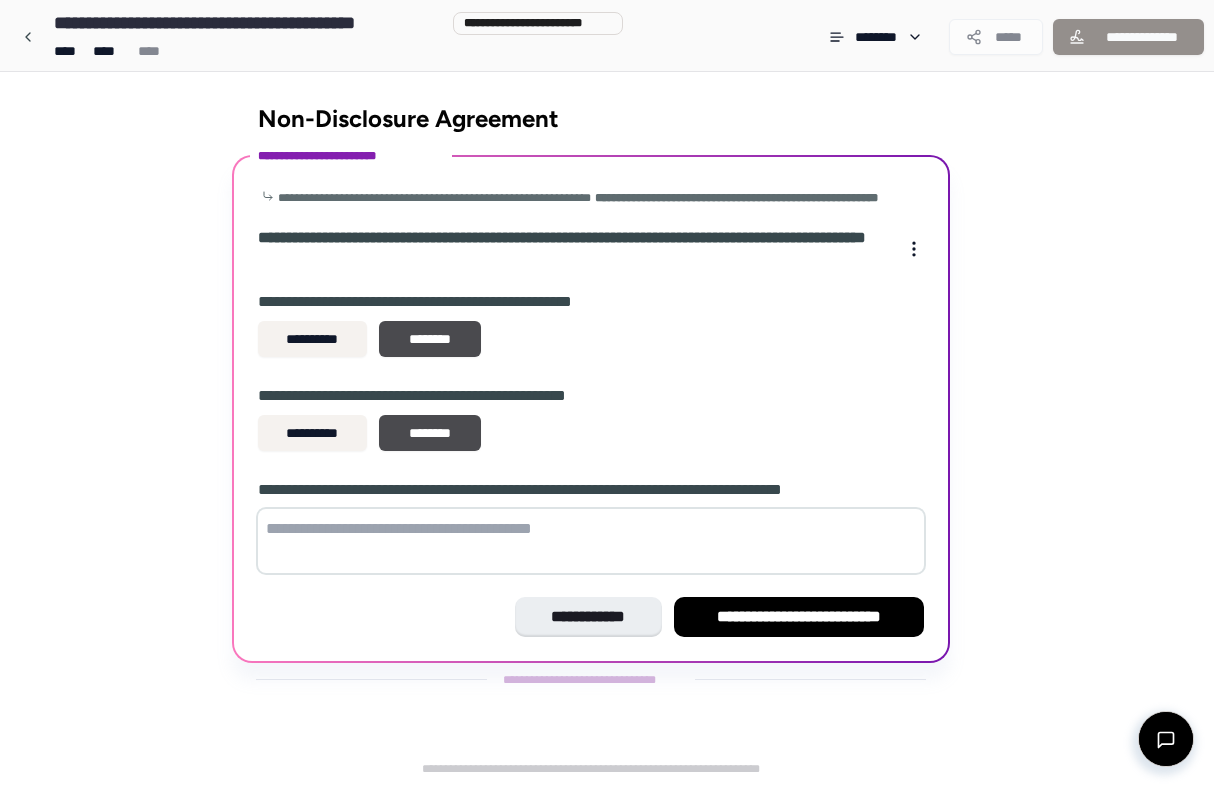 click at bounding box center [591, 541] 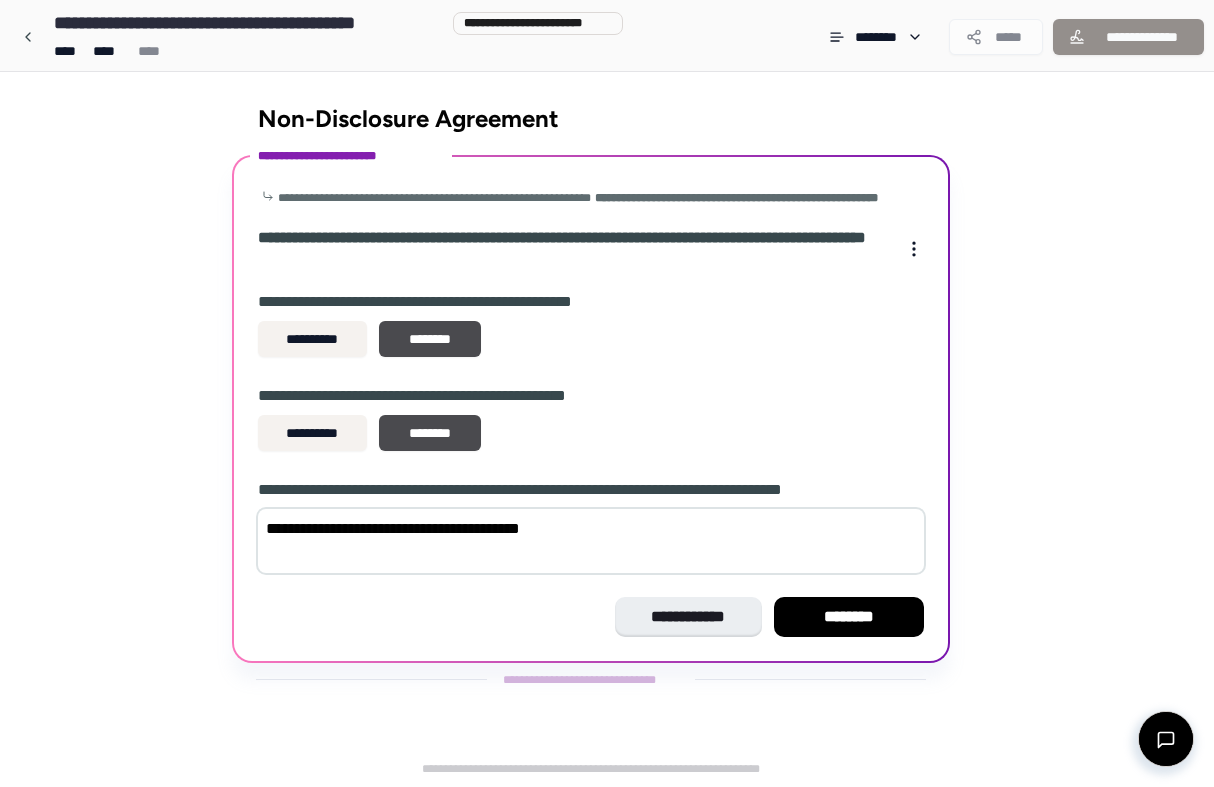 type on "**********" 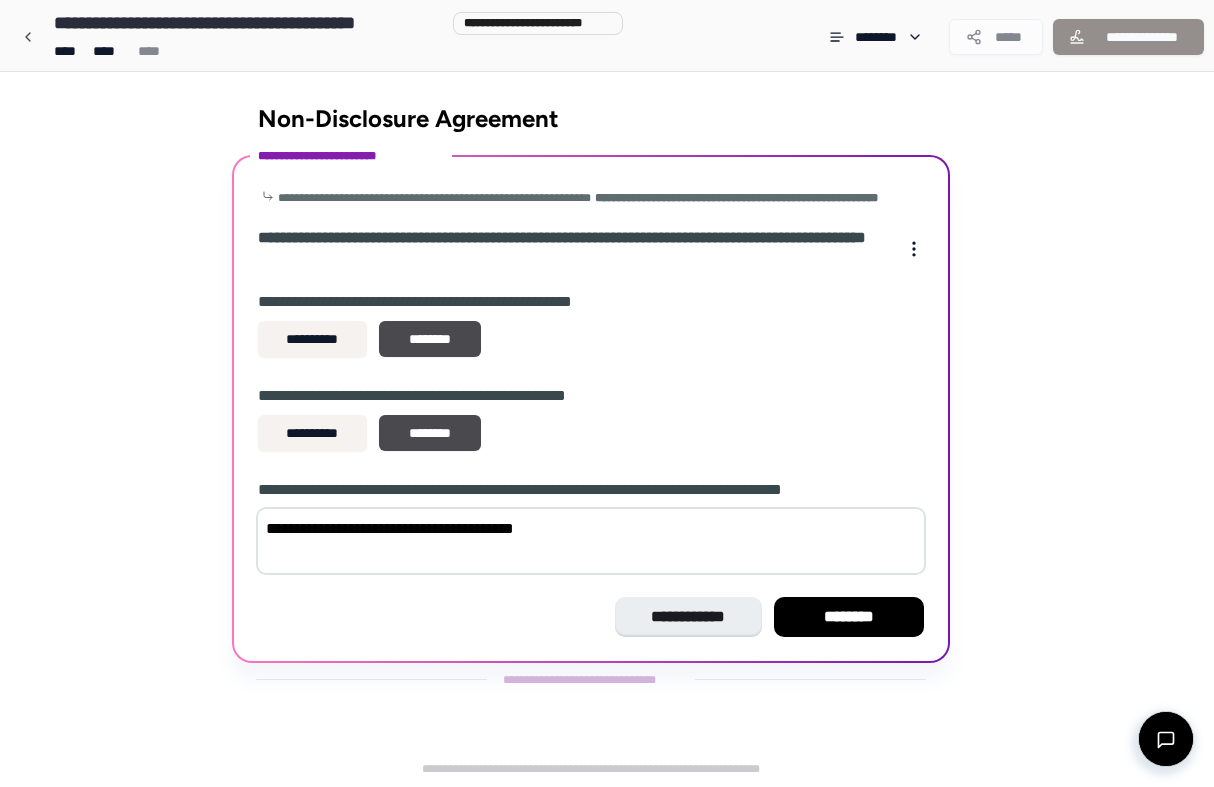 drag, startPoint x: 589, startPoint y: 536, endPoint x: 189, endPoint y: 542, distance: 400.04498 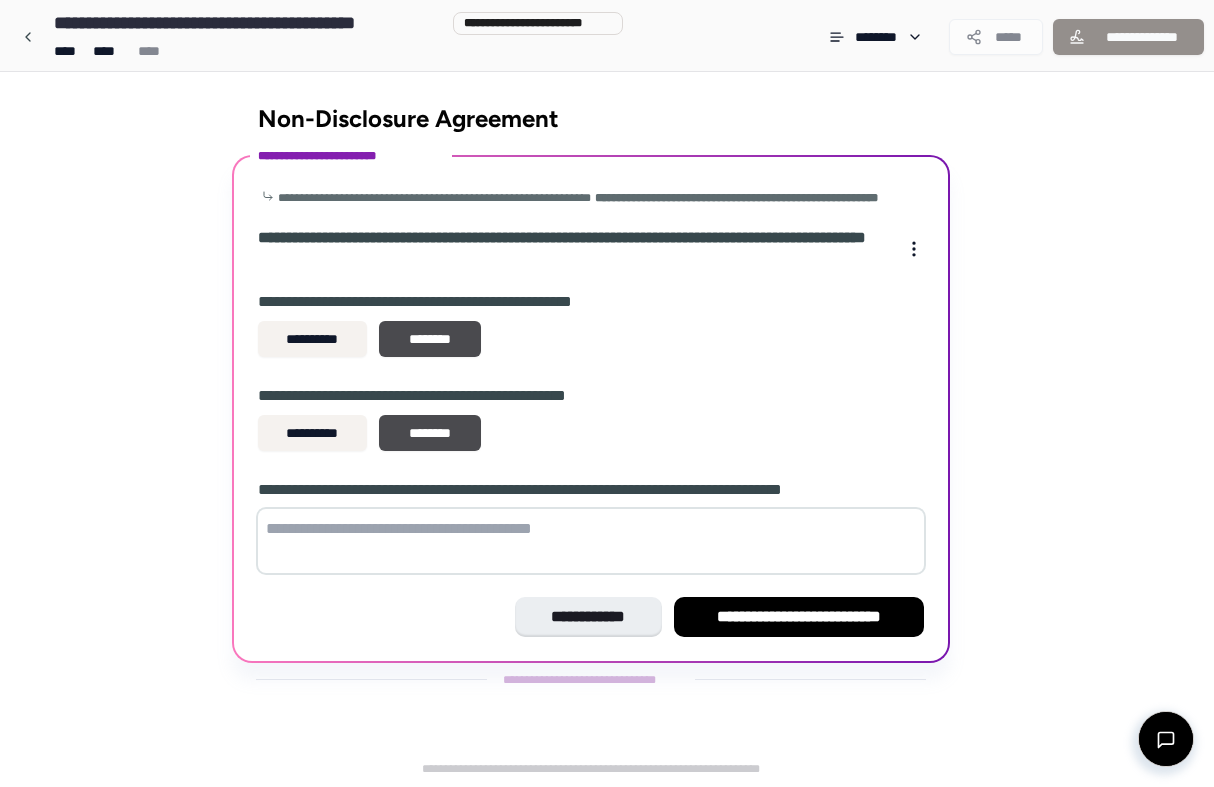 paste on "**********" 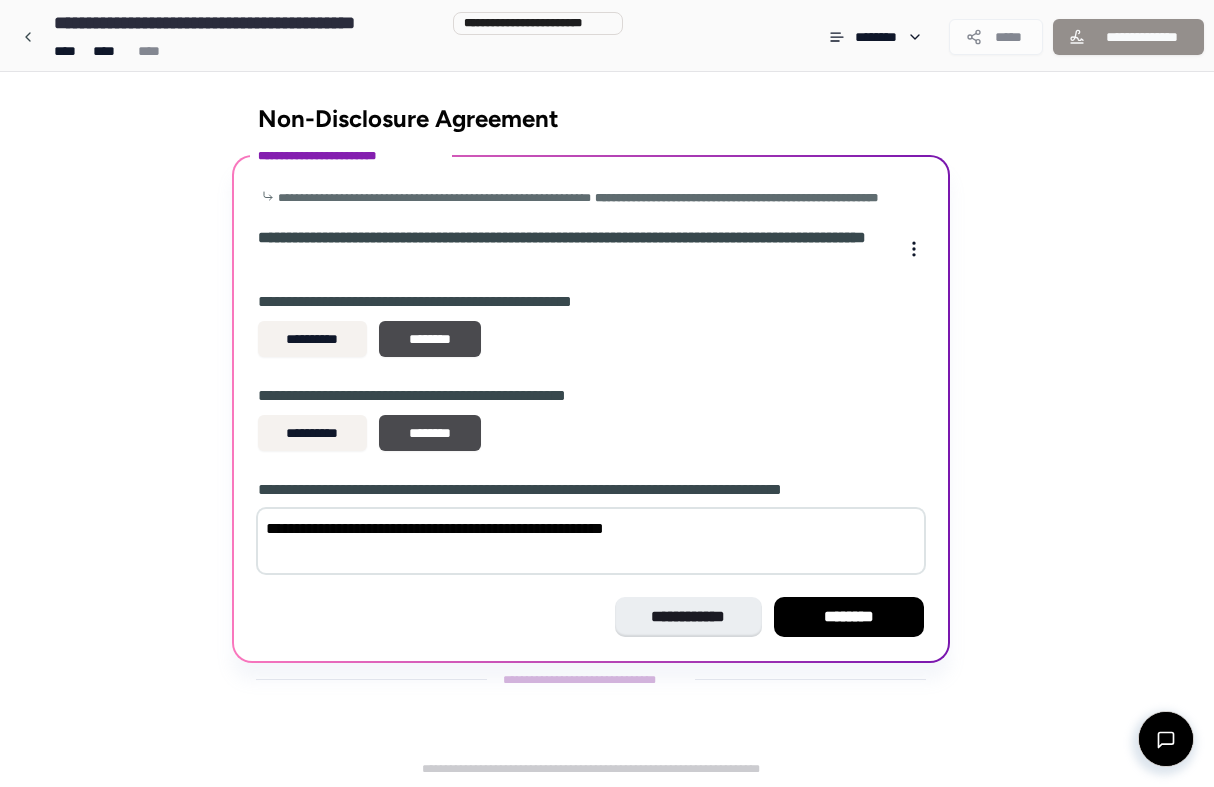 click on "**********" at bounding box center [591, 541] 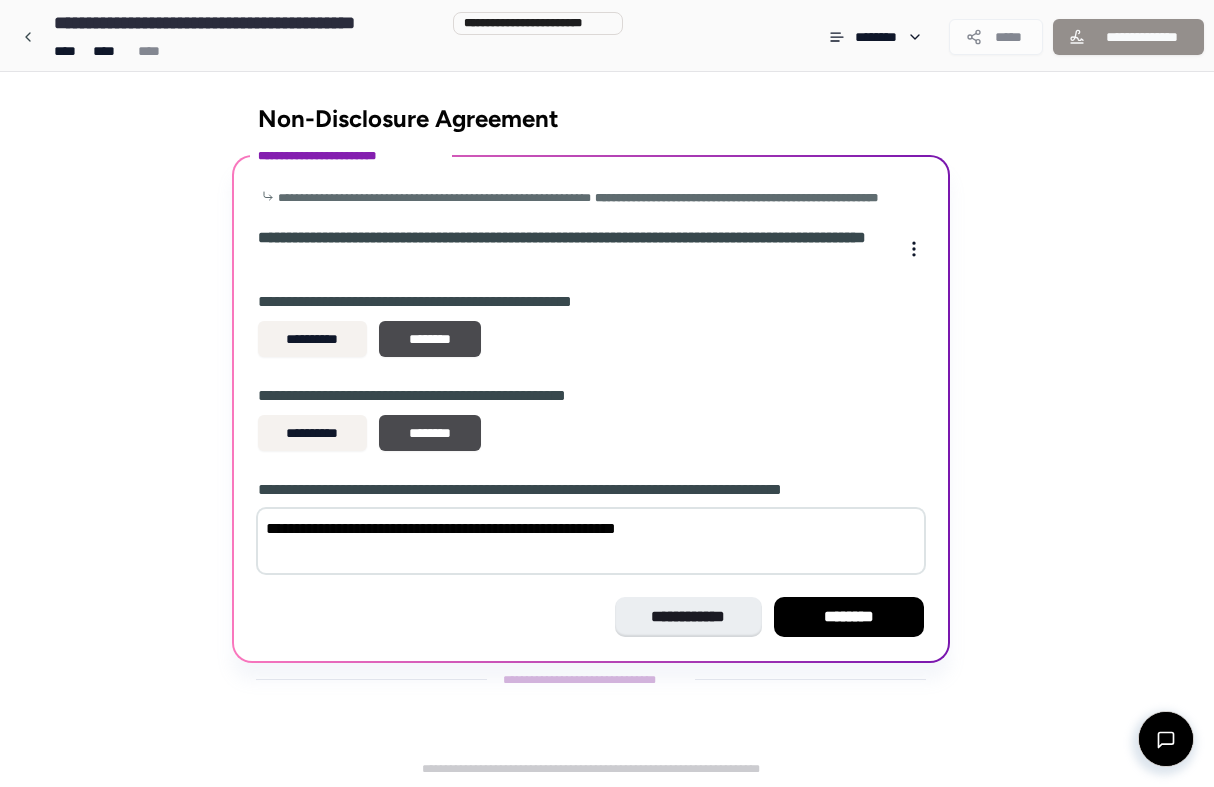 click on "**********" at bounding box center (591, 541) 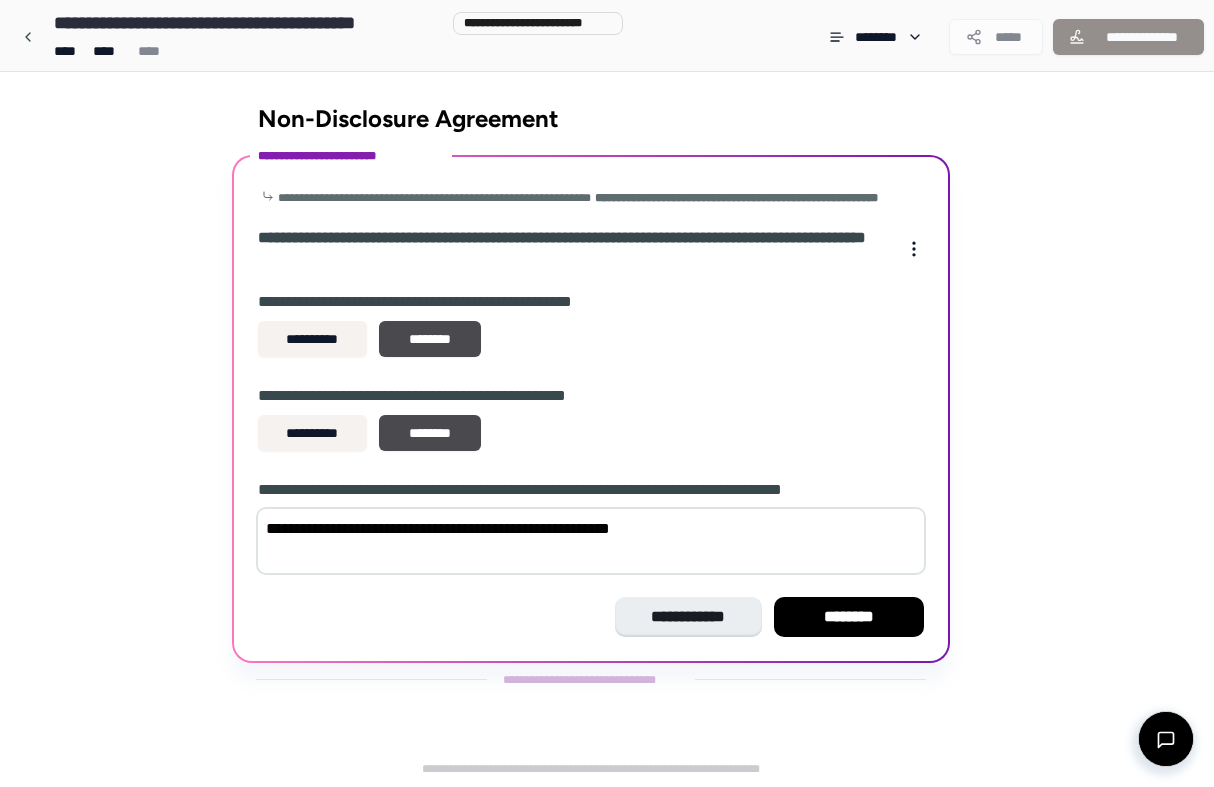 click on "**********" at bounding box center (591, 541) 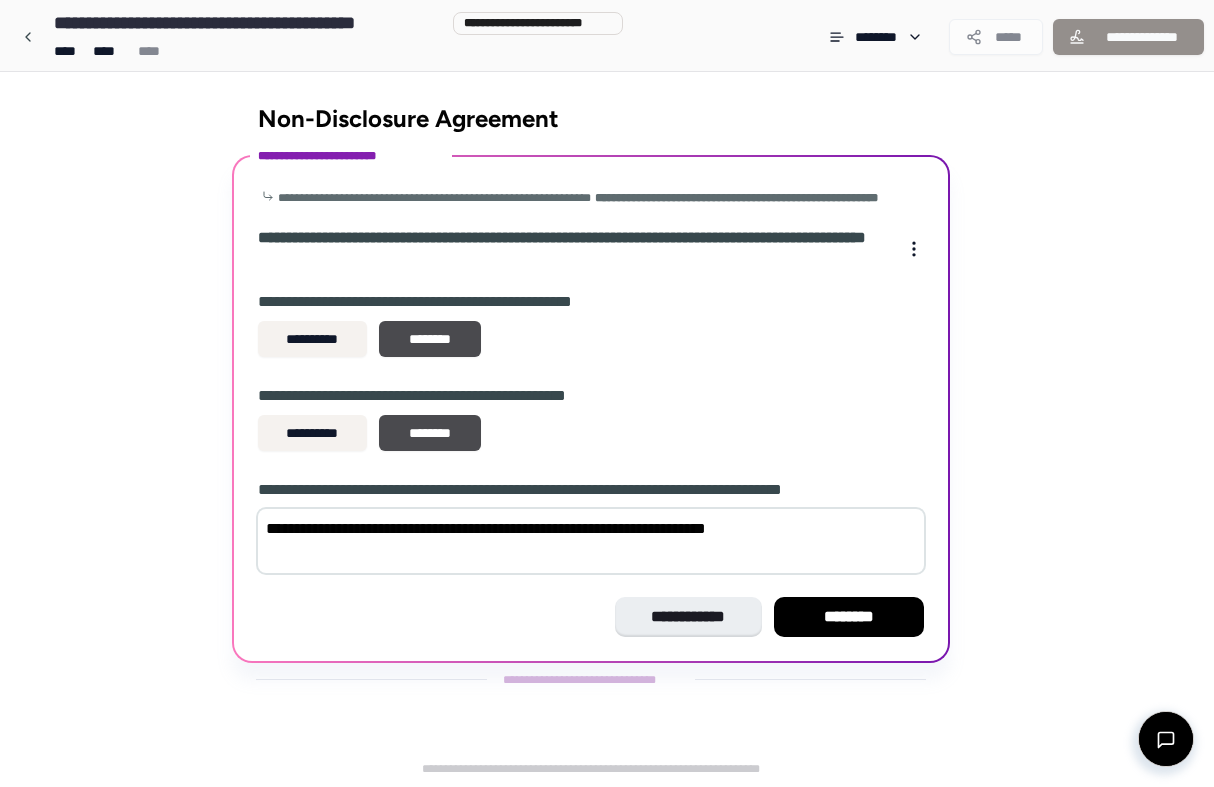 click on "**********" at bounding box center [591, 541] 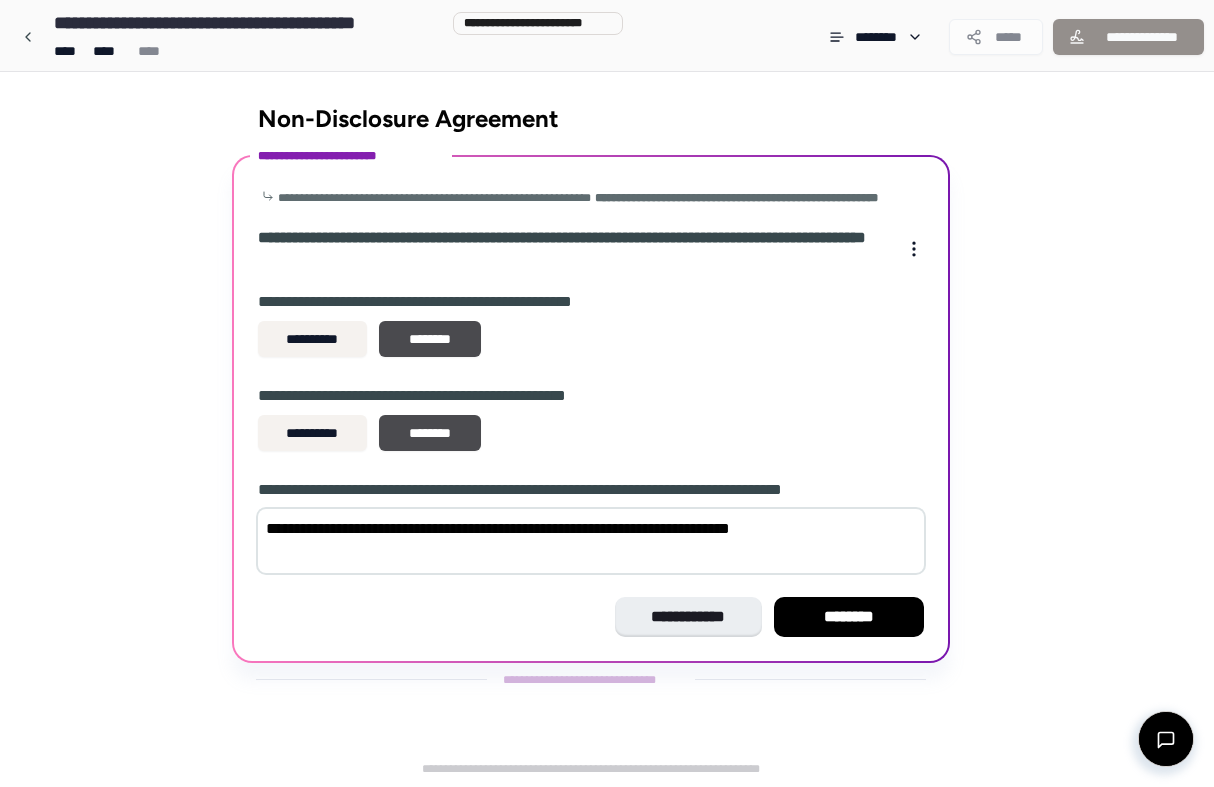 drag, startPoint x: 766, startPoint y: 550, endPoint x: 618, endPoint y: 554, distance: 148.05405 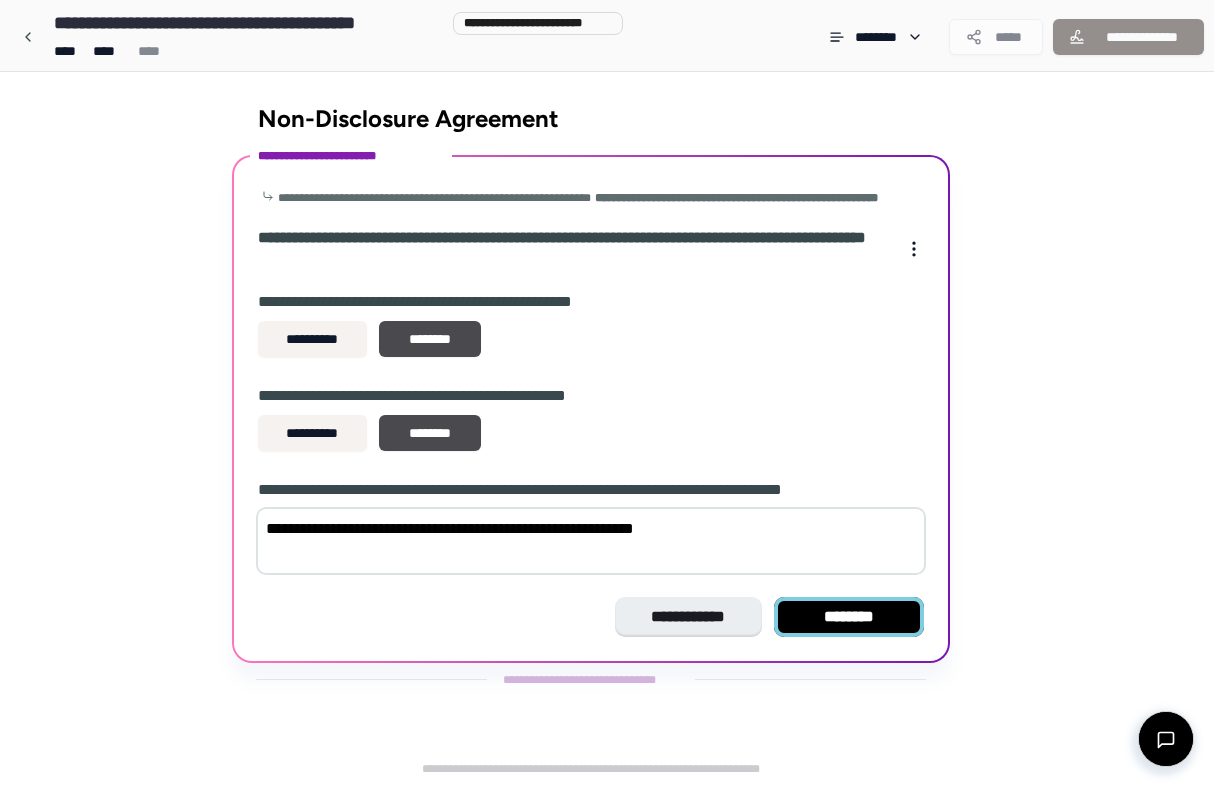 type on "**********" 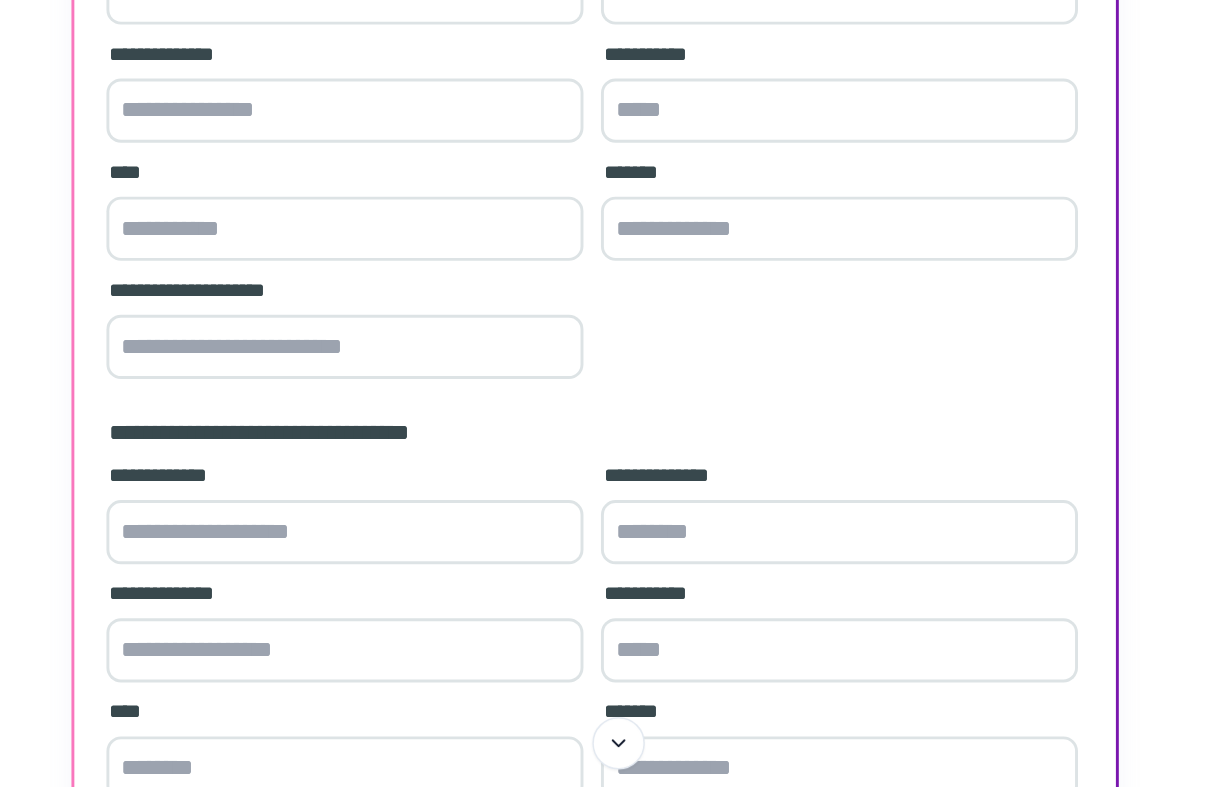 scroll, scrollTop: 151, scrollLeft: 0, axis: vertical 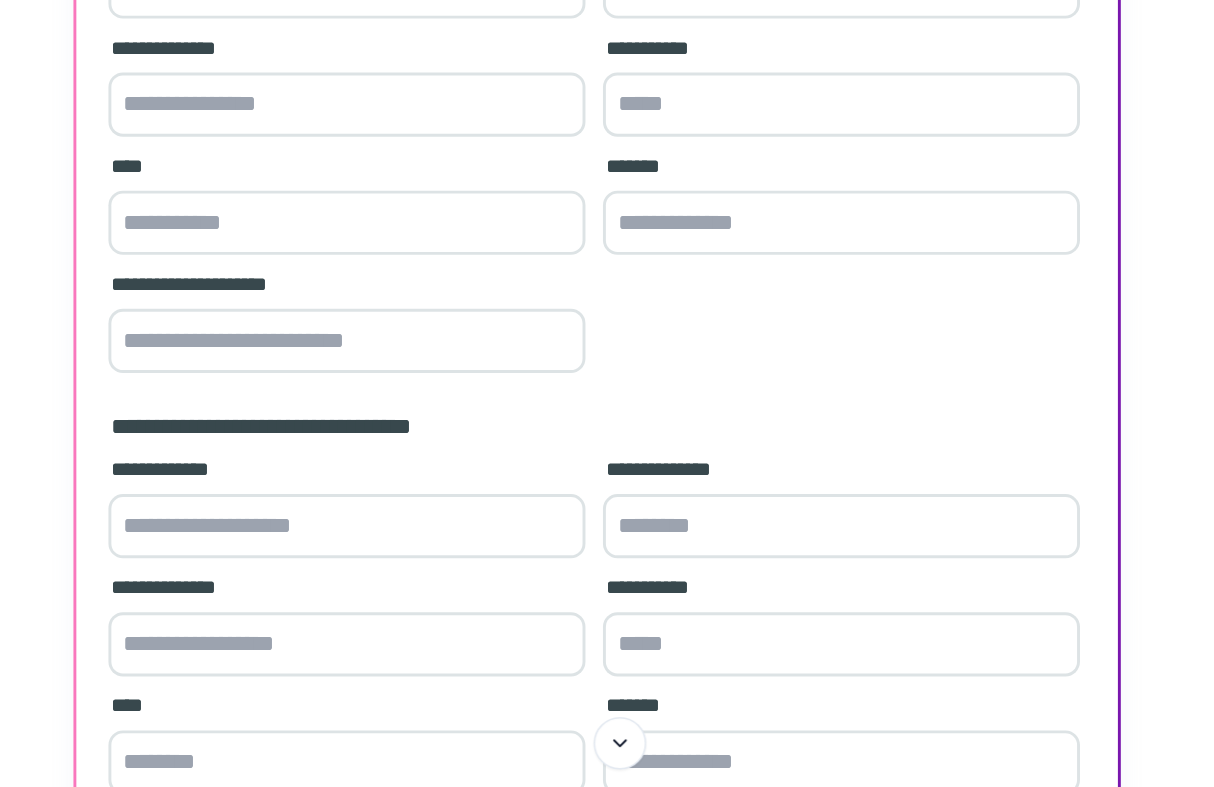 click at bounding box center (419, 608) 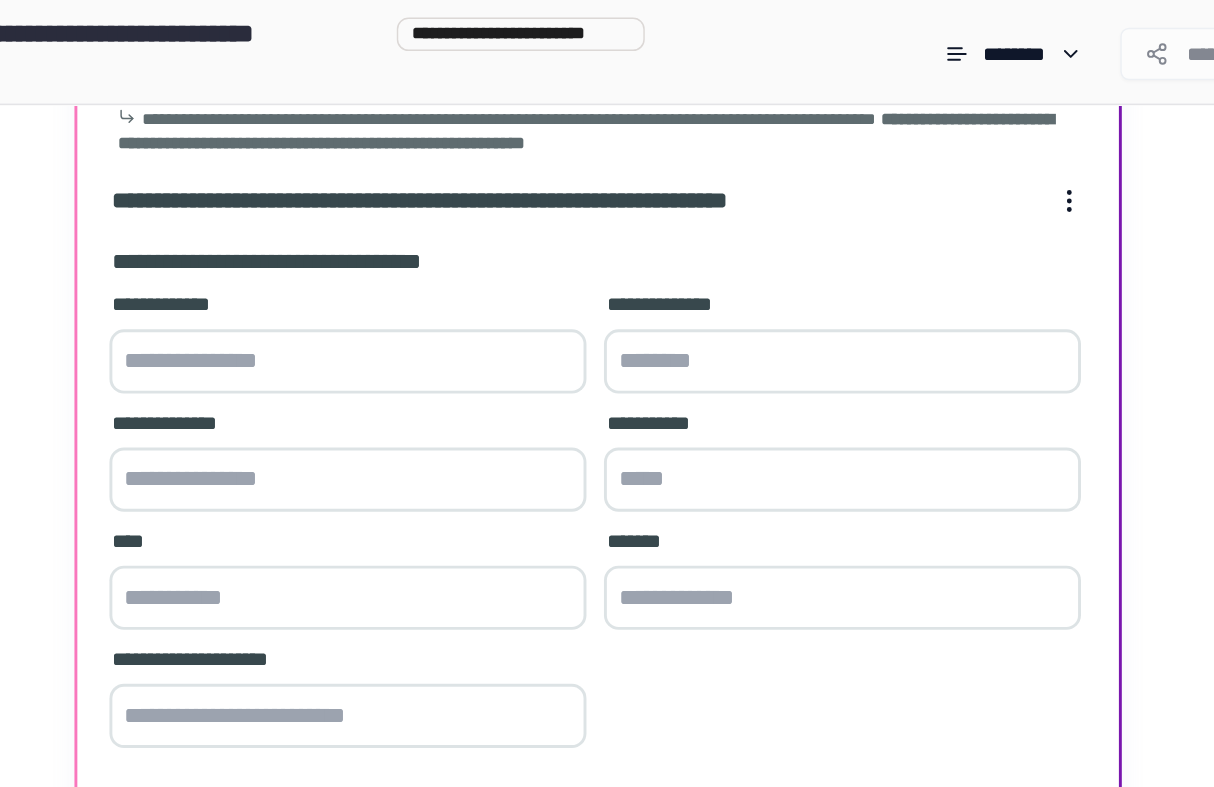 scroll, scrollTop: 36, scrollLeft: 0, axis: vertical 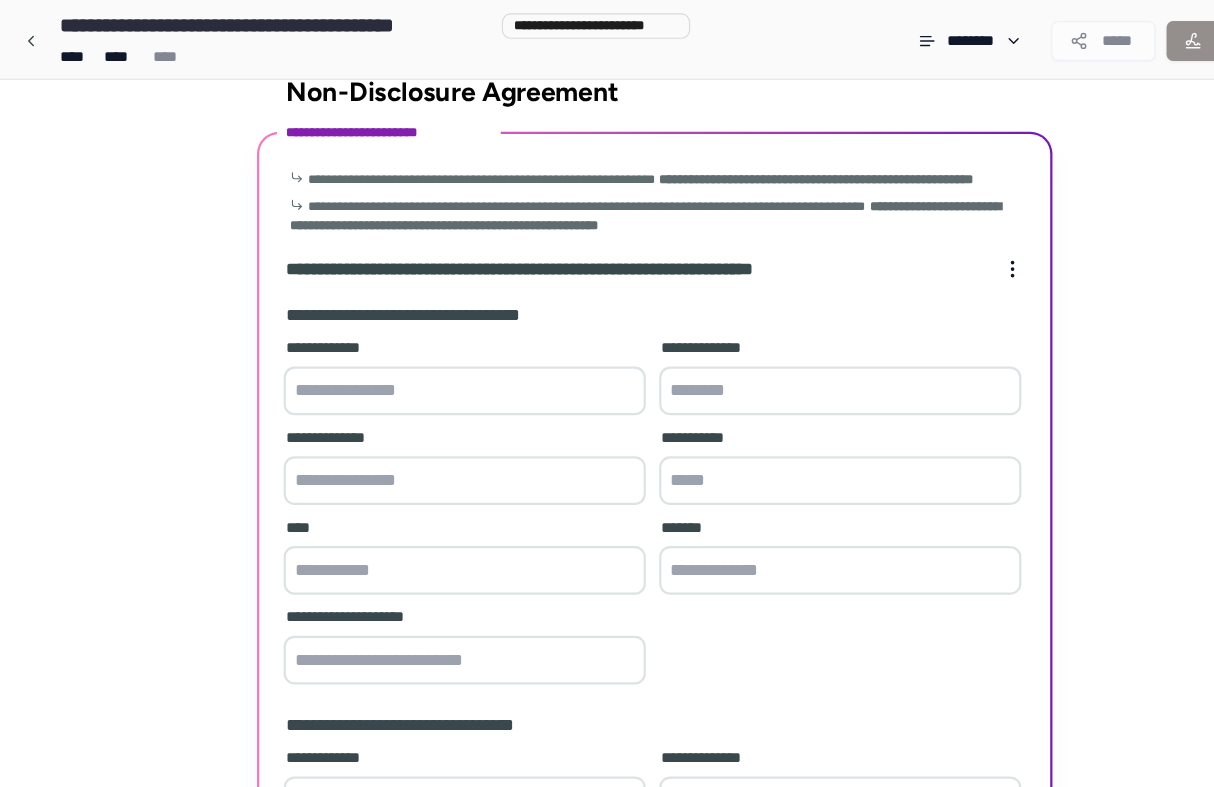 click at bounding box center [419, 353] 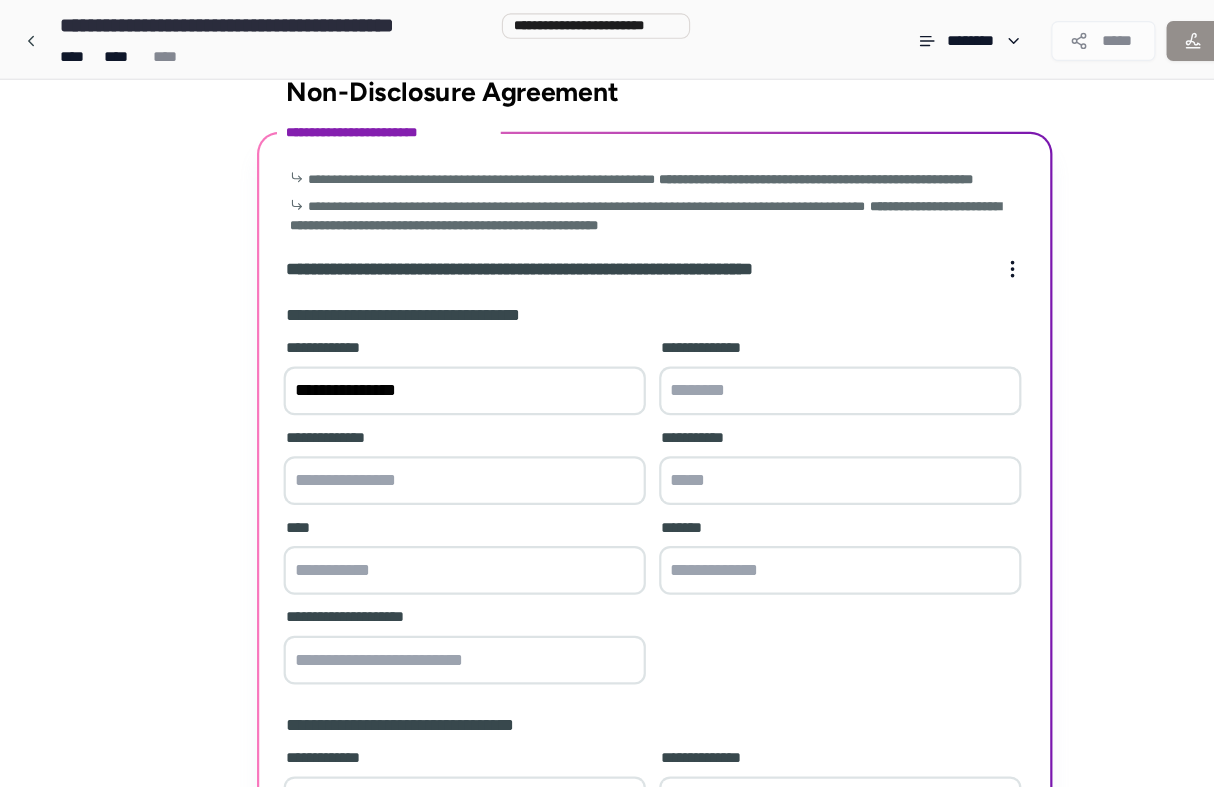 type on "**********" 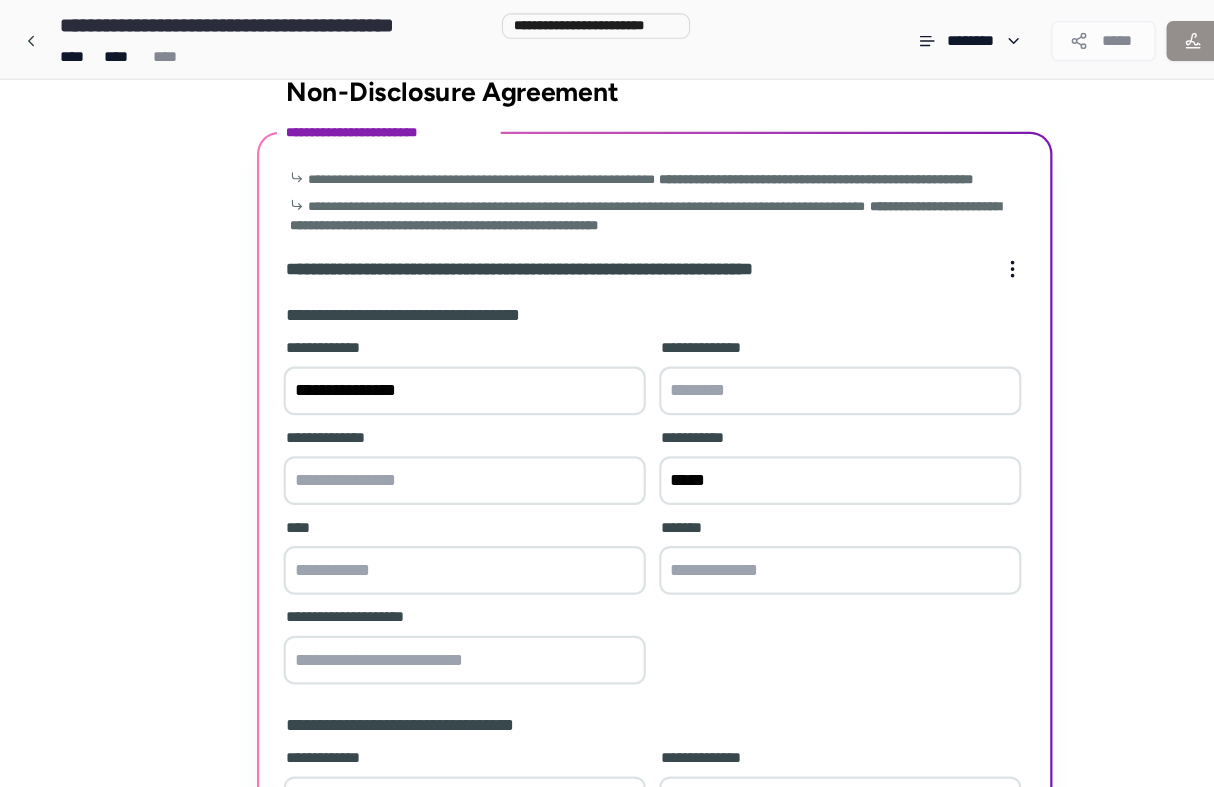type on "*****" 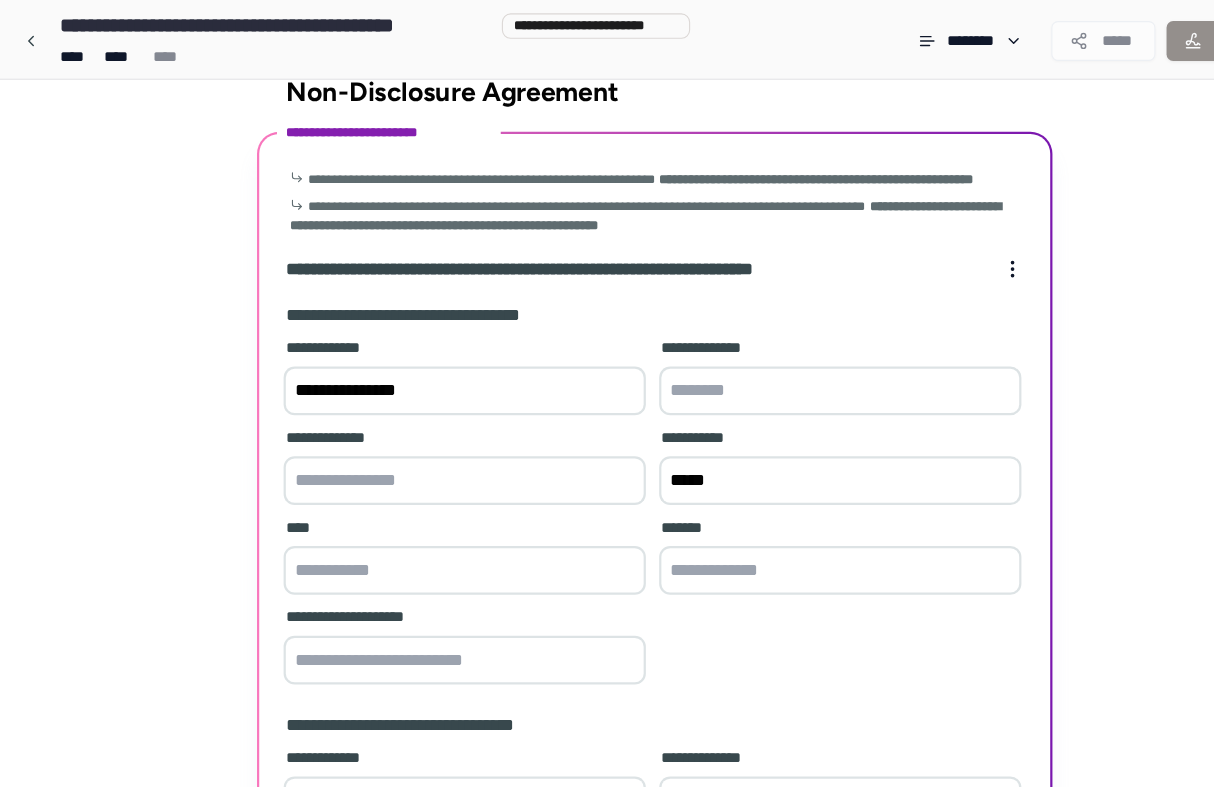 click at bounding box center (419, 434) 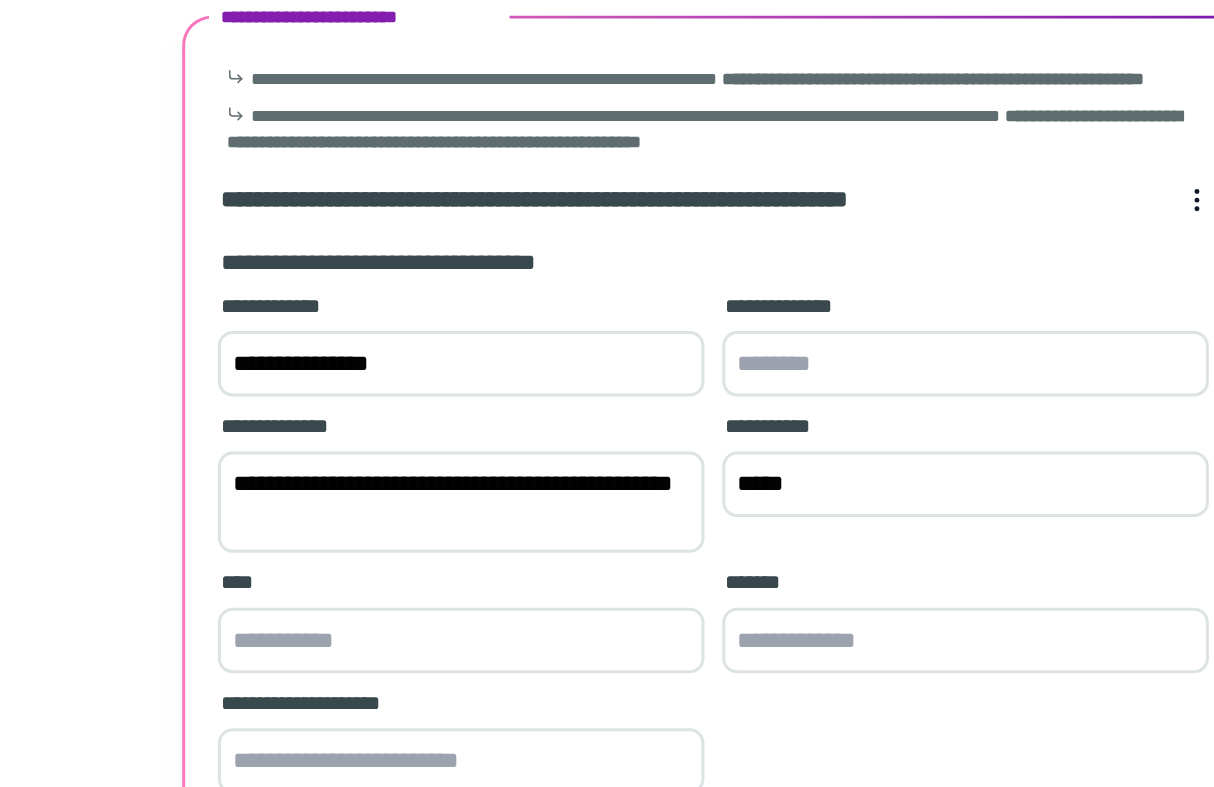 type on "**********" 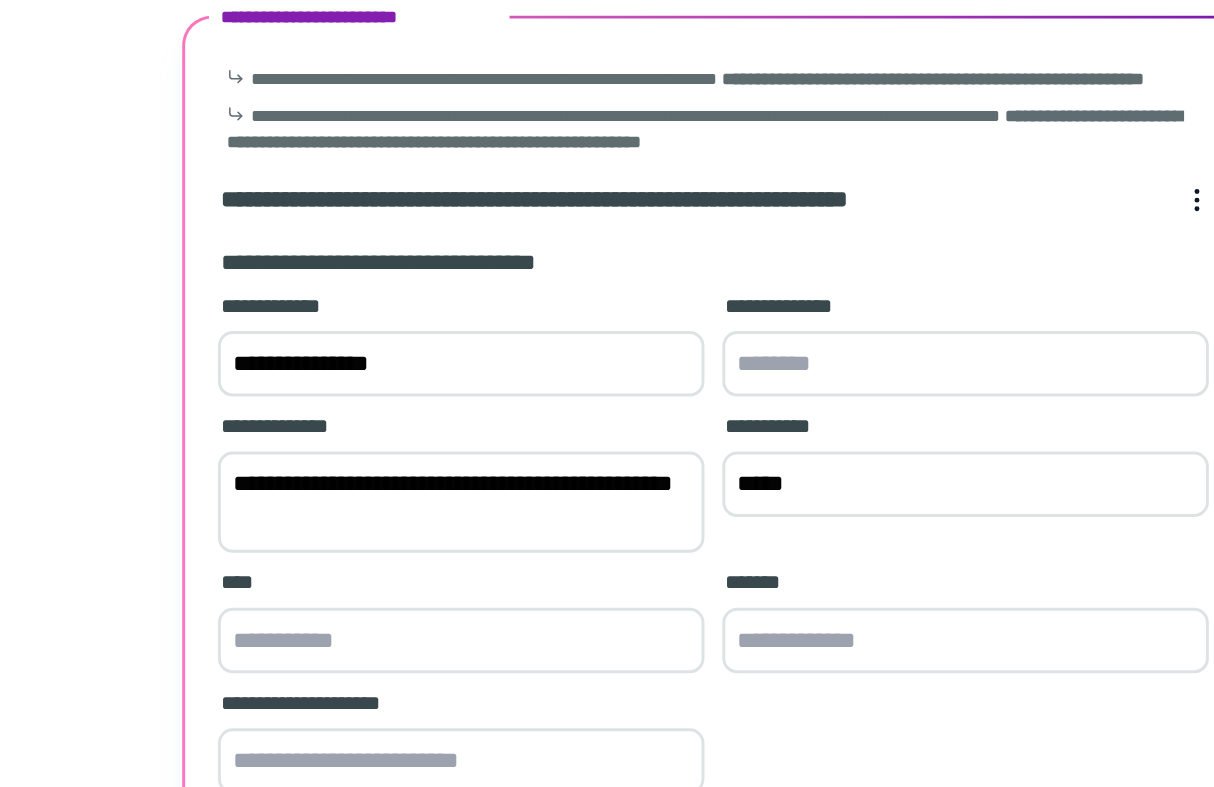 click at bounding box center (419, 539) 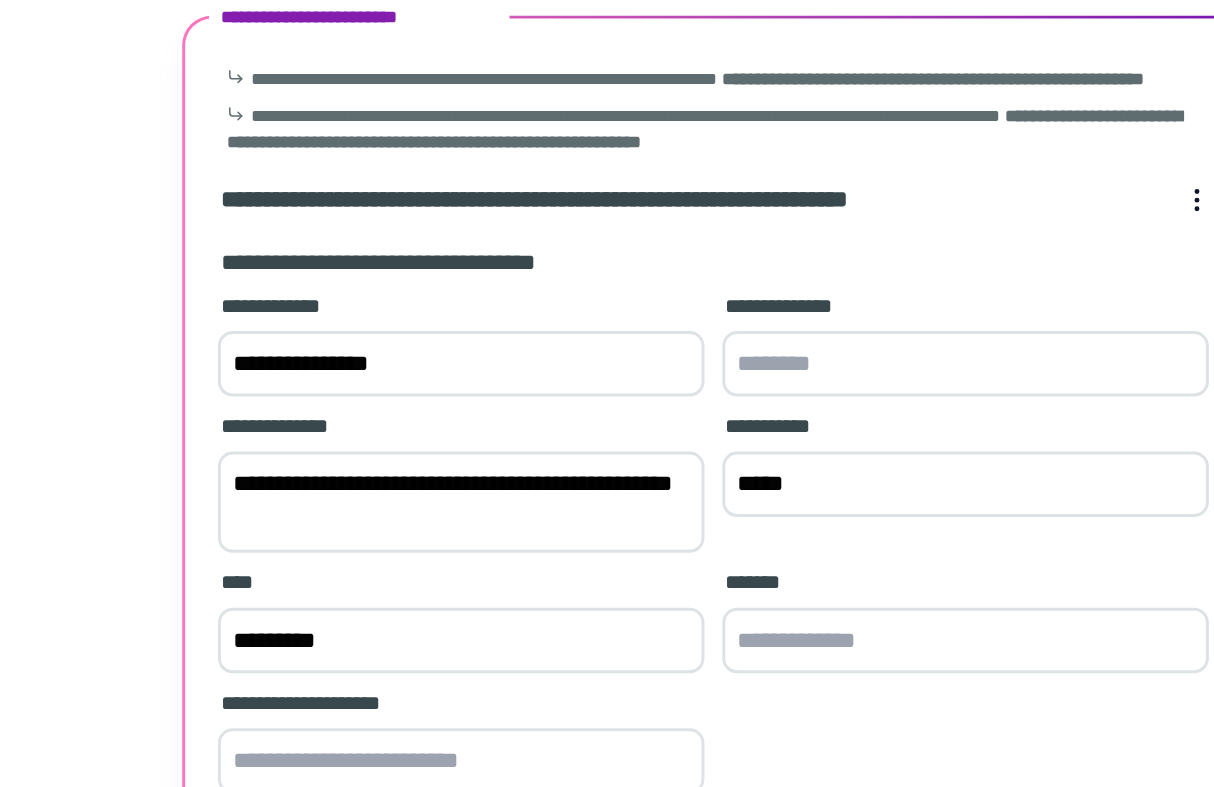 type on "********" 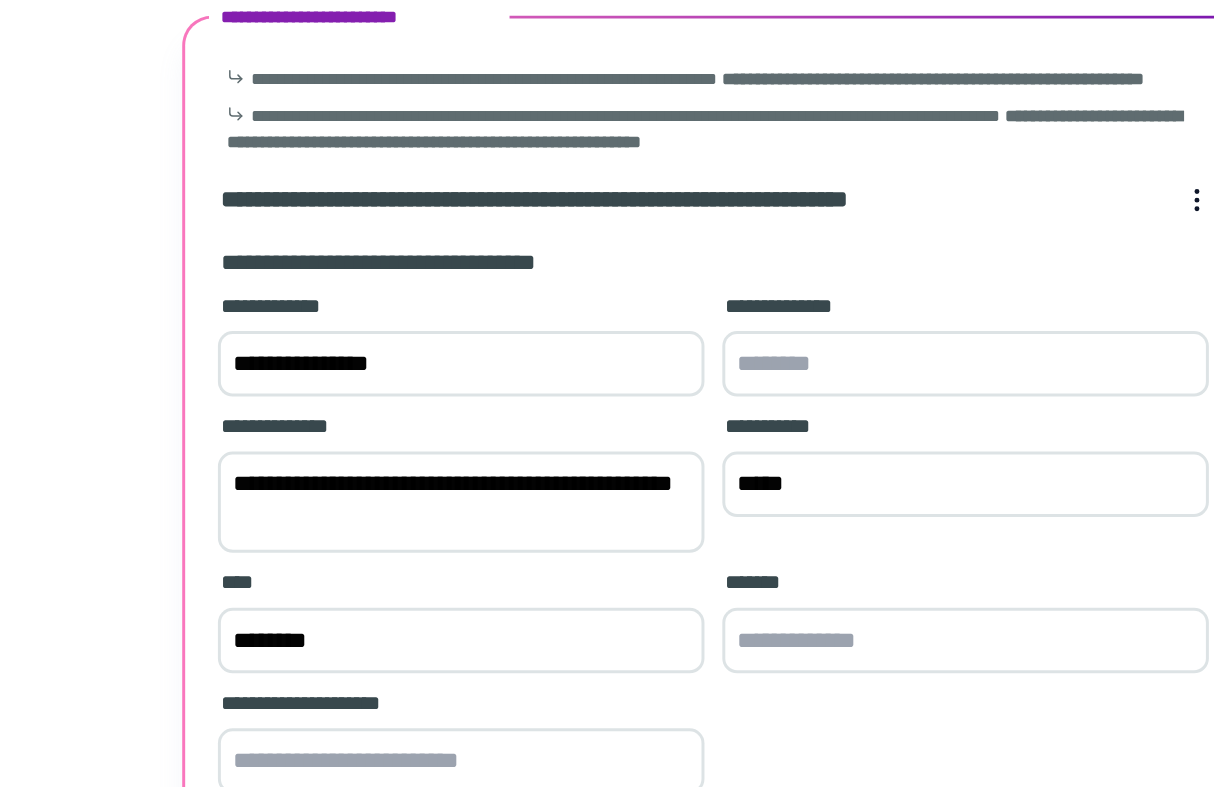 click at bounding box center (758, 539) 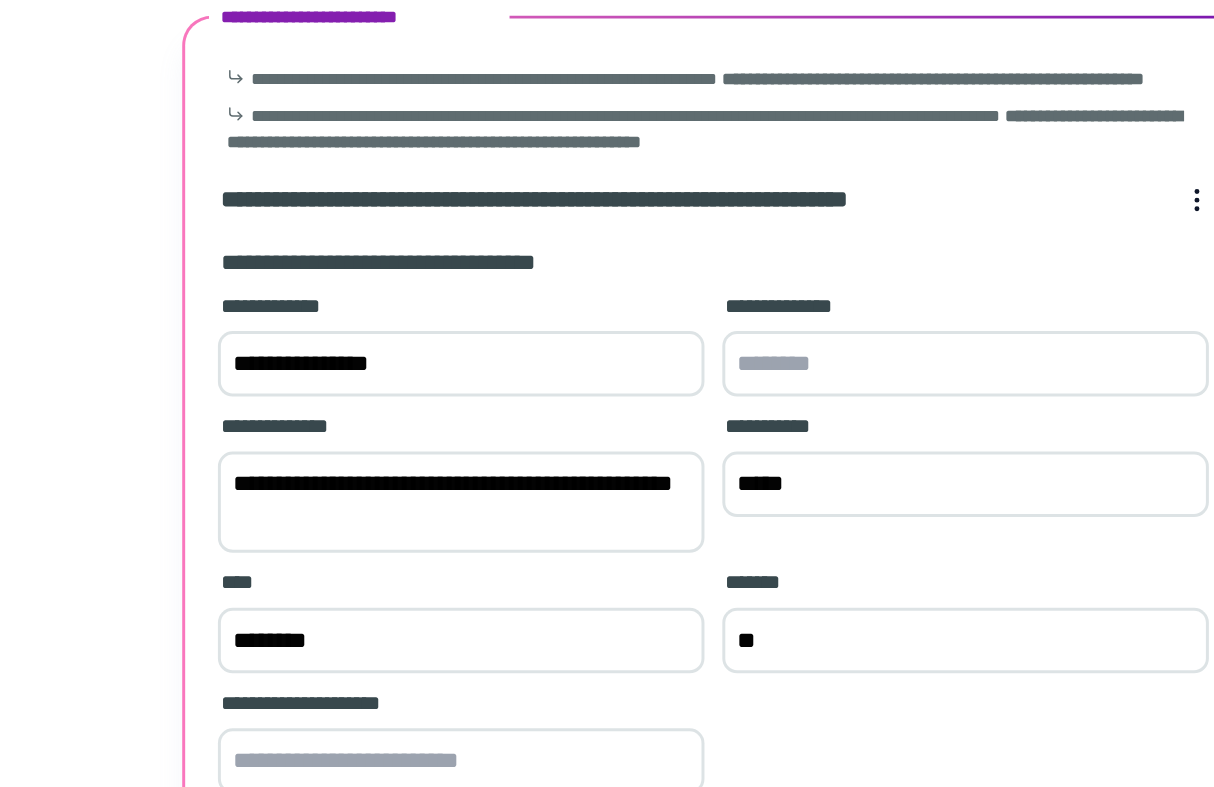 type on "**" 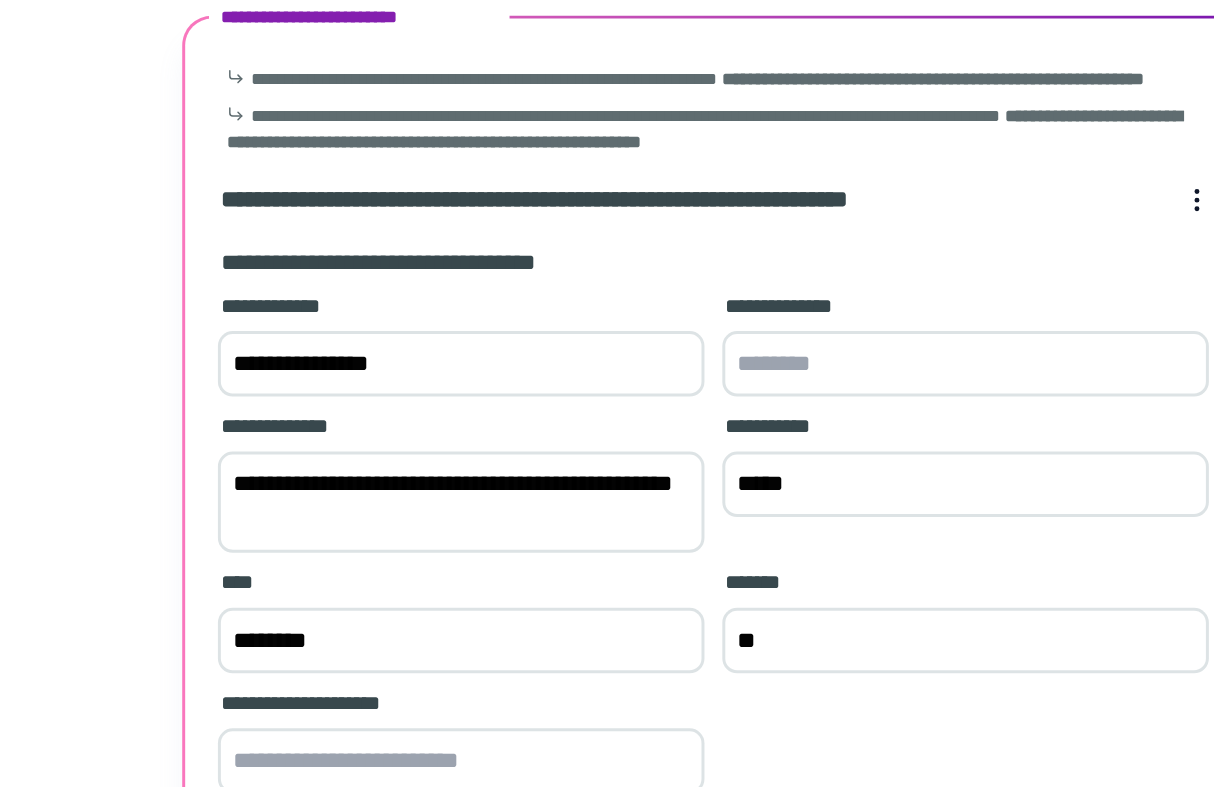 click on "**********" at bounding box center [758, 435] 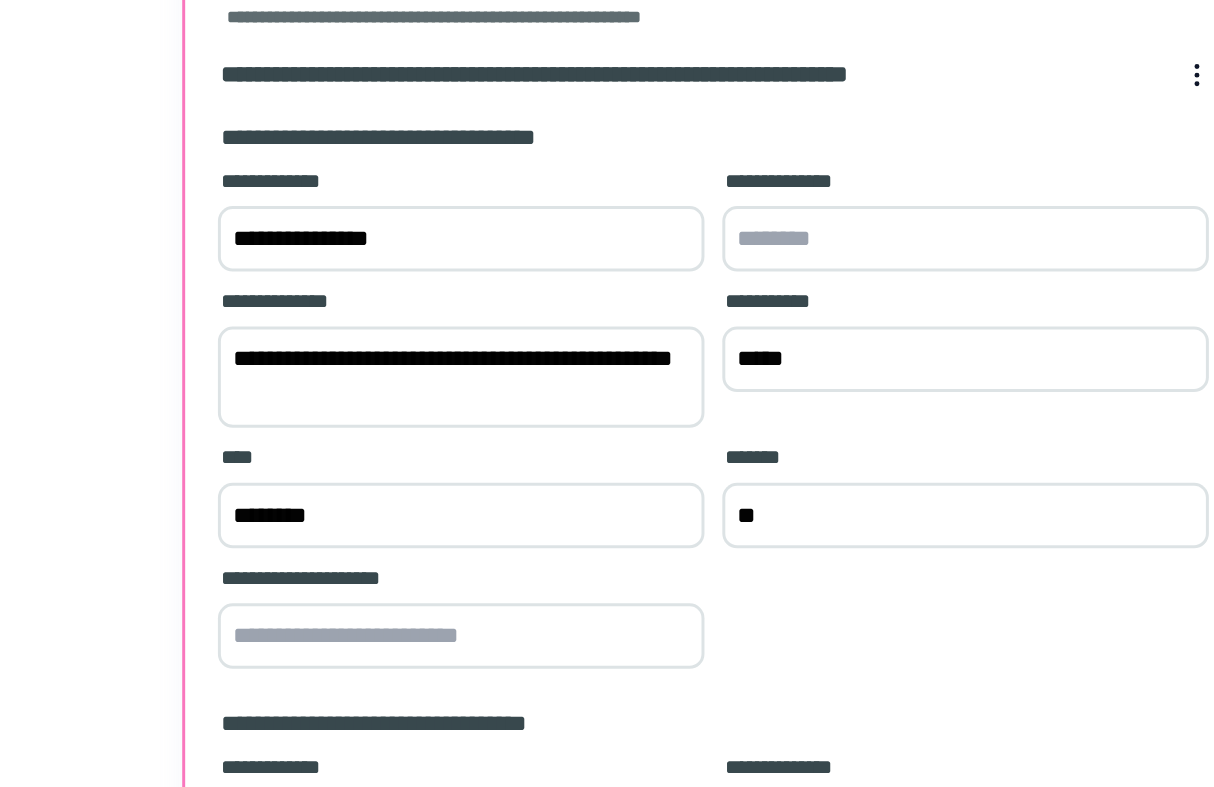 click at bounding box center (419, 620) 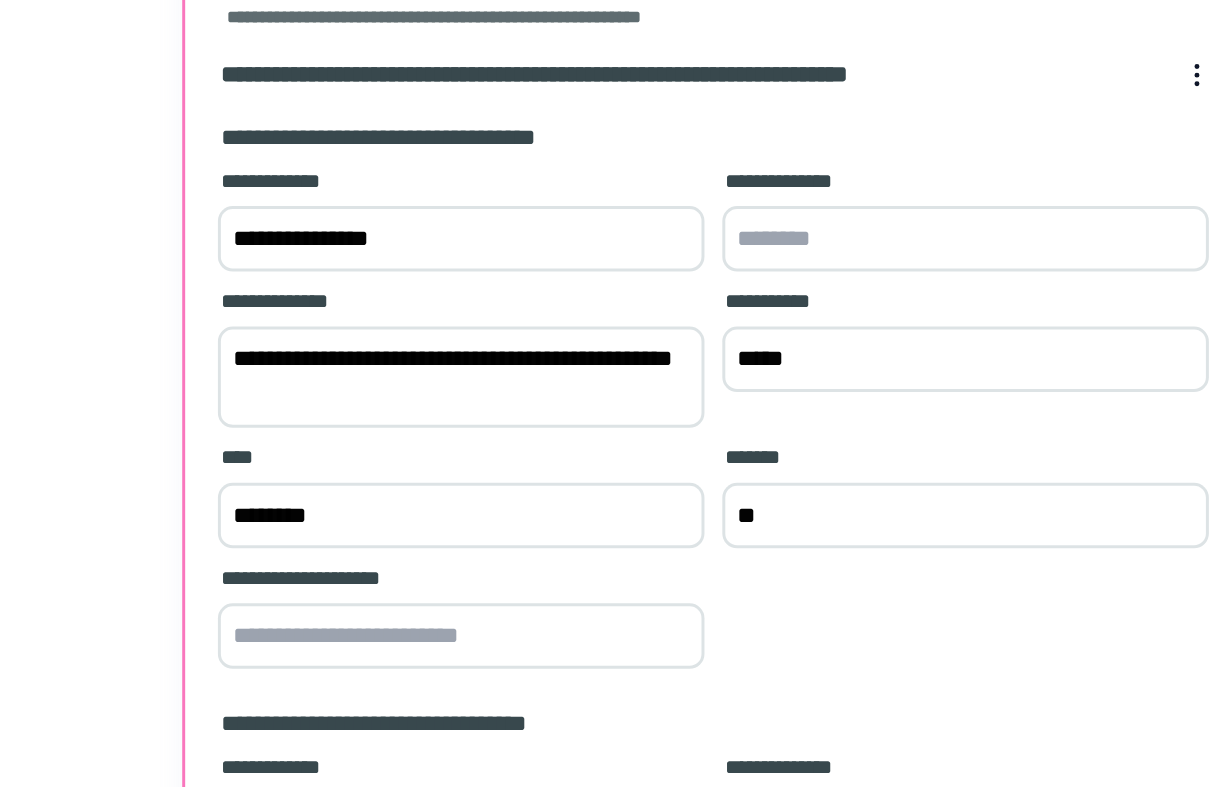 click on "**********" at bounding box center (419, 446) 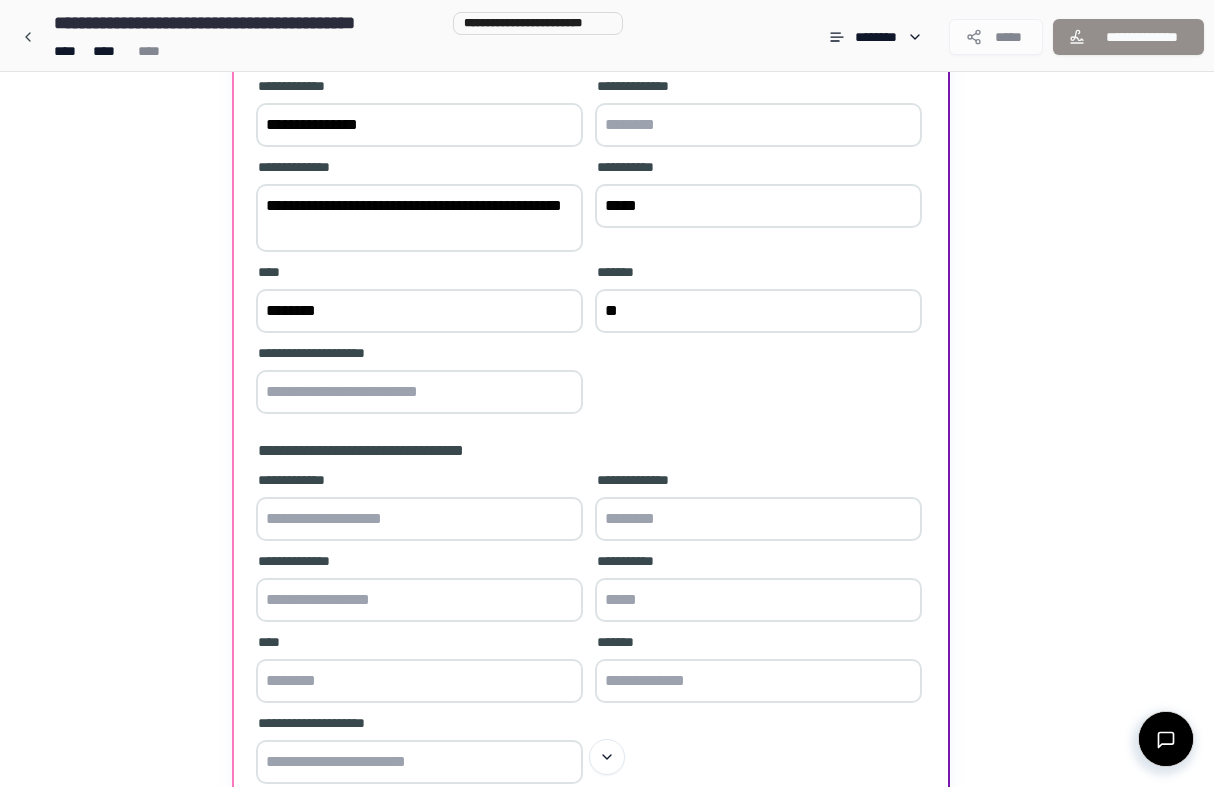 scroll, scrollTop: 267, scrollLeft: 0, axis: vertical 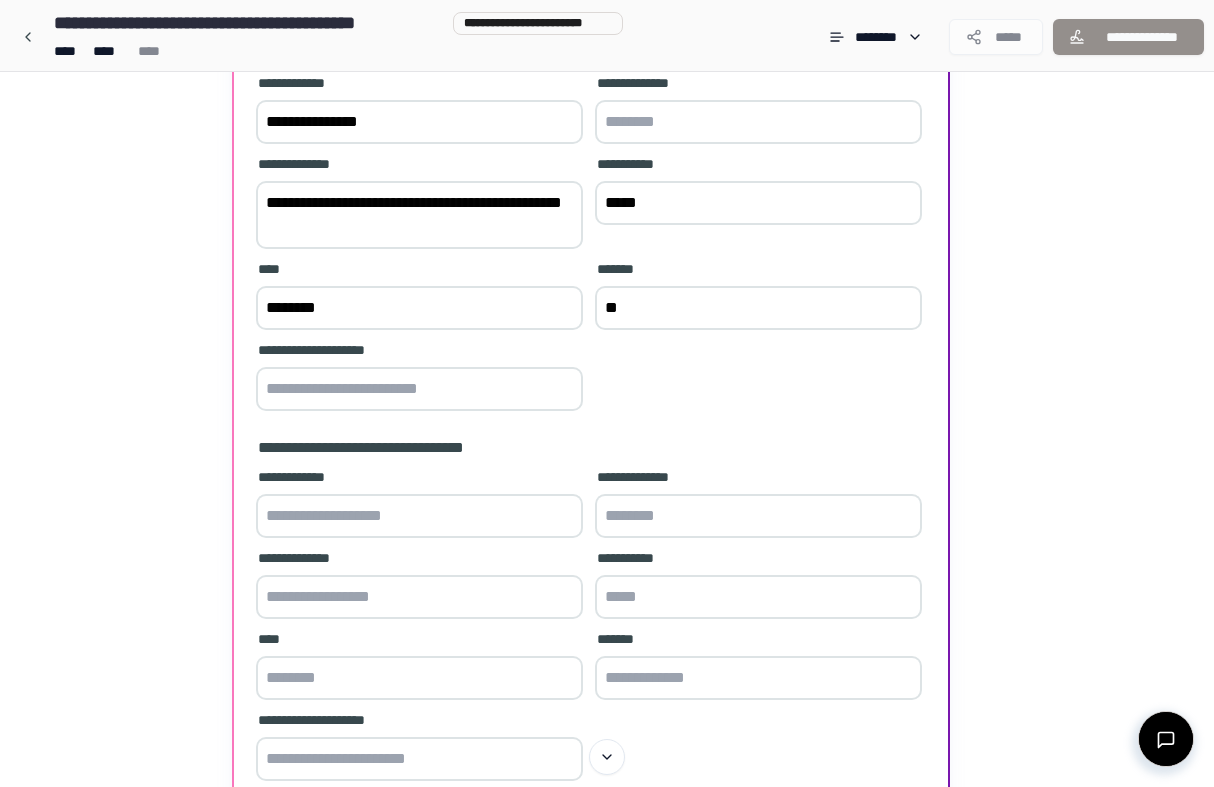 type on "**********" 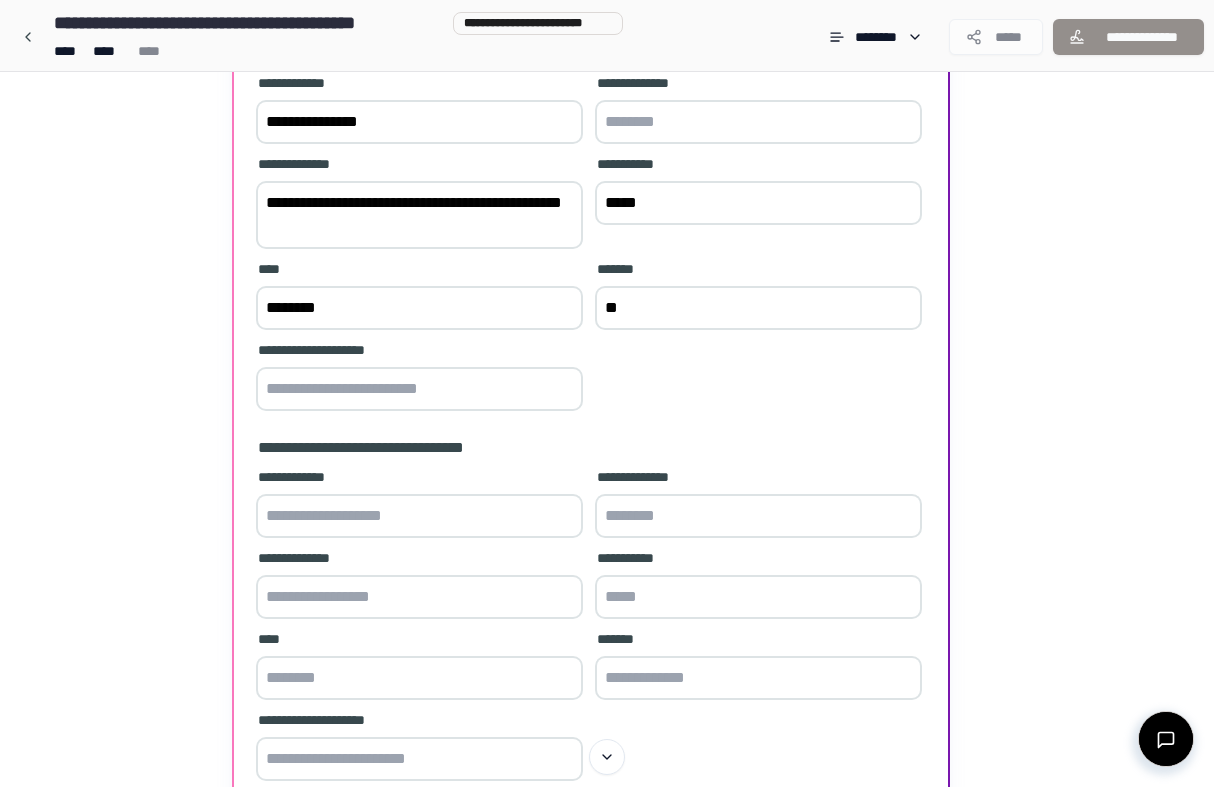 click on "**********" at bounding box center (591, 448) 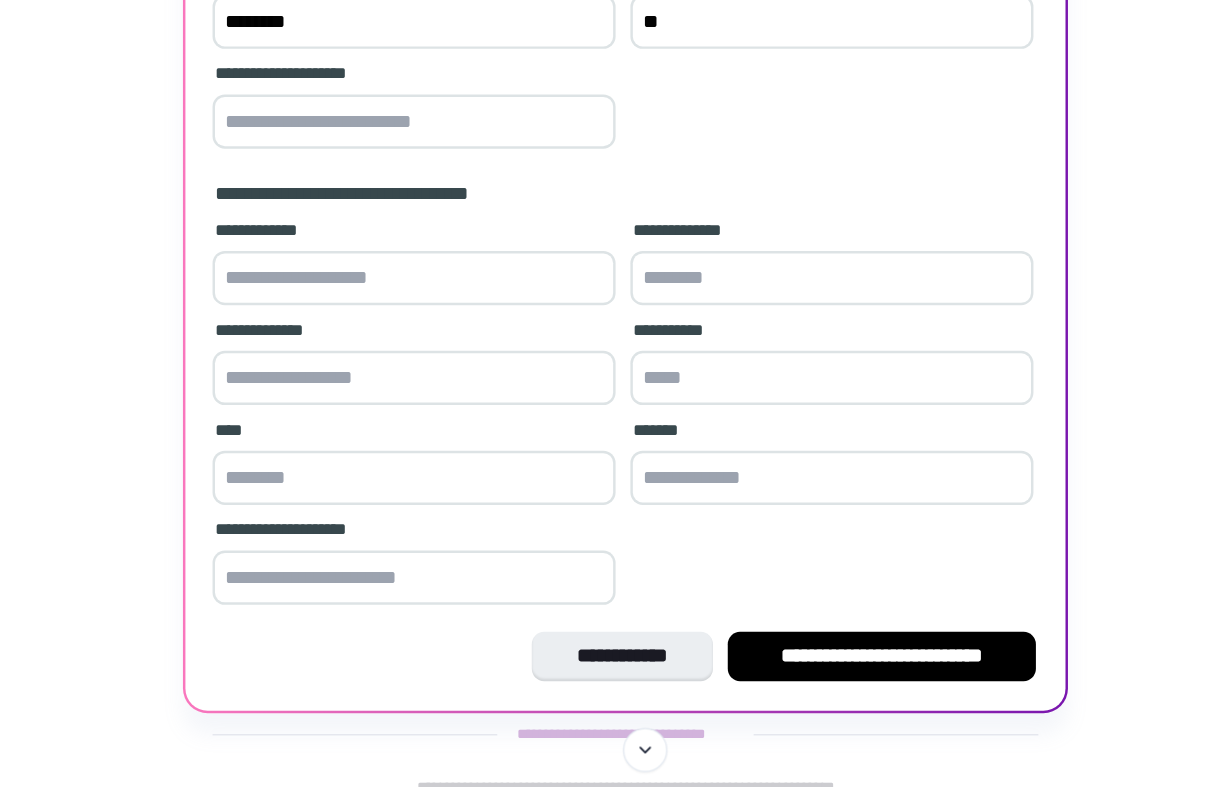 scroll, scrollTop: 411, scrollLeft: 0, axis: vertical 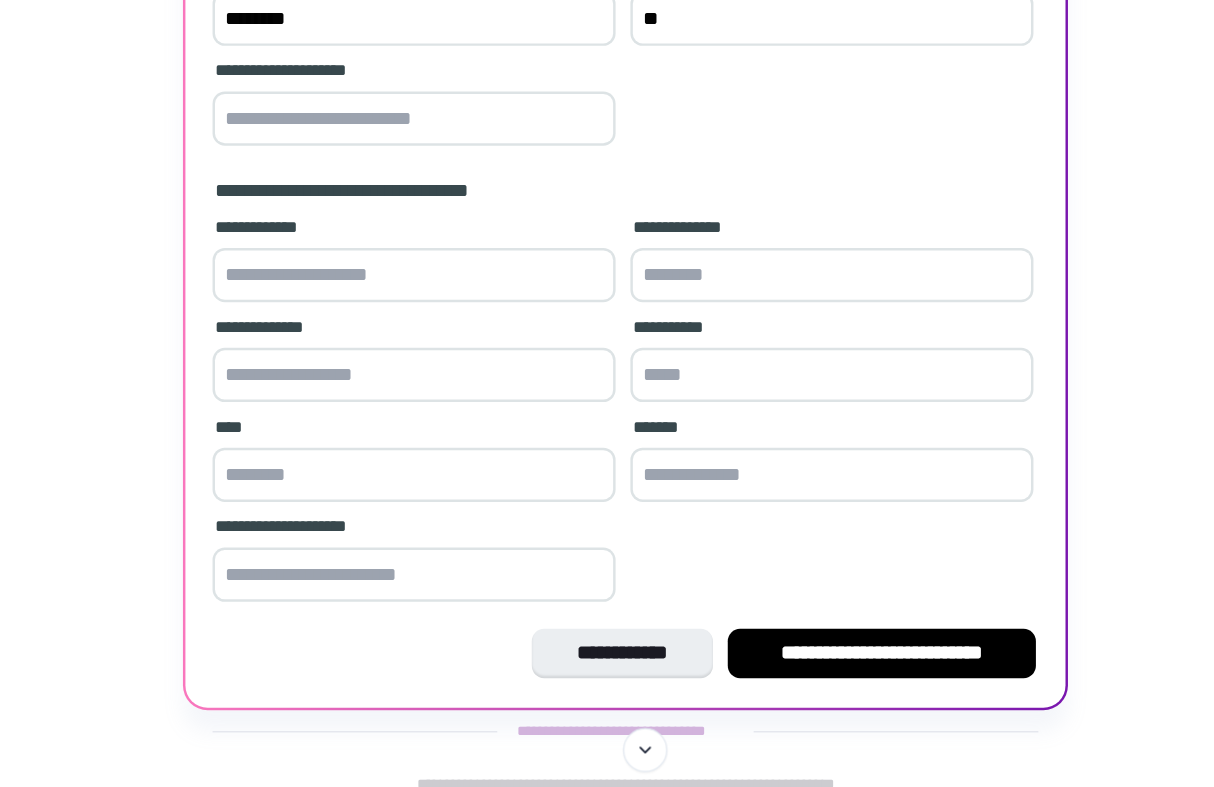 click at bounding box center [419, 372] 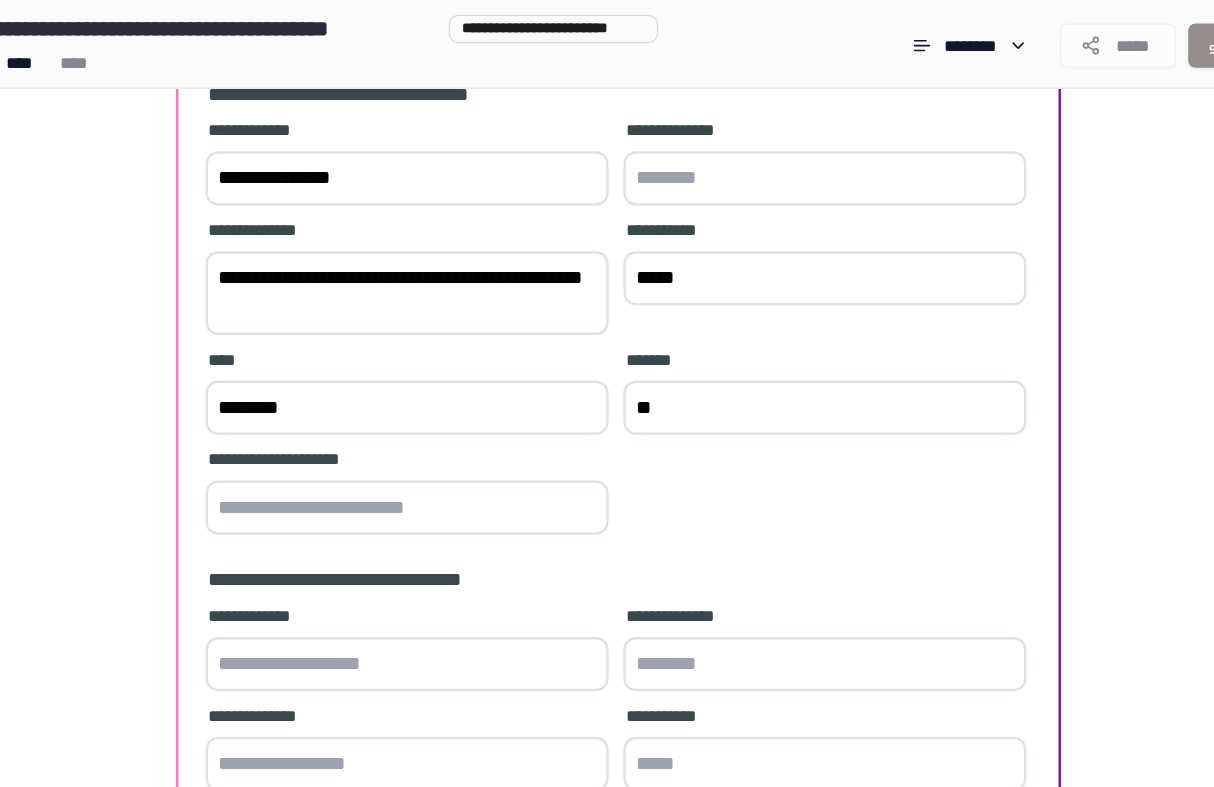 scroll, scrollTop: 0, scrollLeft: 0, axis: both 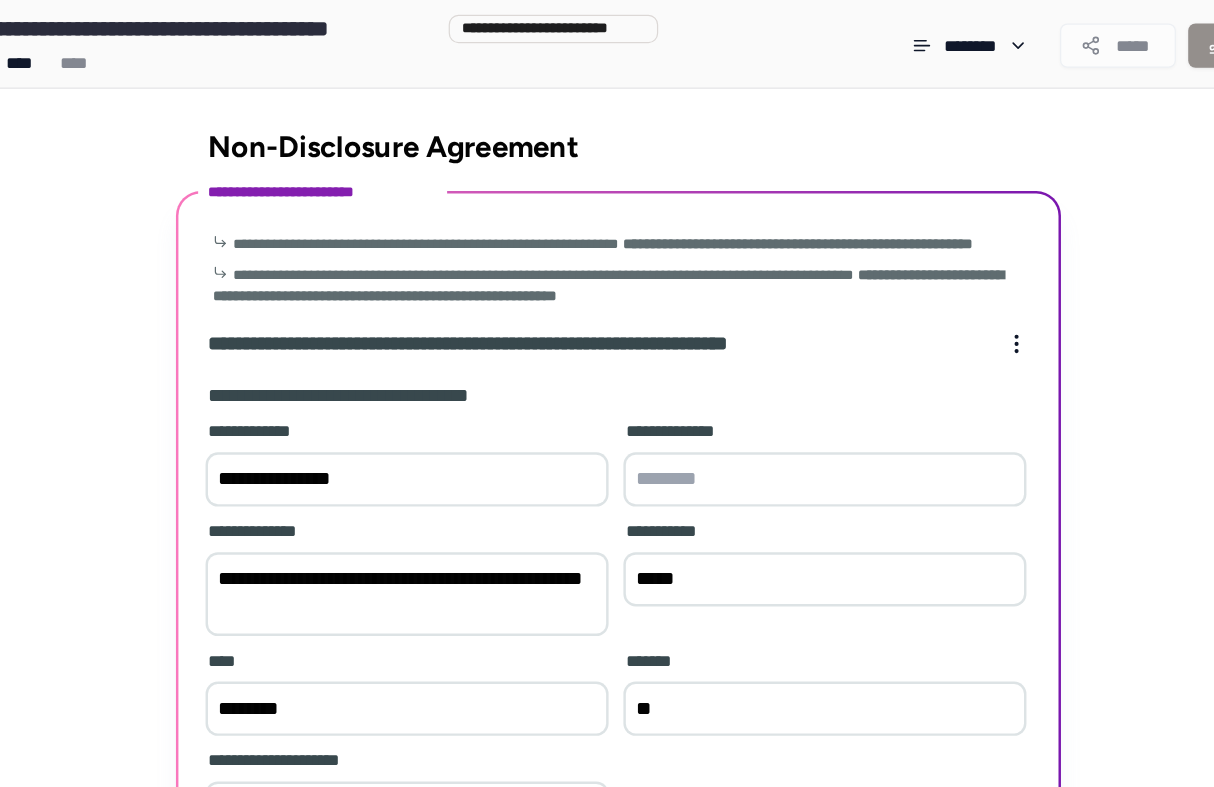 click at bounding box center [758, 389] 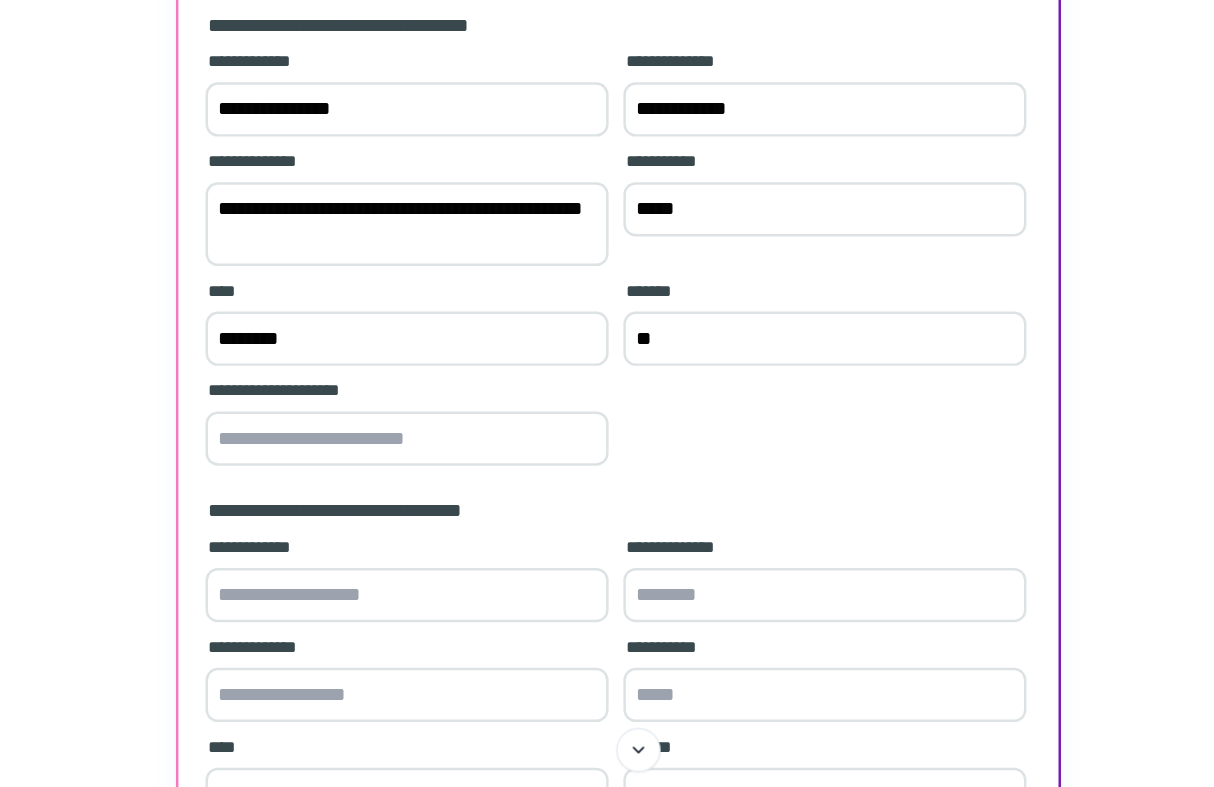 scroll, scrollTop: 445, scrollLeft: 0, axis: vertical 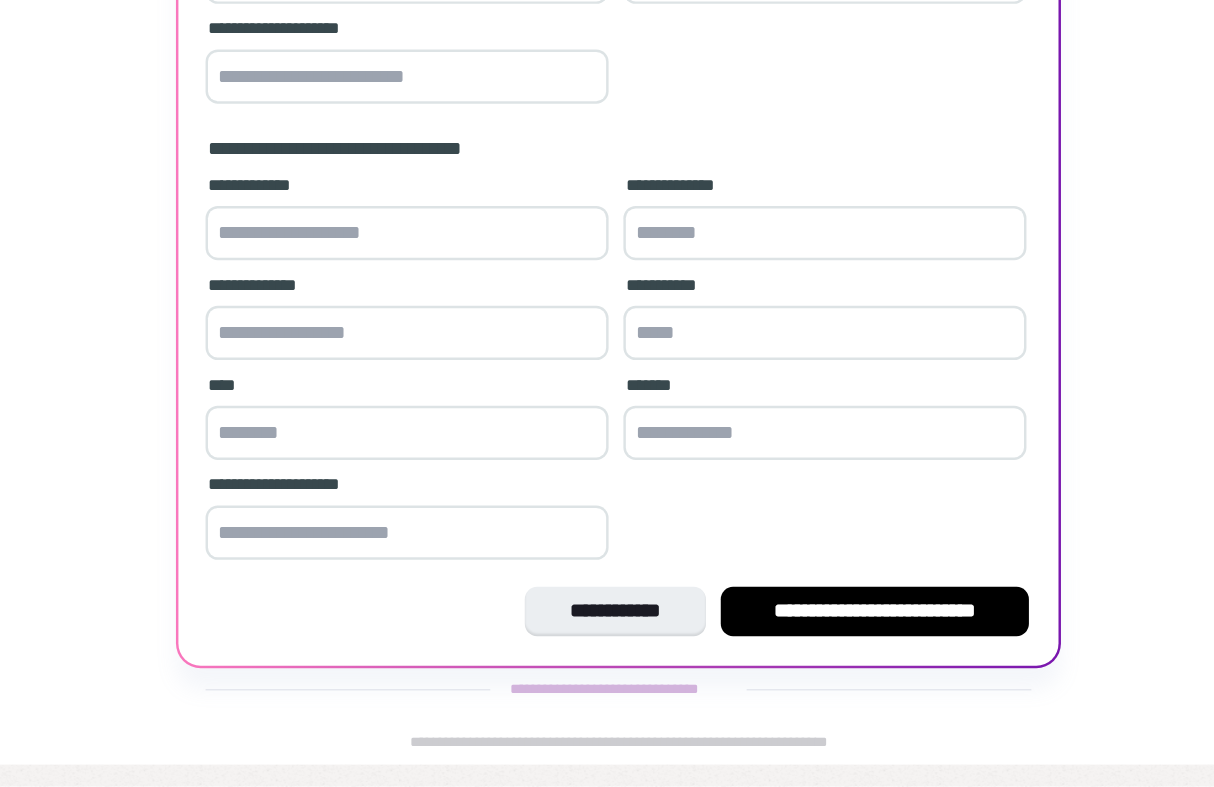 type on "**********" 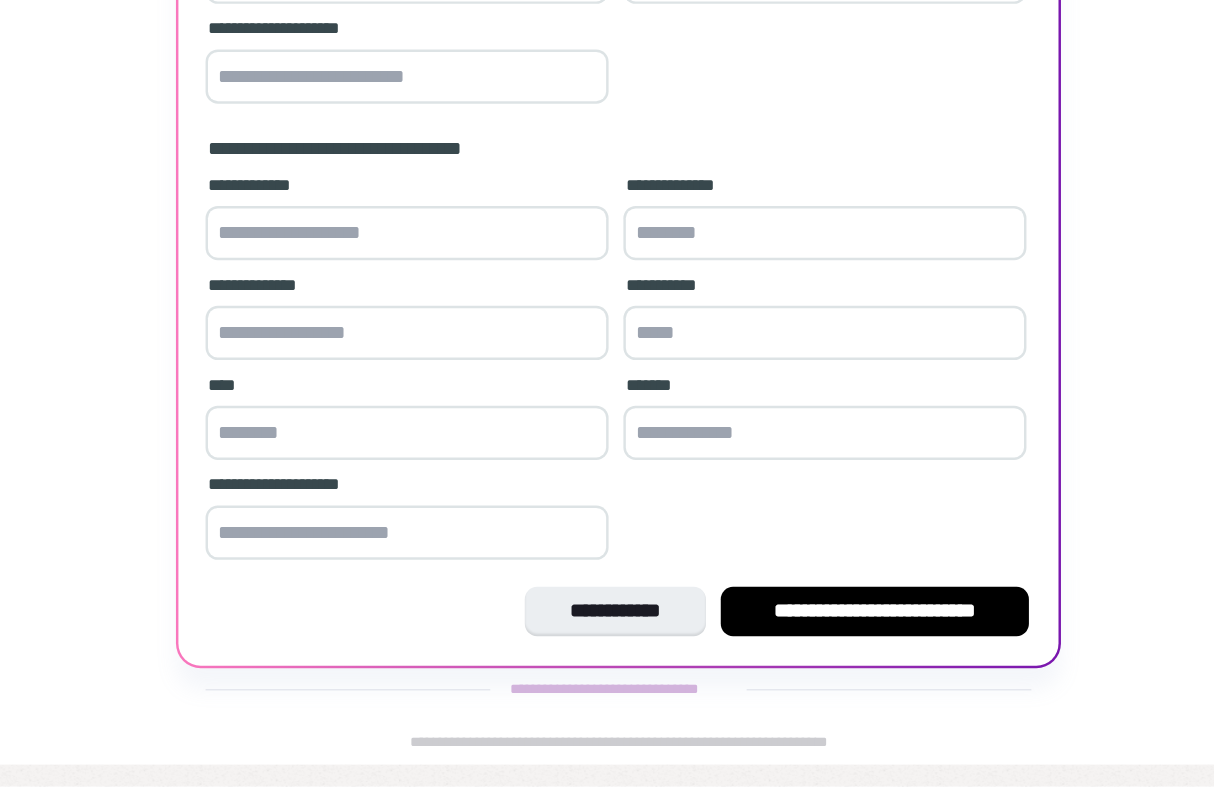 click at bounding box center (419, 338) 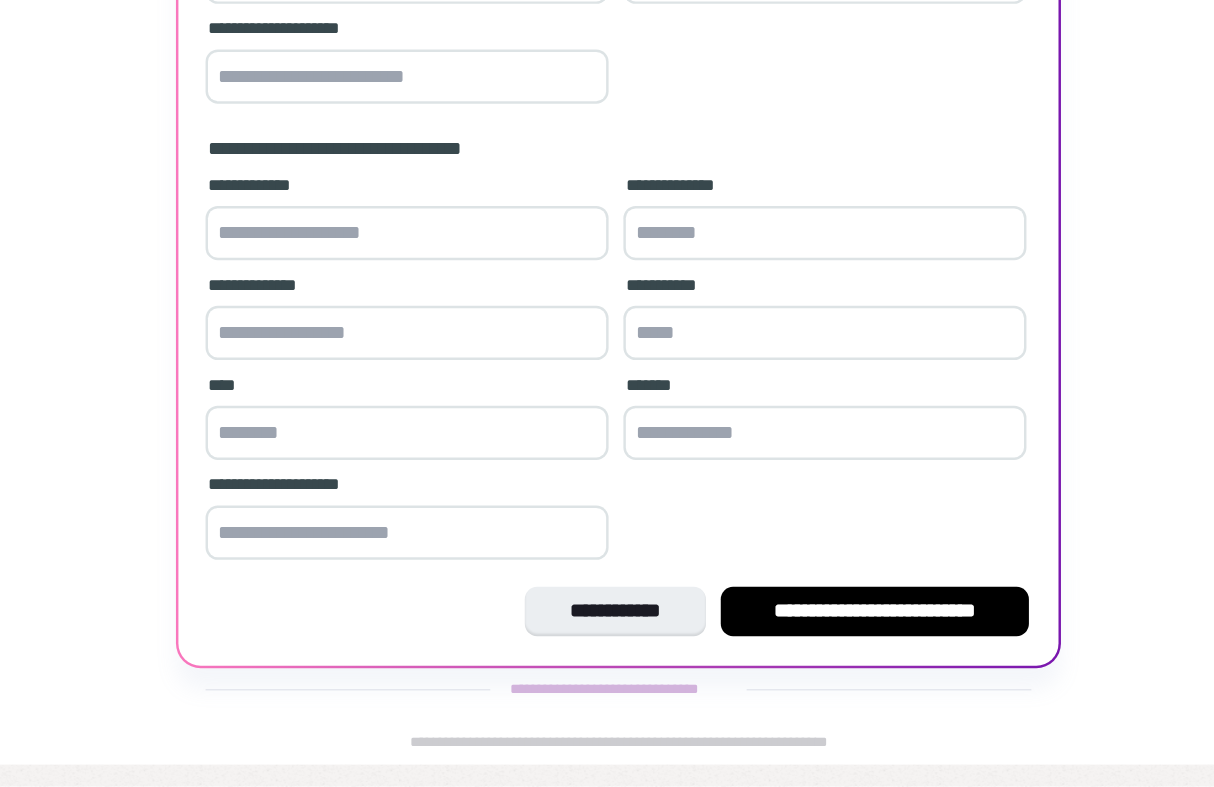 click at bounding box center (758, 338) 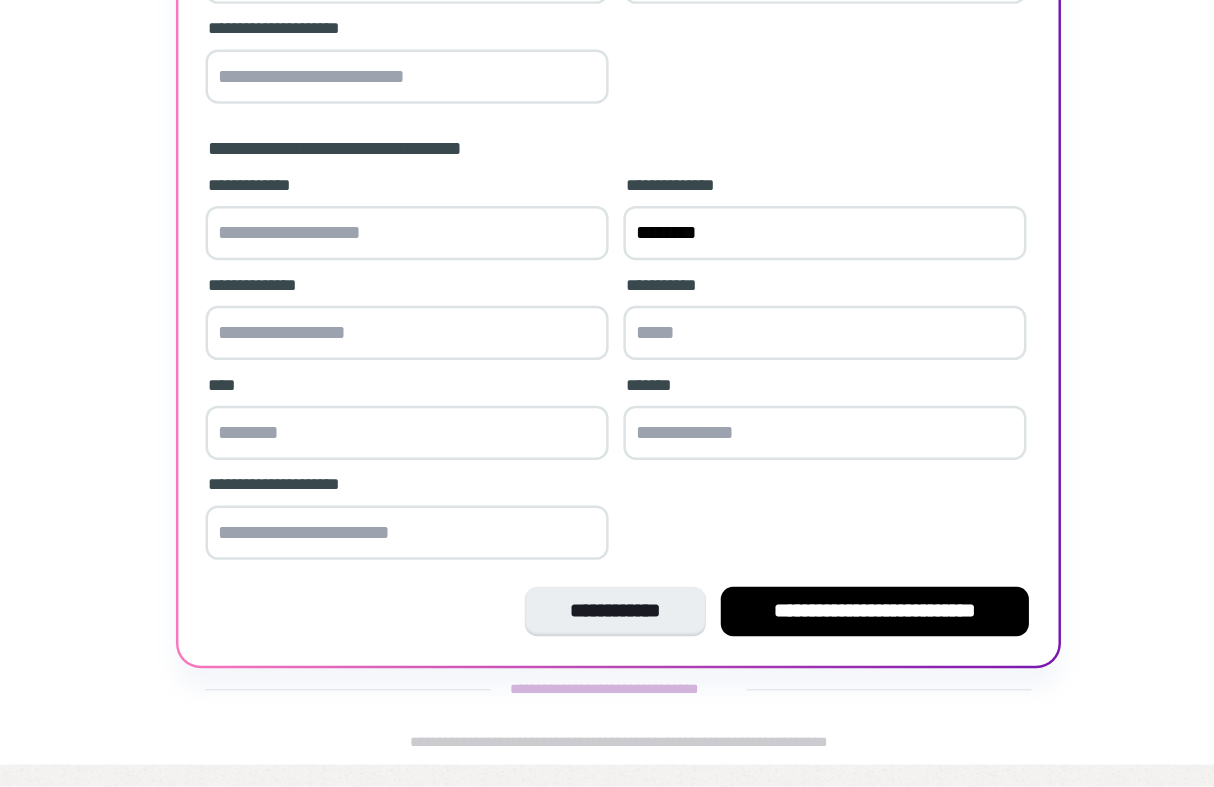 click at bounding box center (419, 338) 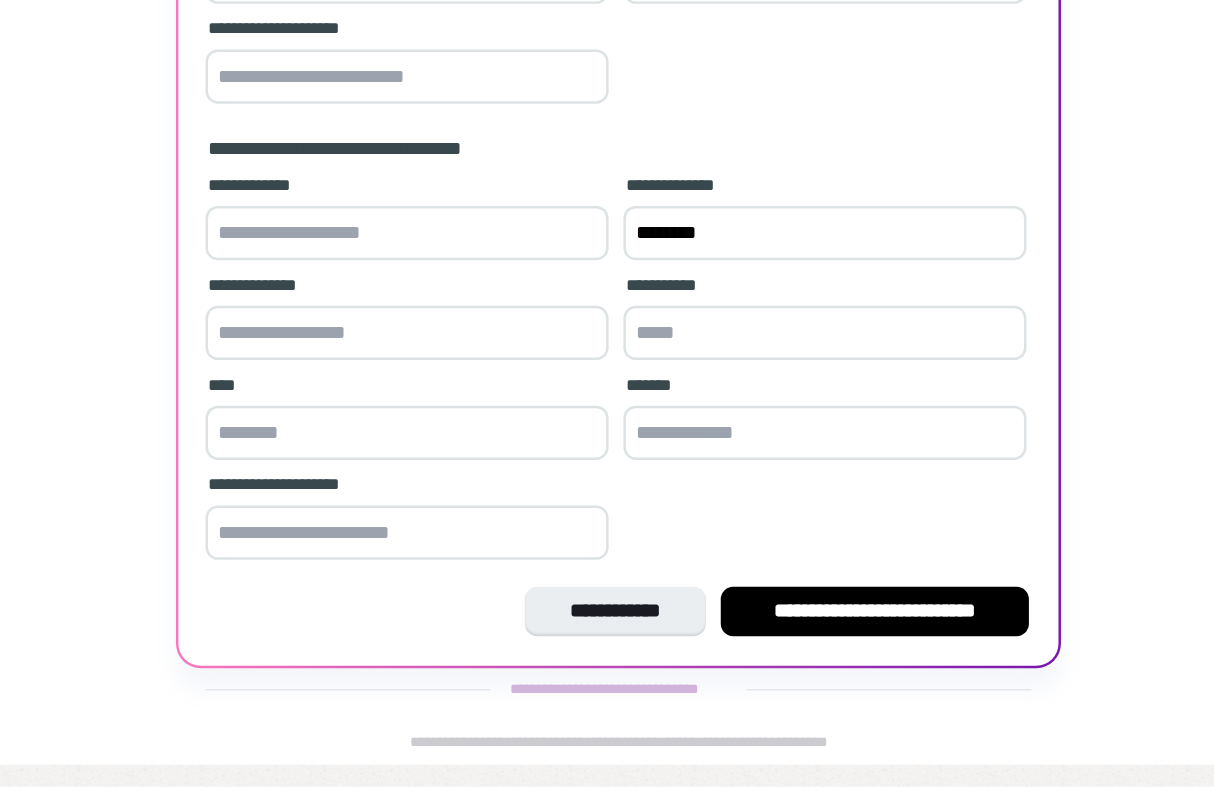 click on "********" at bounding box center [758, 338] 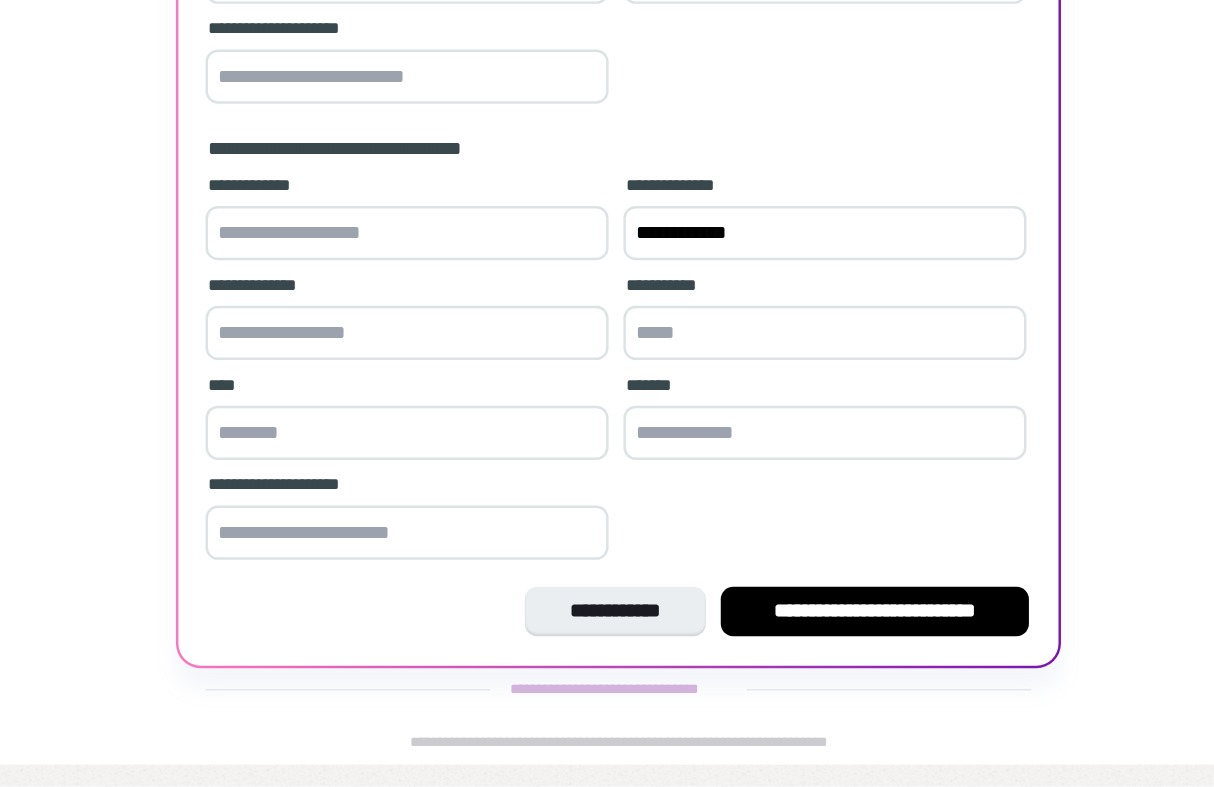 type on "**********" 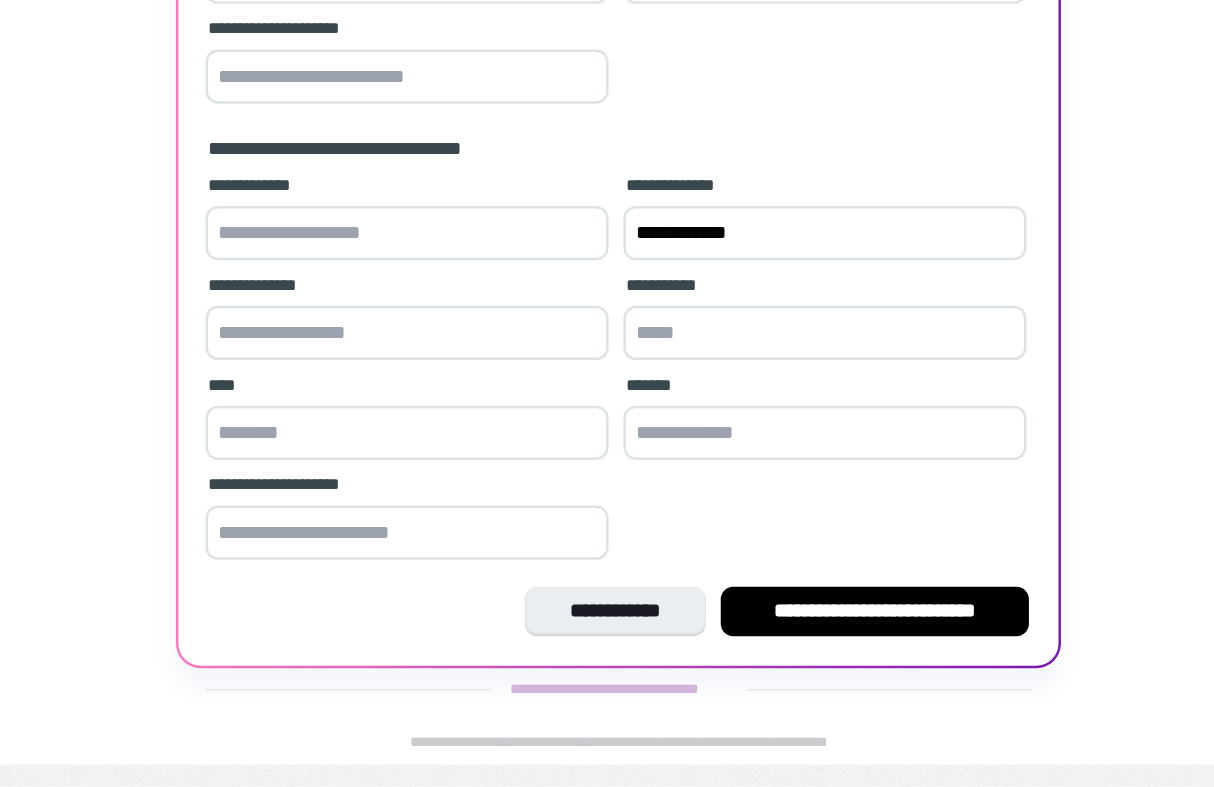 click at bounding box center [419, 338] 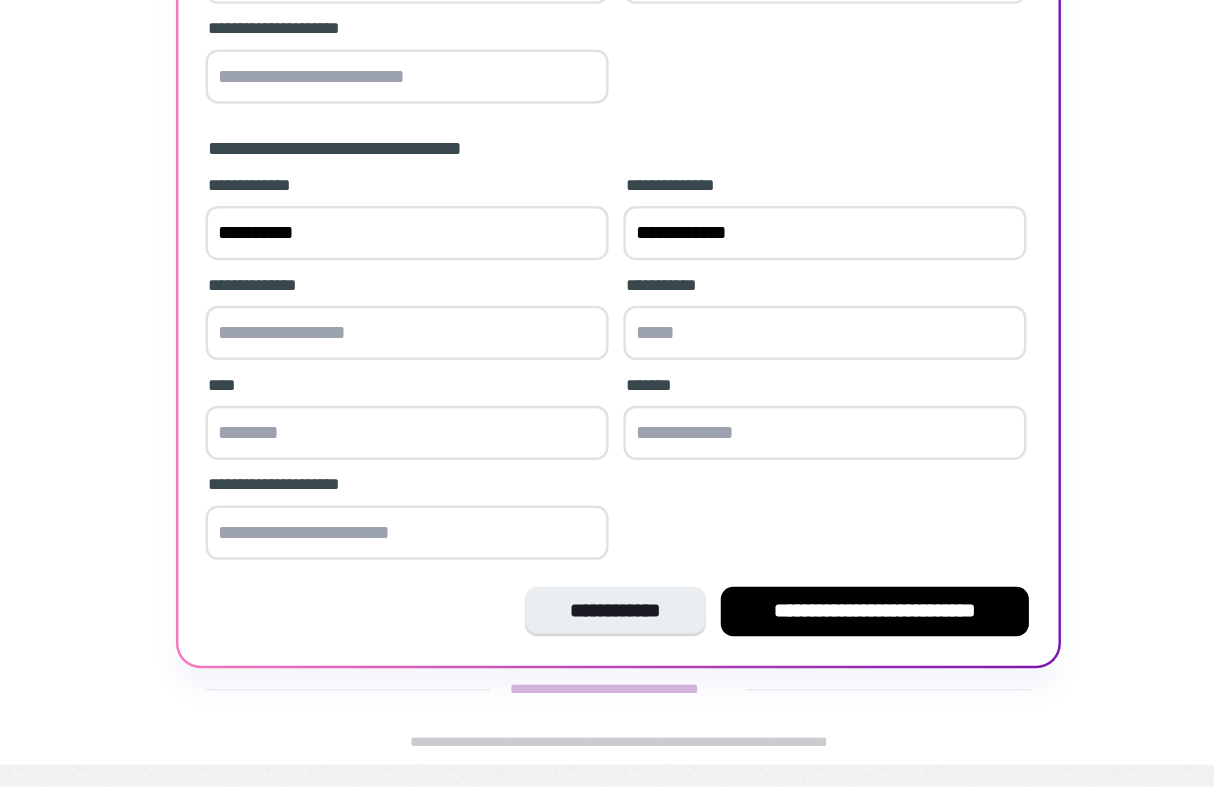 click on "*********" at bounding box center [419, 338] 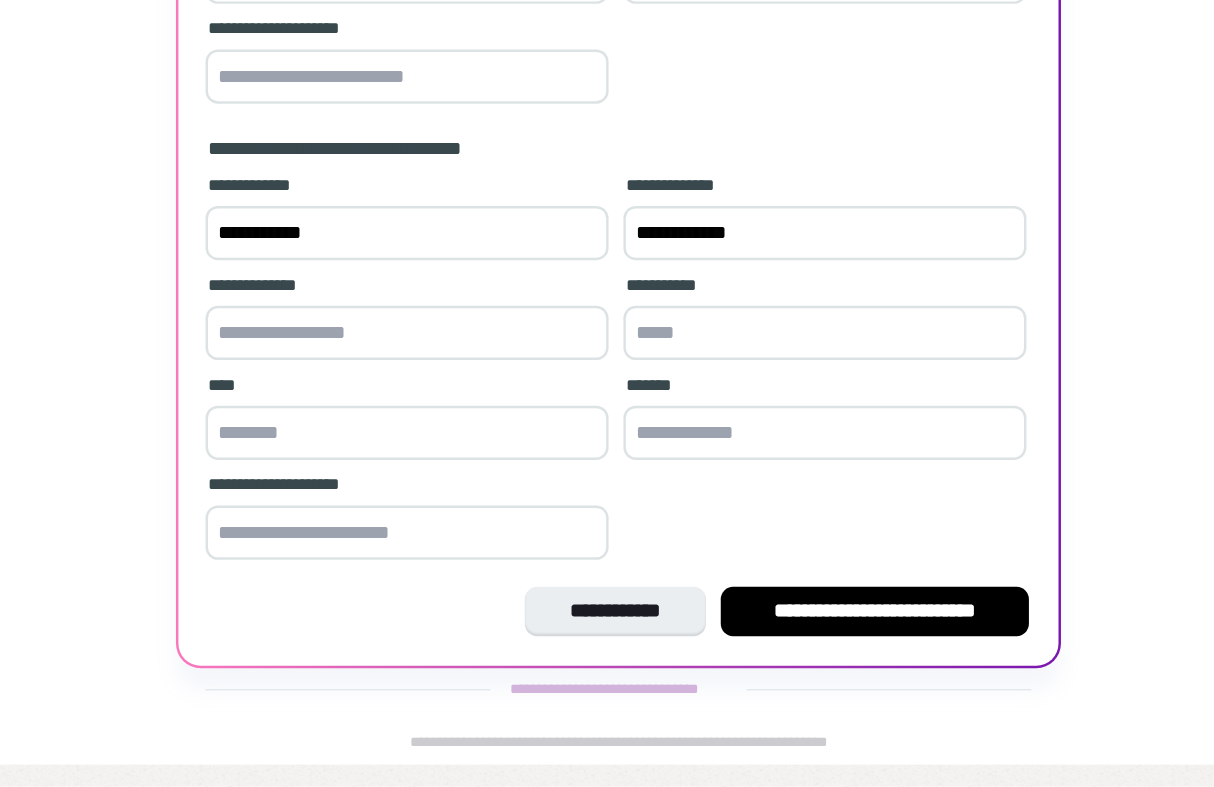 click on "**********" at bounding box center (419, 338) 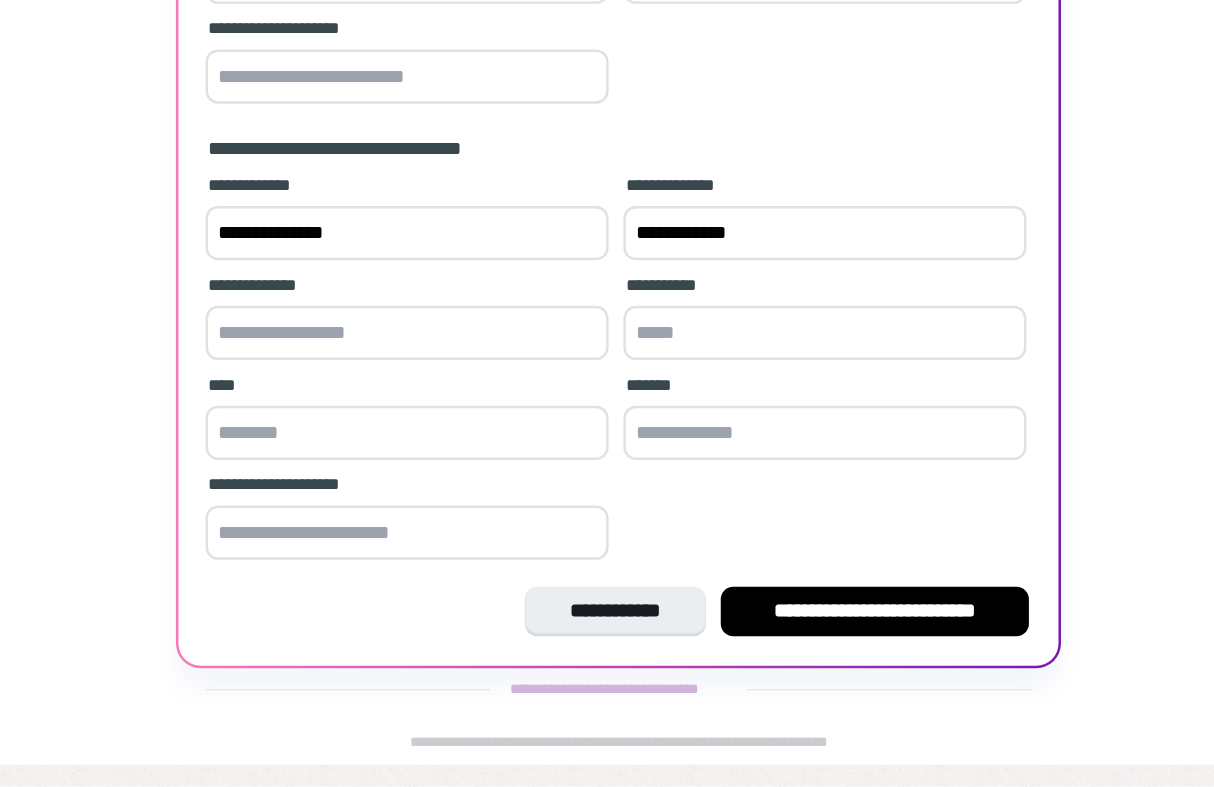 type on "**********" 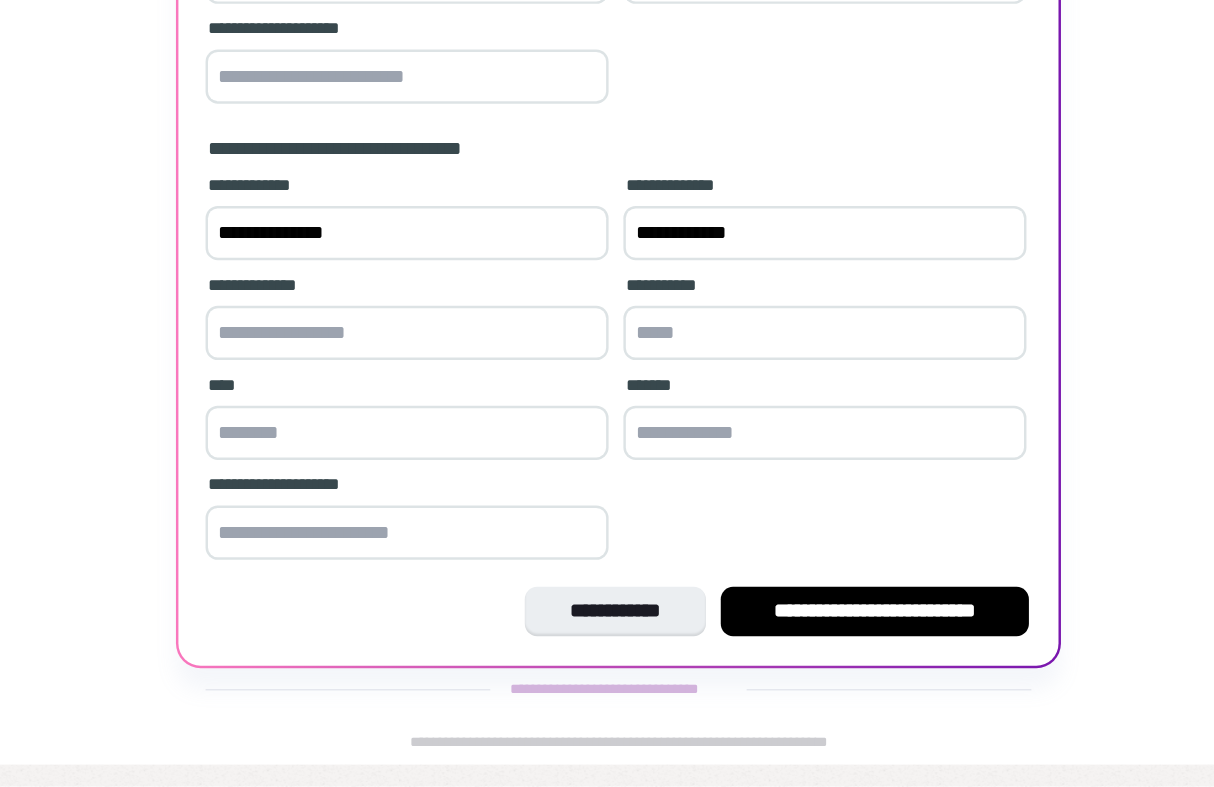 click at bounding box center (758, 500) 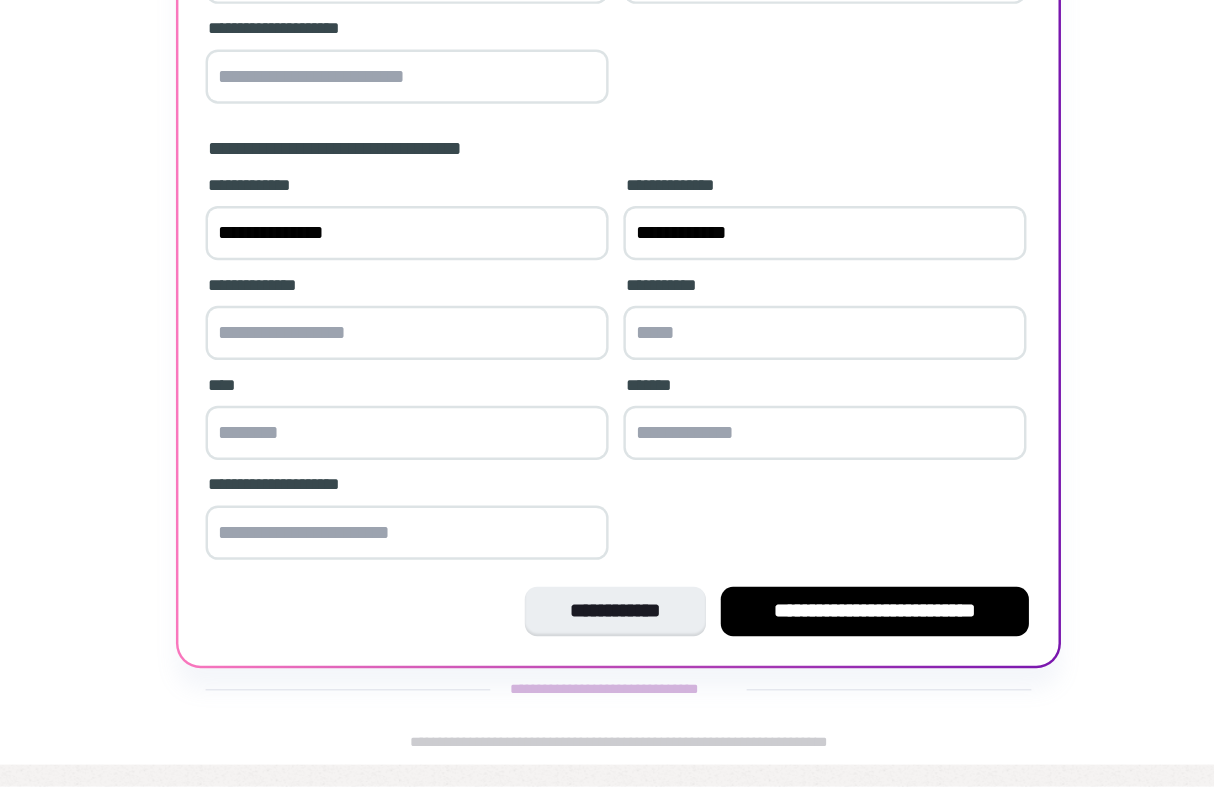click at bounding box center [419, 419] 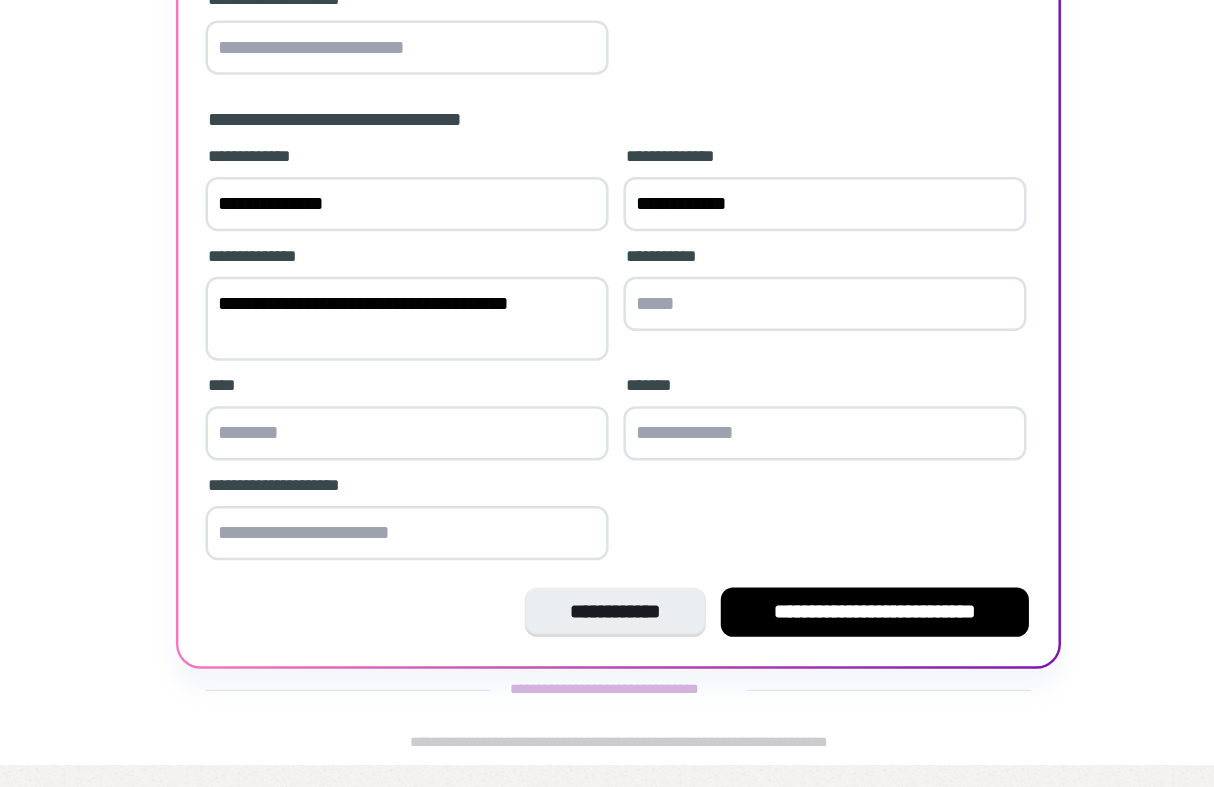 scroll, scrollTop: 445, scrollLeft: 0, axis: vertical 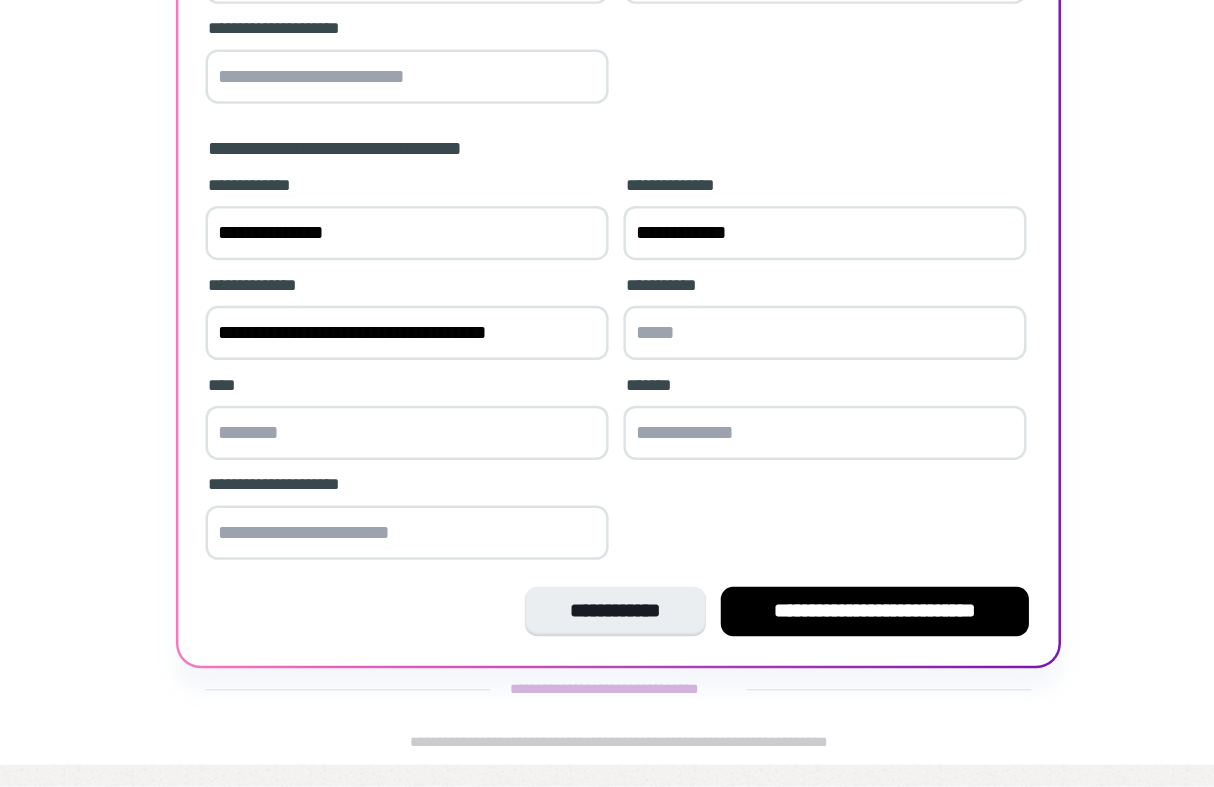 type on "**********" 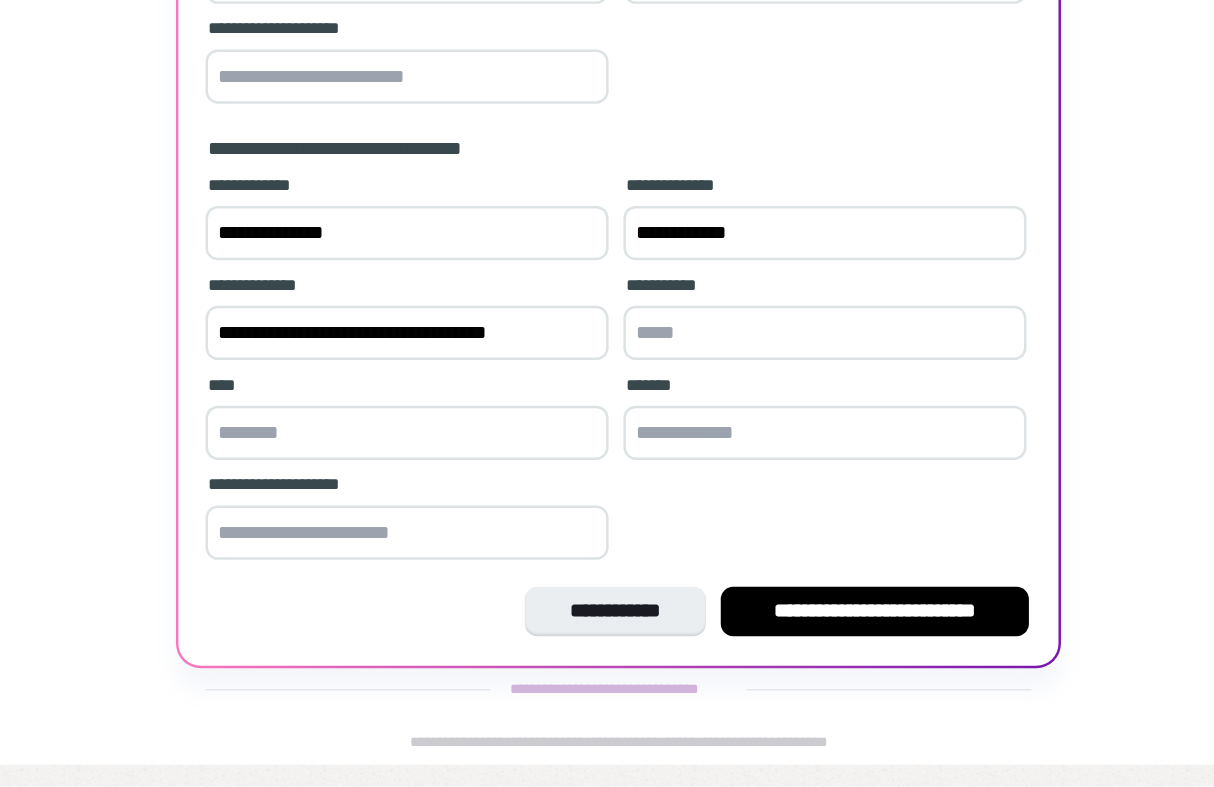 click on "****" at bounding box center [419, 489] 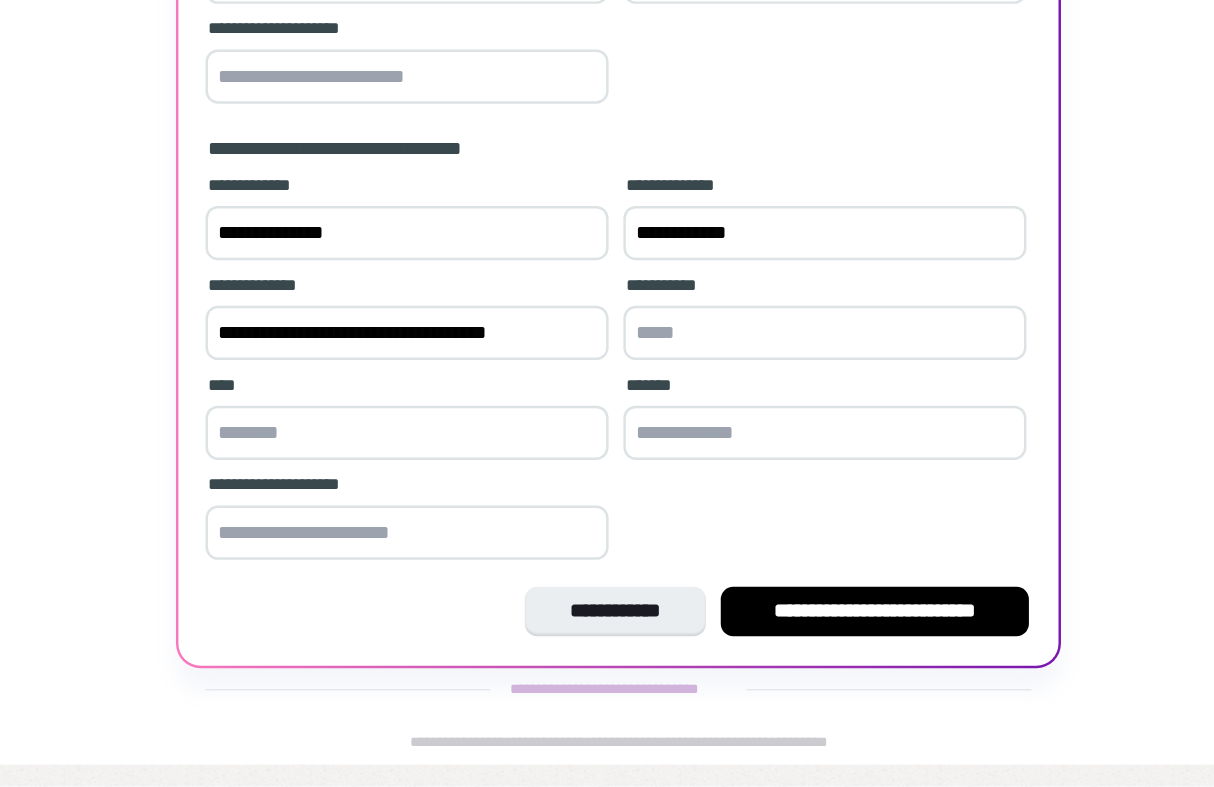click at bounding box center (419, 500) 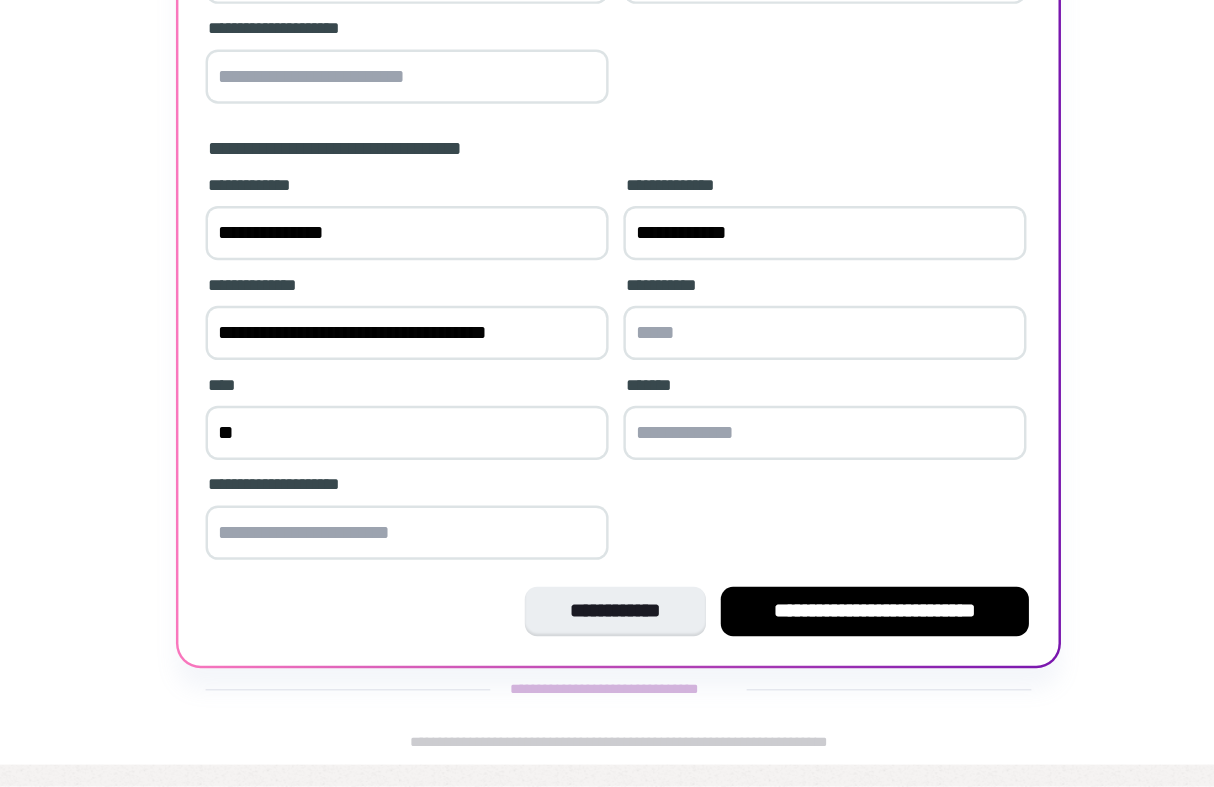 type on "*" 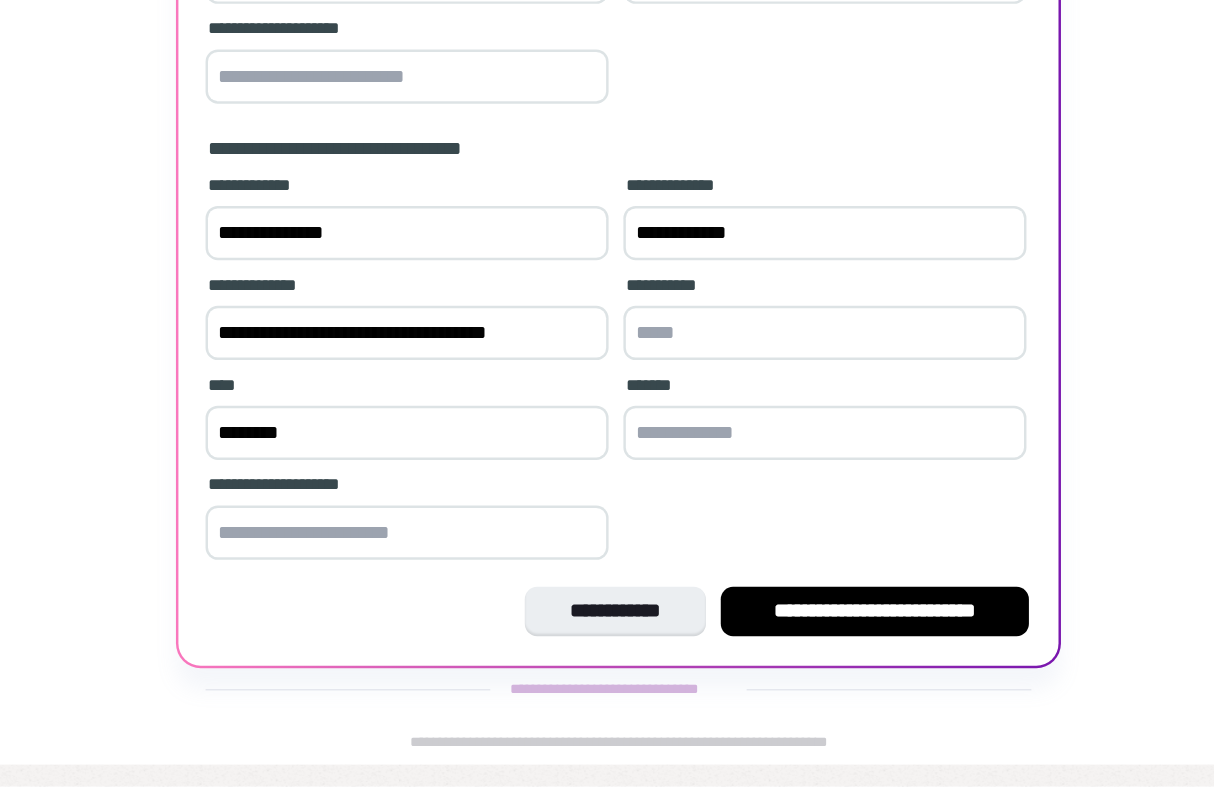 type on "********" 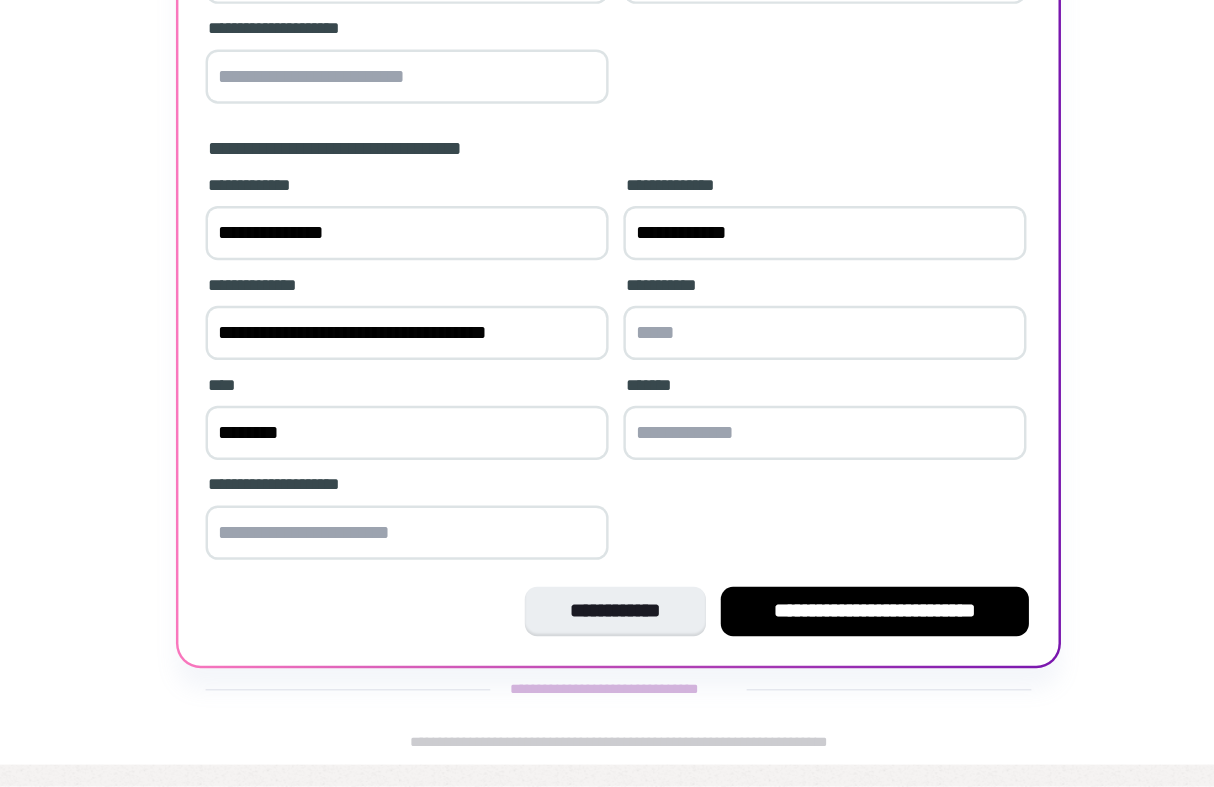 click at bounding box center [758, 419] 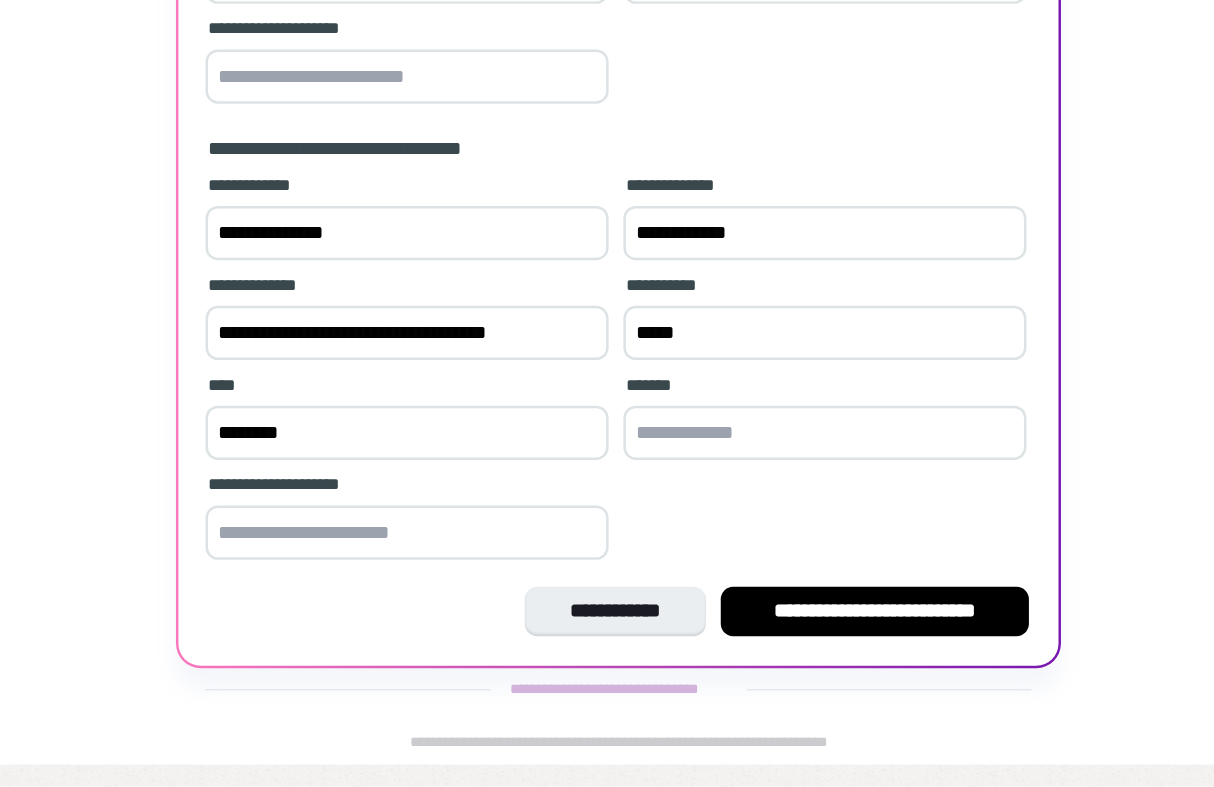 type on "*****" 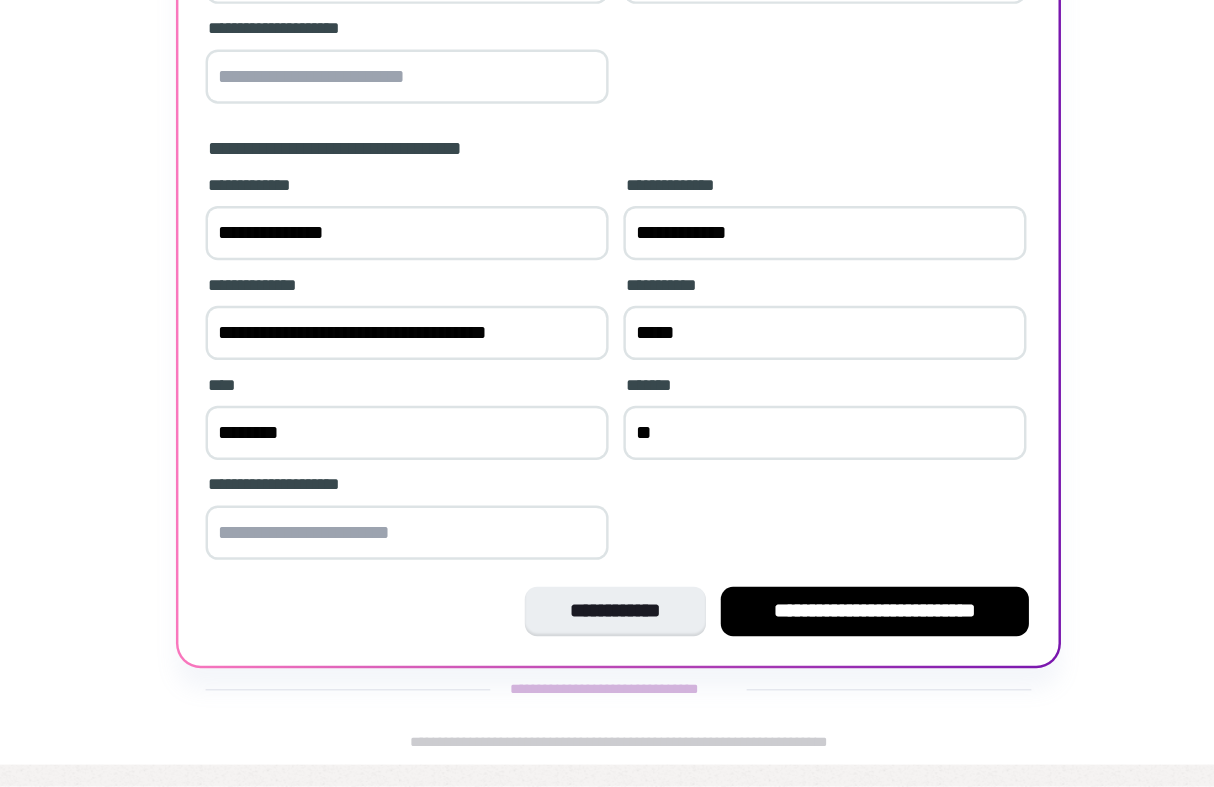 type on "**" 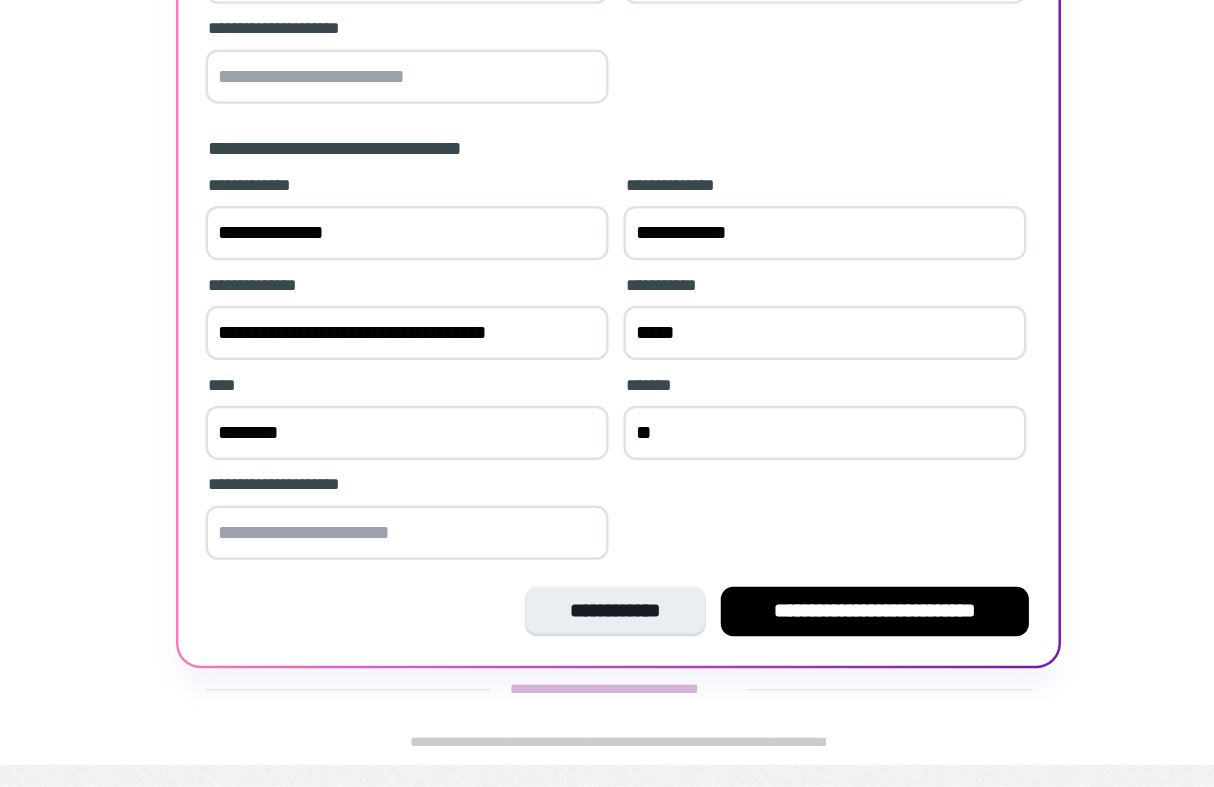 click on "********" at bounding box center [419, 500] 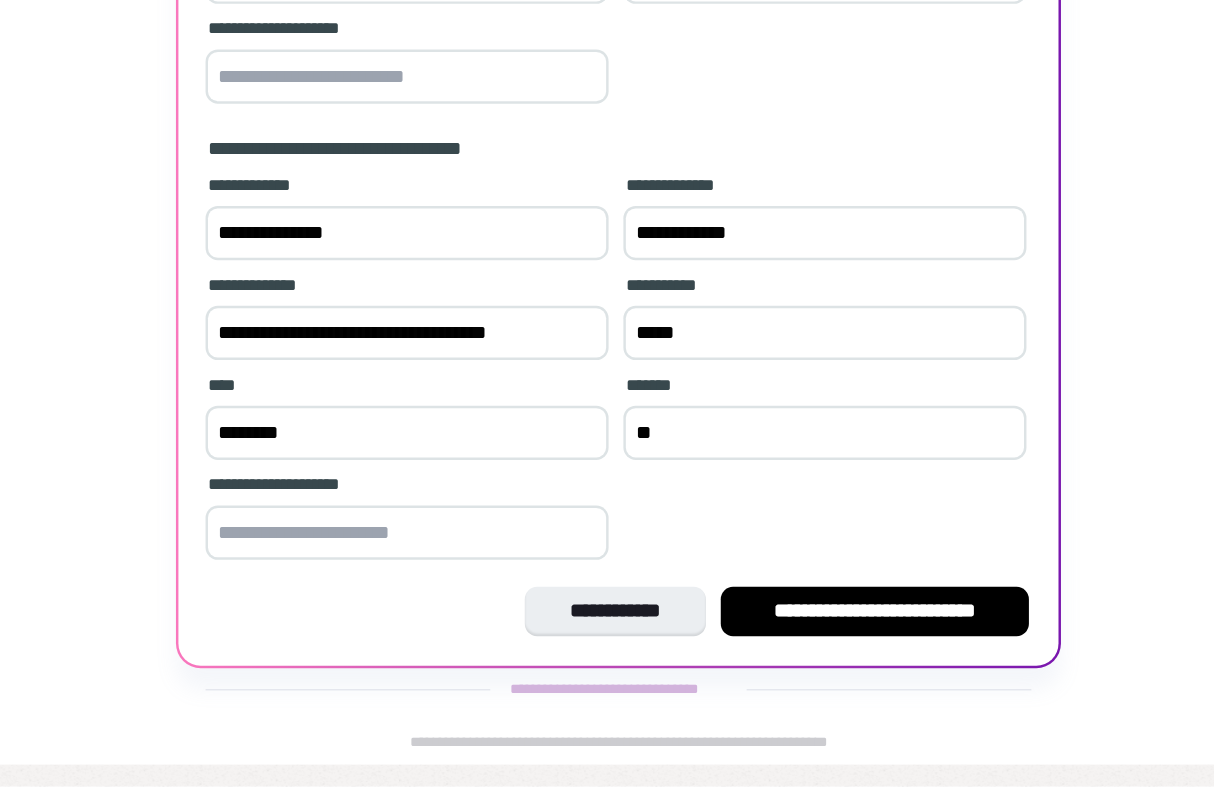 click on "**********" at bounding box center (419, 419) 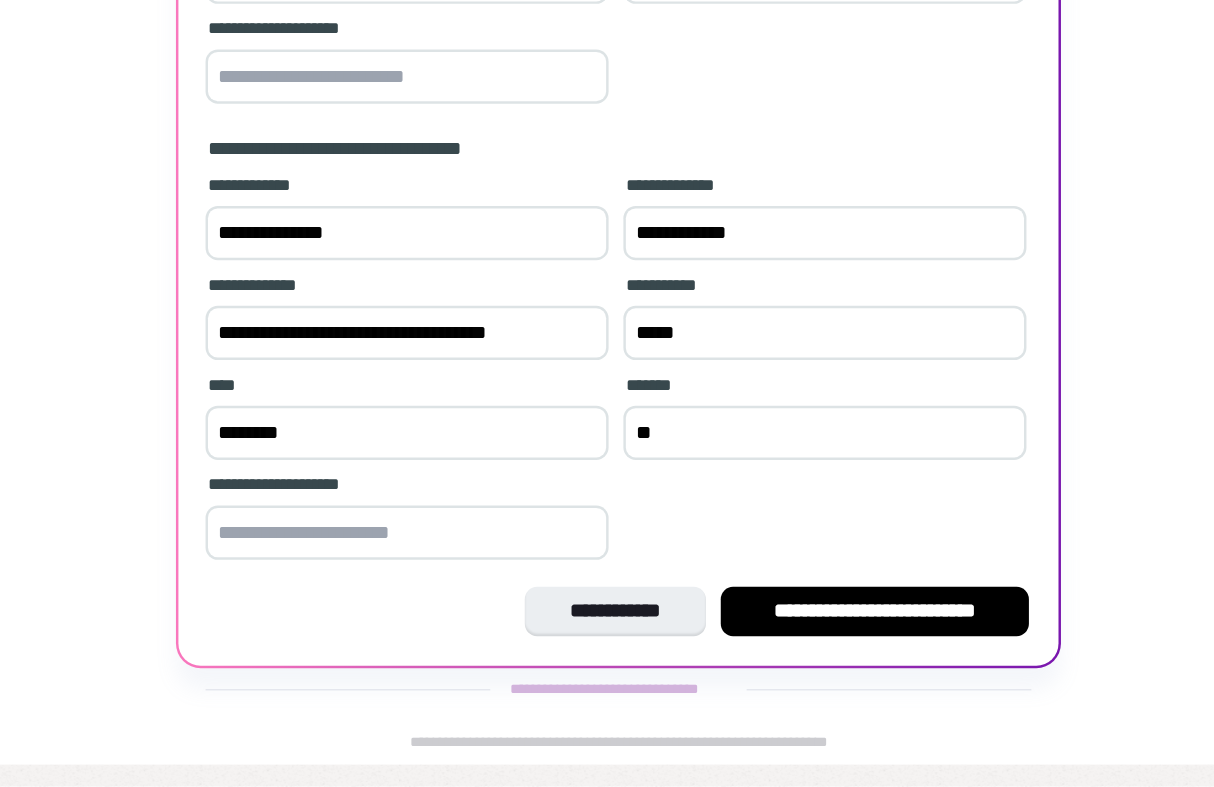 click at bounding box center [419, 581] 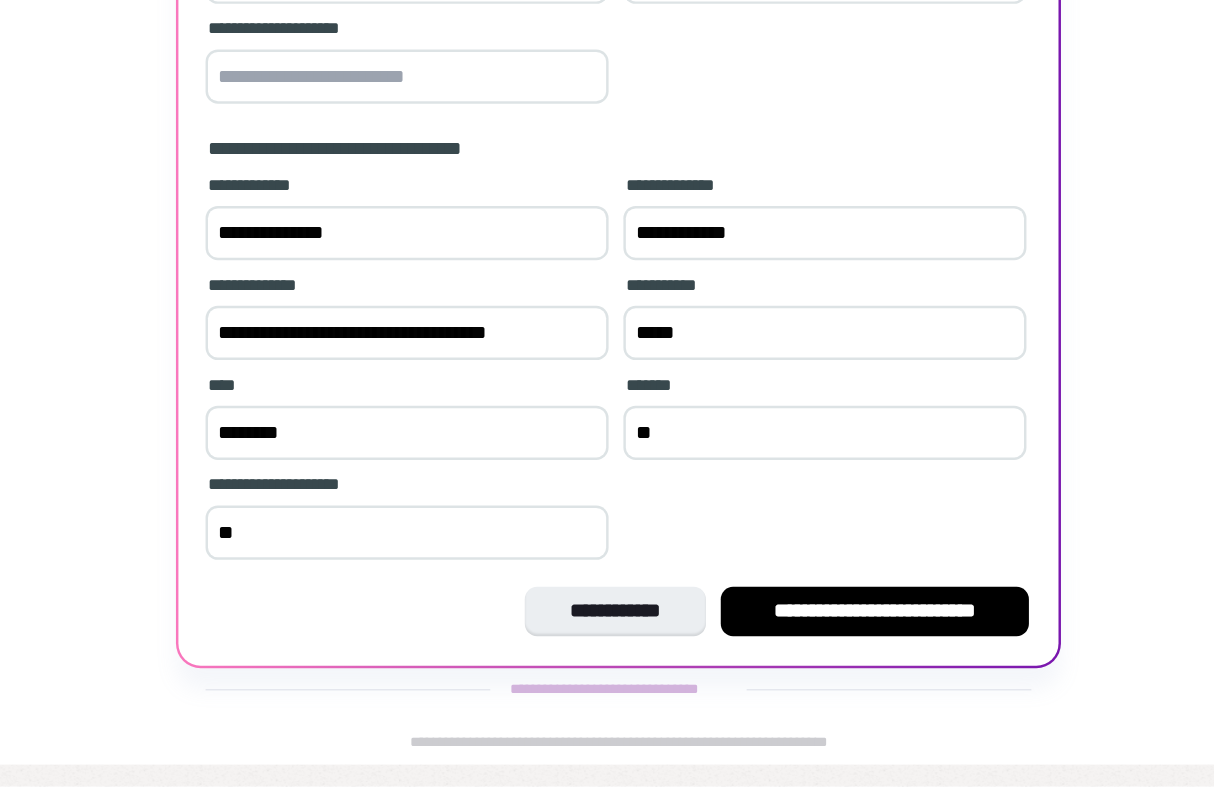 type on "*" 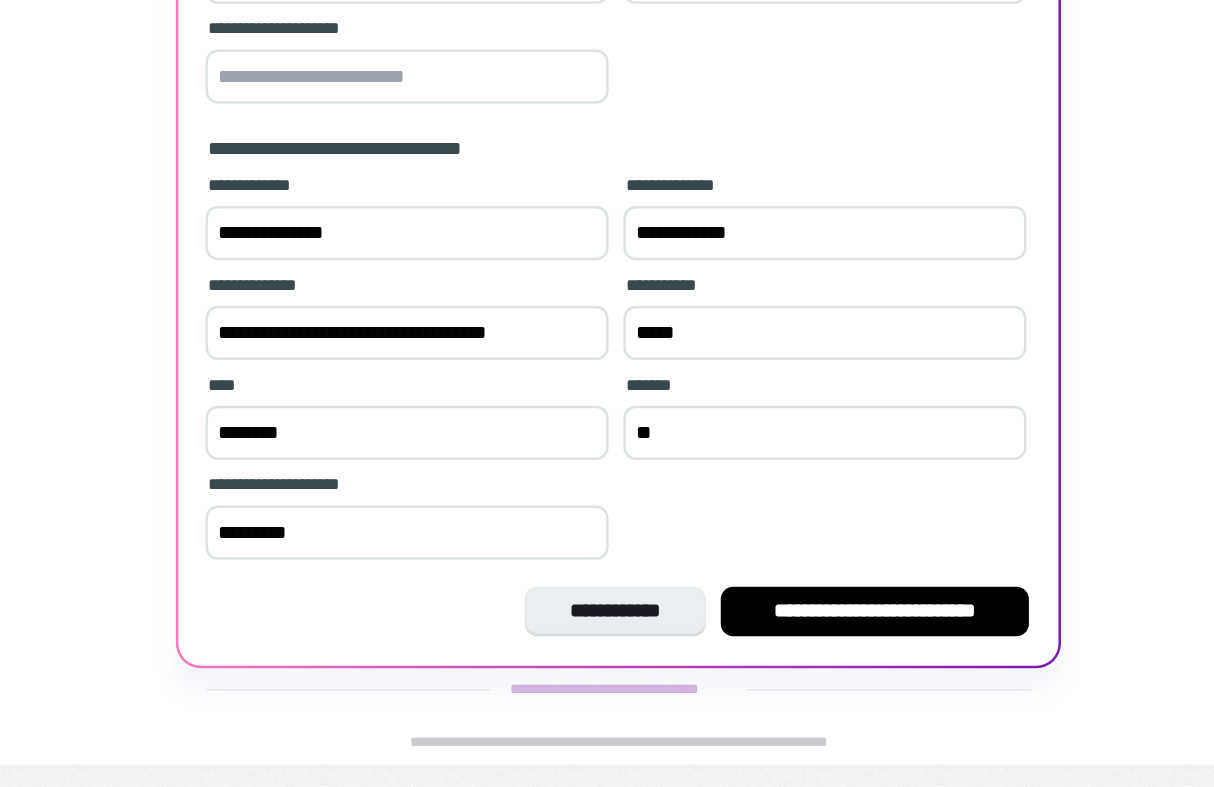 type on "********" 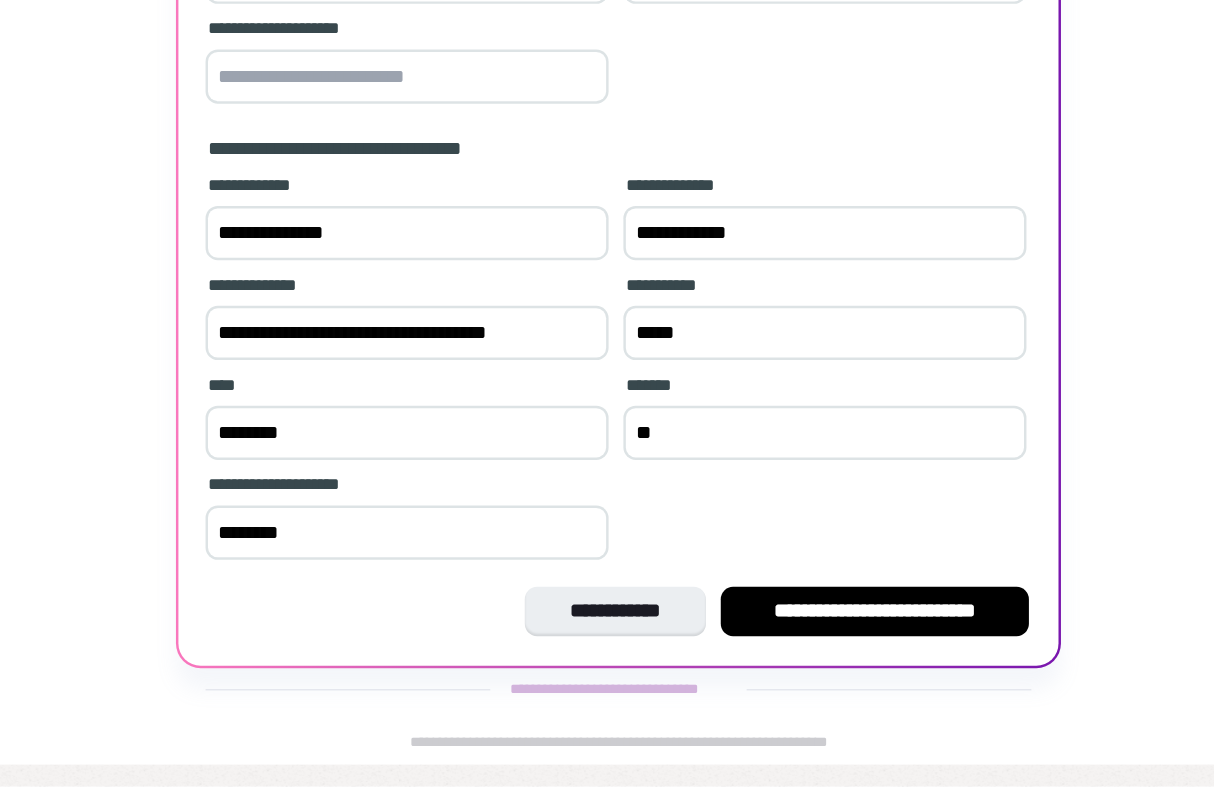 click on "**********" at bounding box center [419, 419] 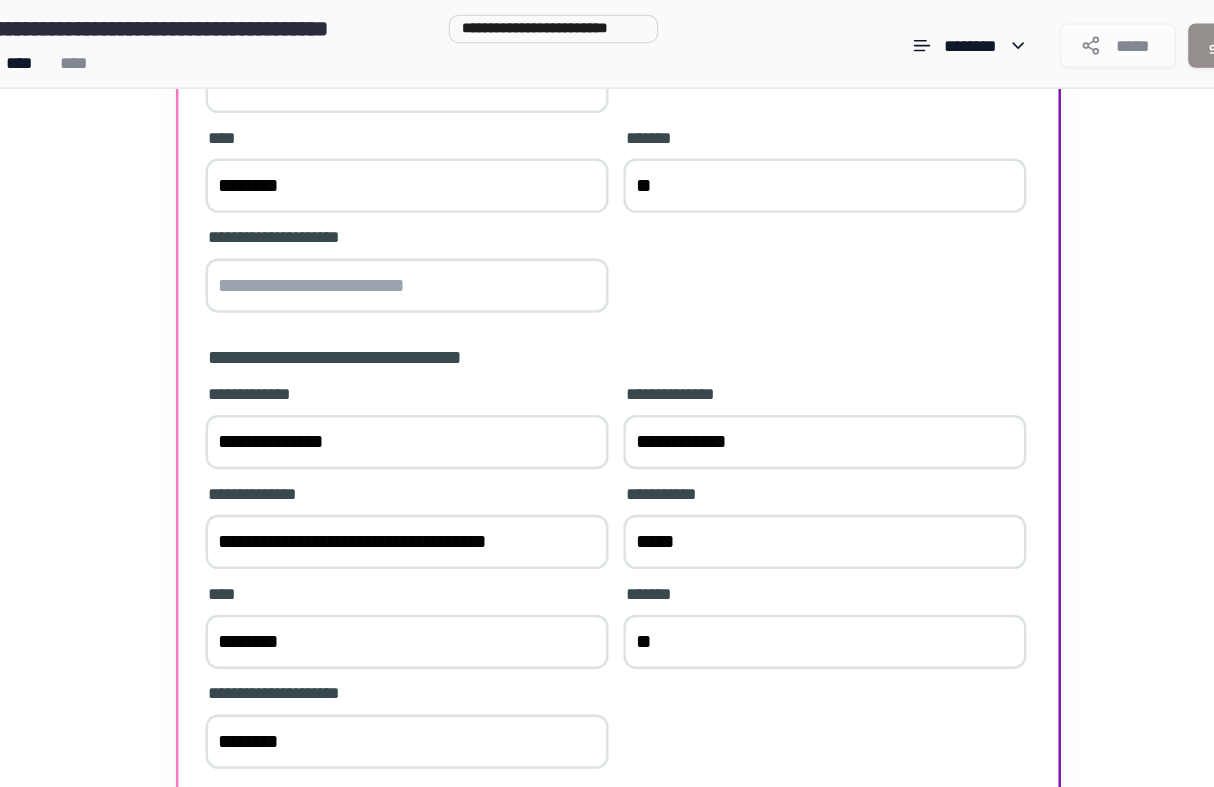 scroll, scrollTop: 414, scrollLeft: 0, axis: vertical 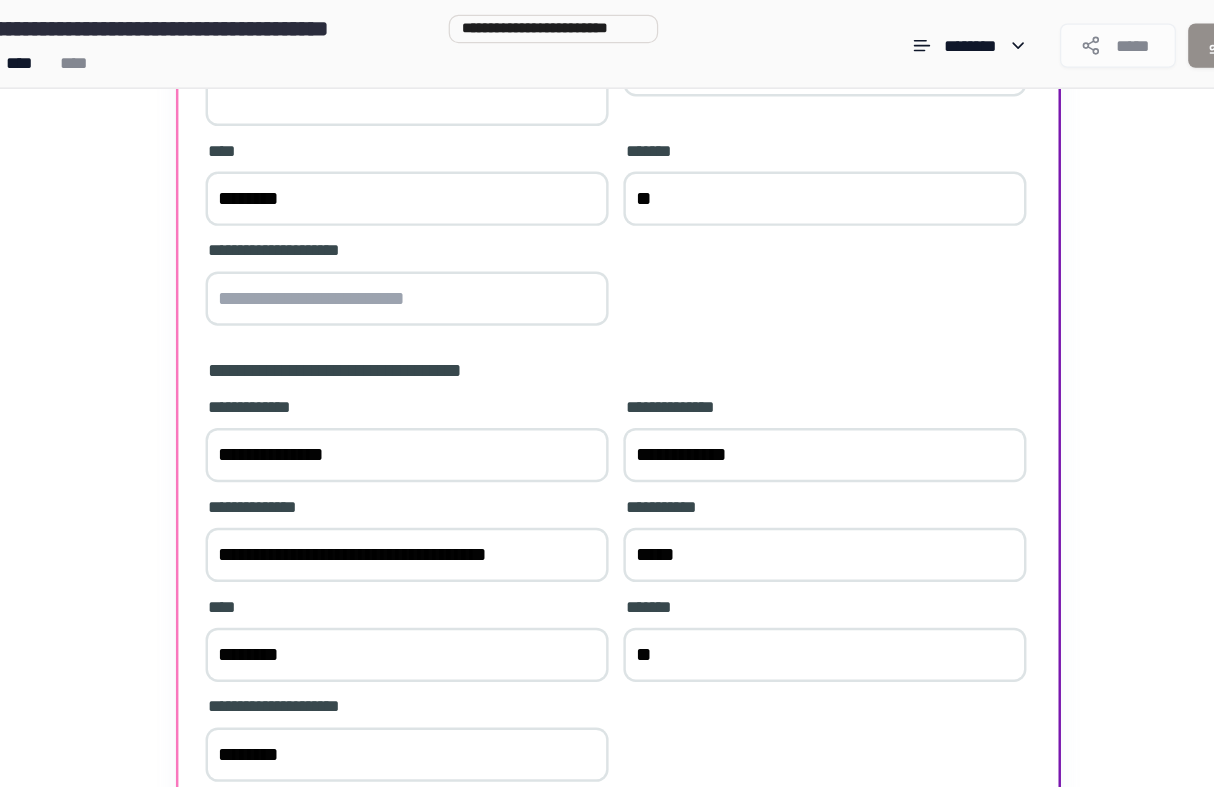 type on "**********" 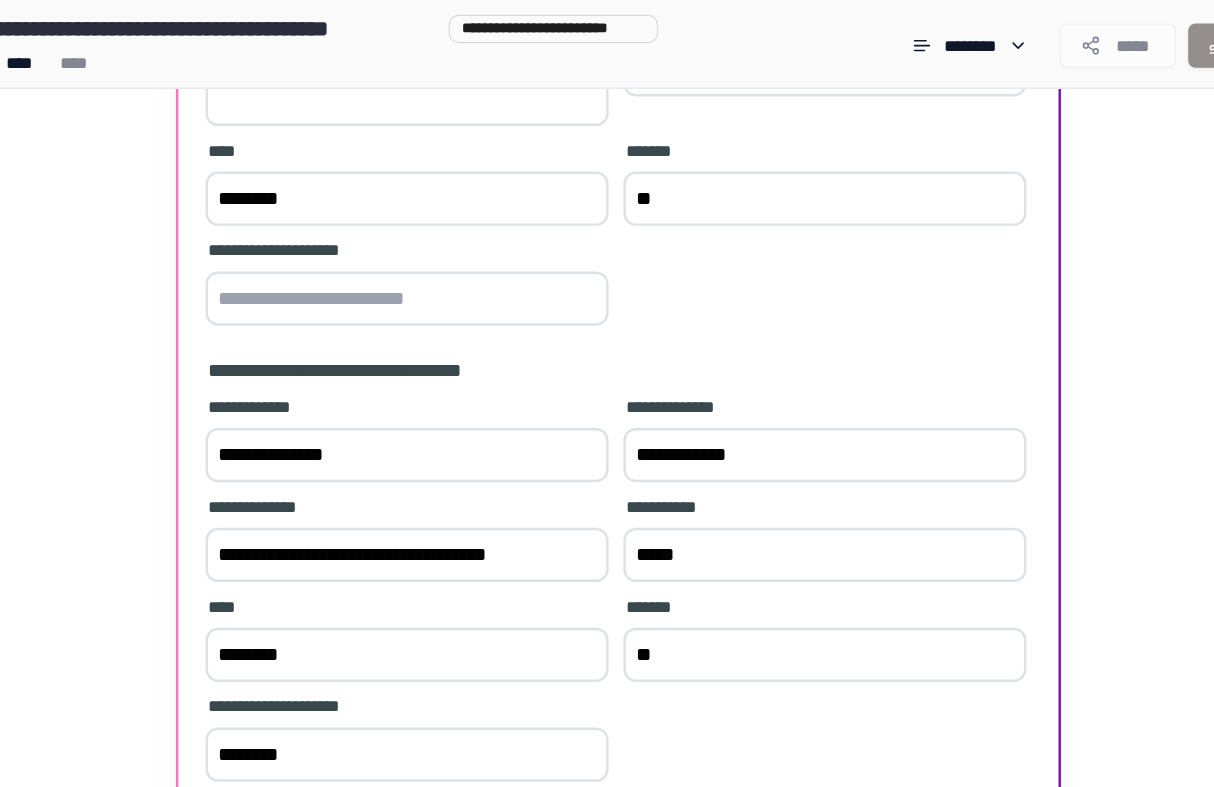 click at bounding box center (419, 242) 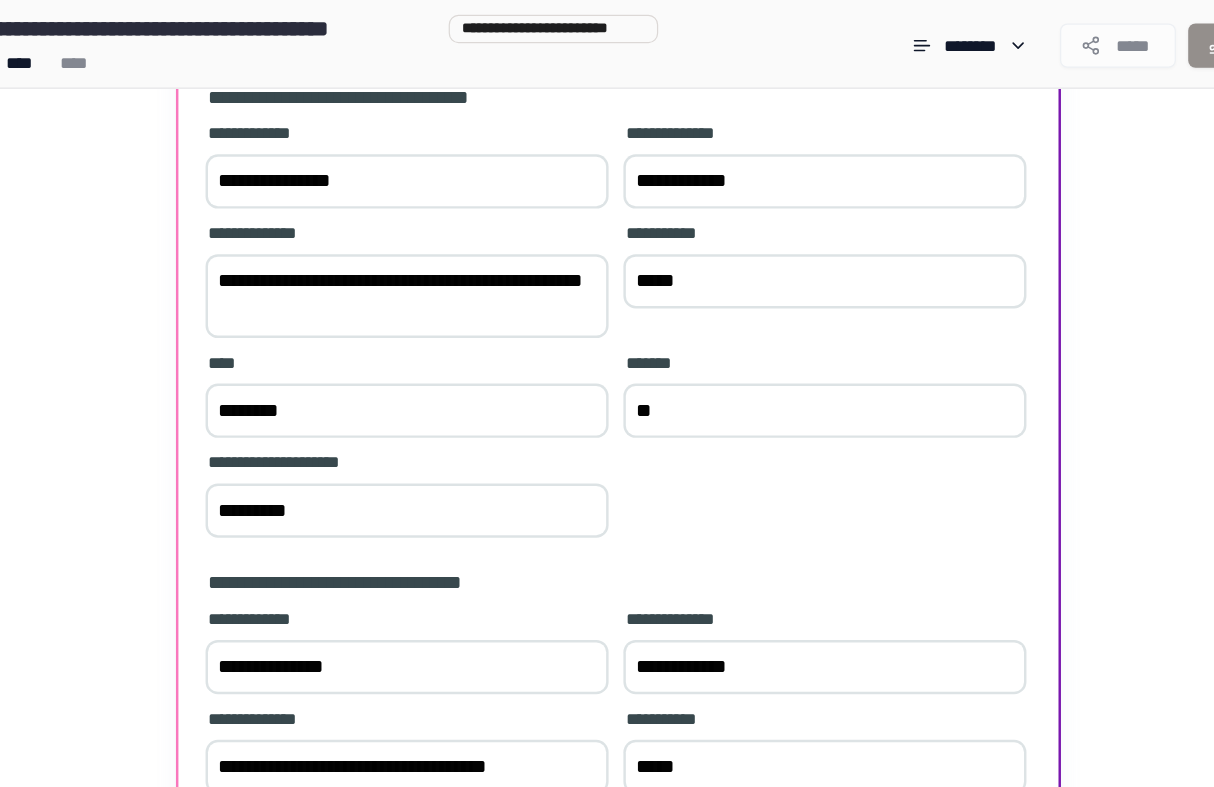 scroll, scrollTop: 222, scrollLeft: 0, axis: vertical 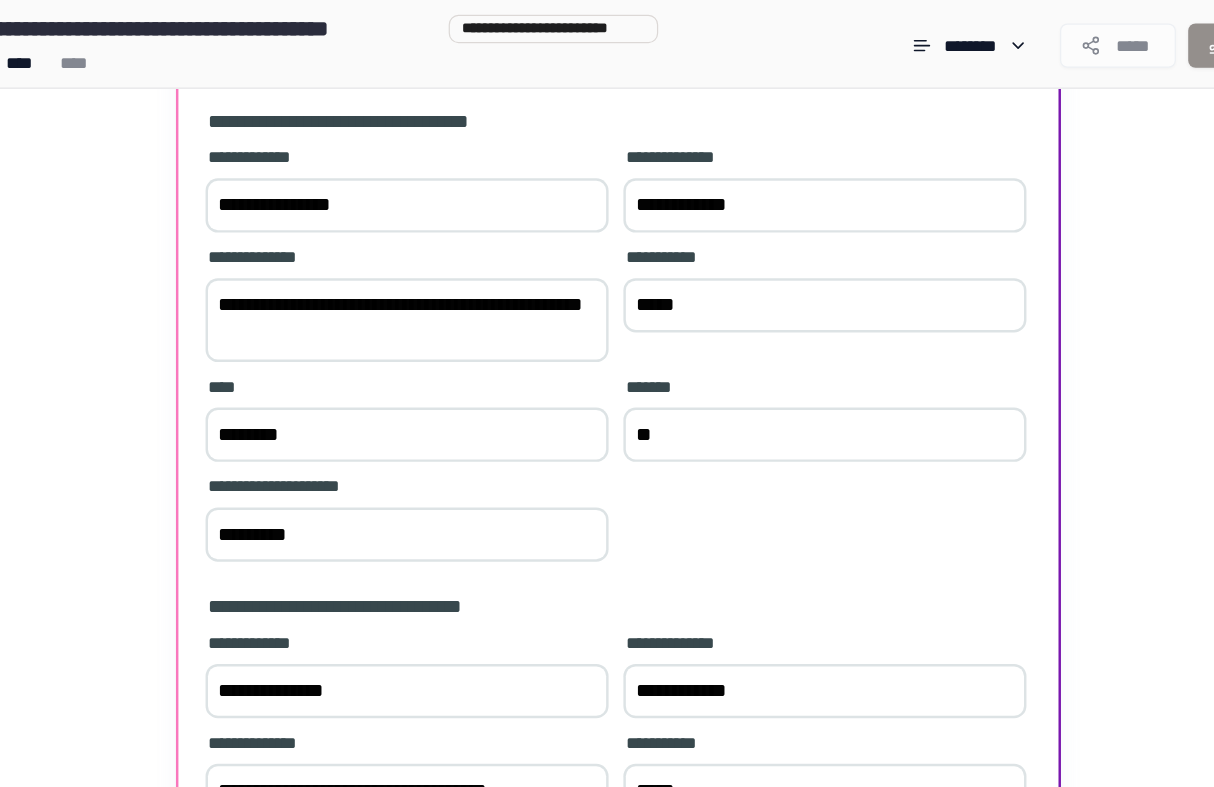 type on "********" 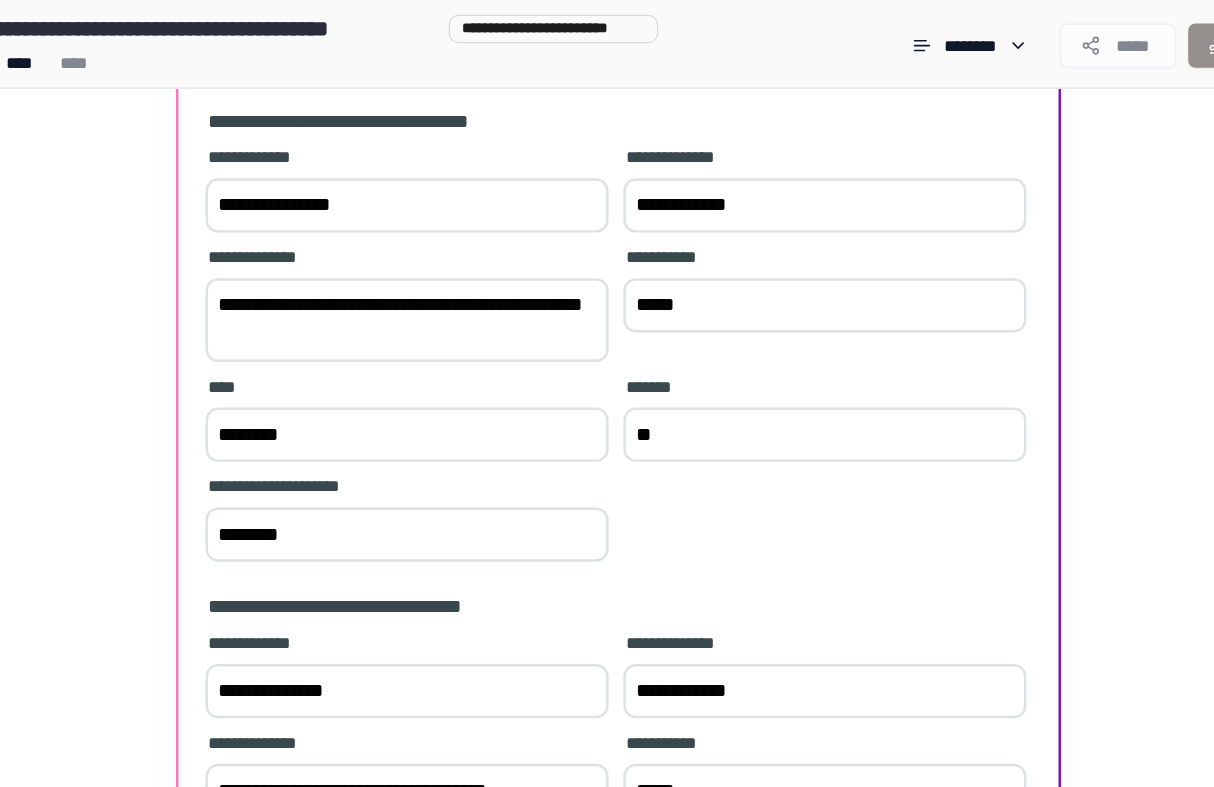 click on "**********" at bounding box center [419, 167] 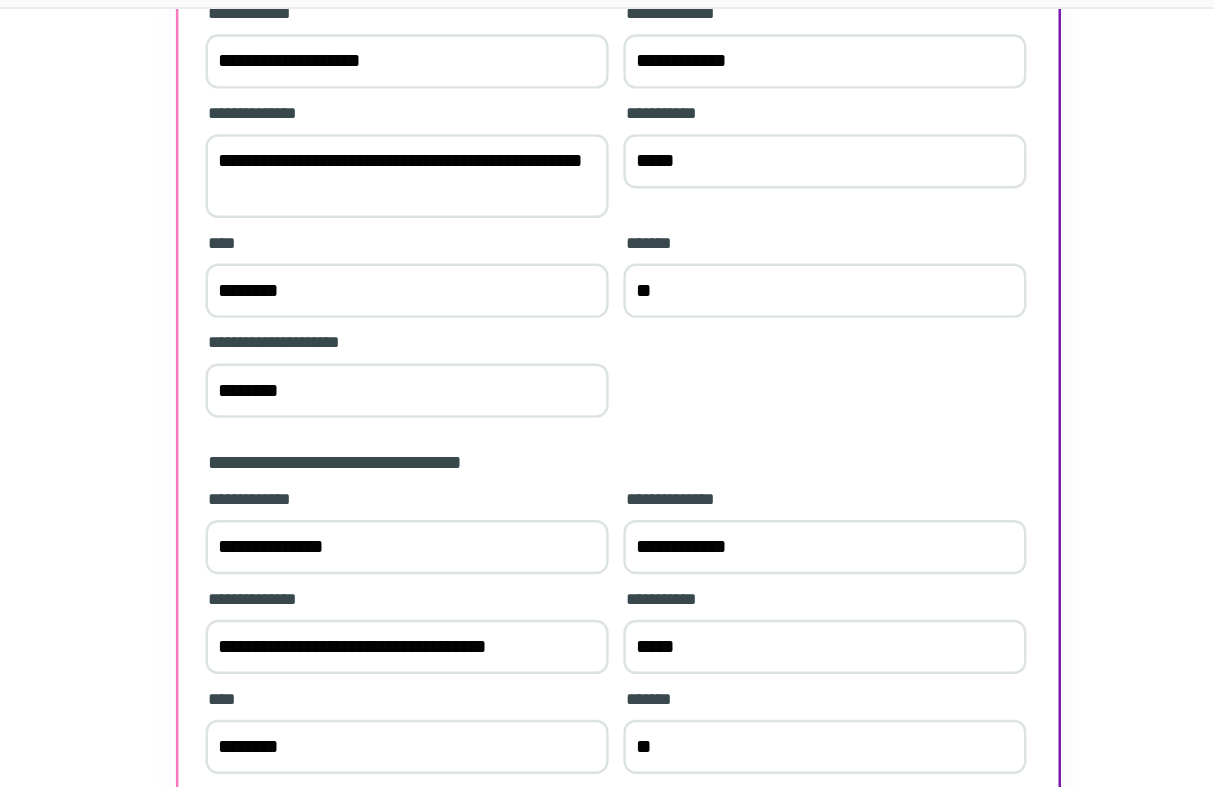 scroll, scrollTop: 445, scrollLeft: 0, axis: vertical 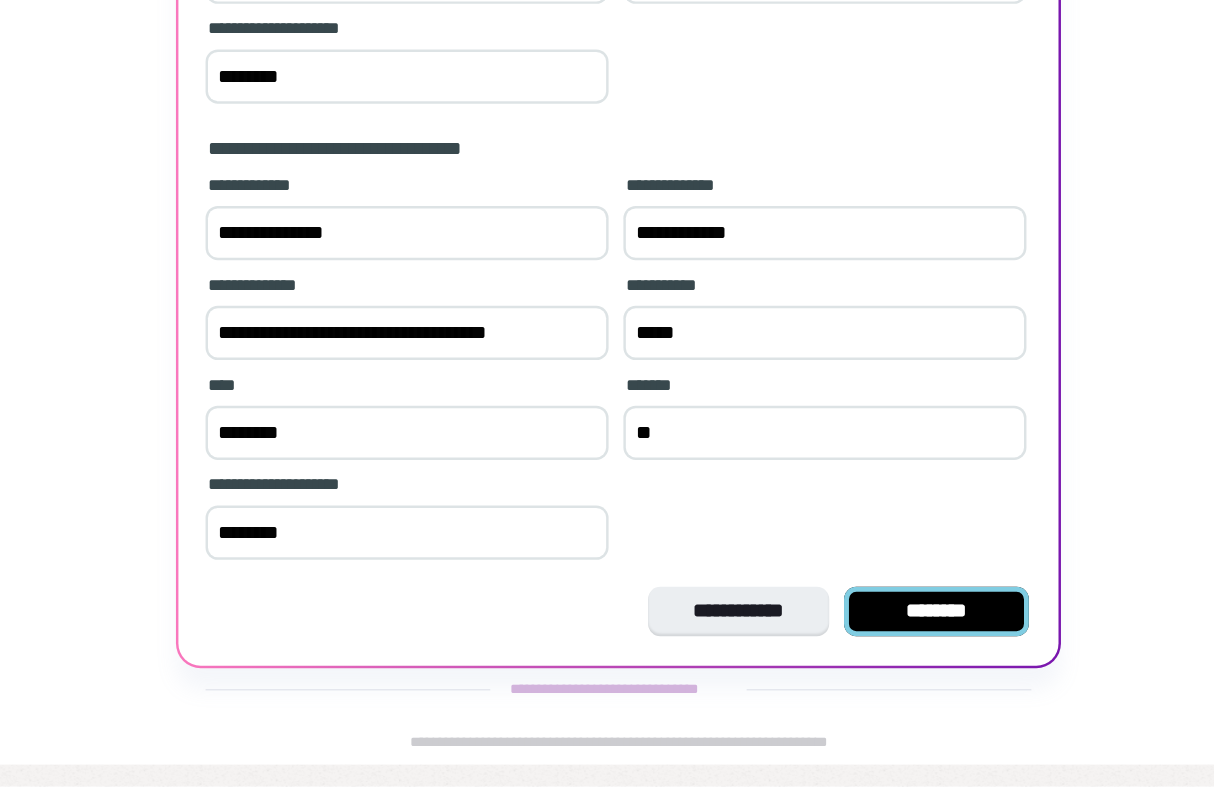 type on "**********" 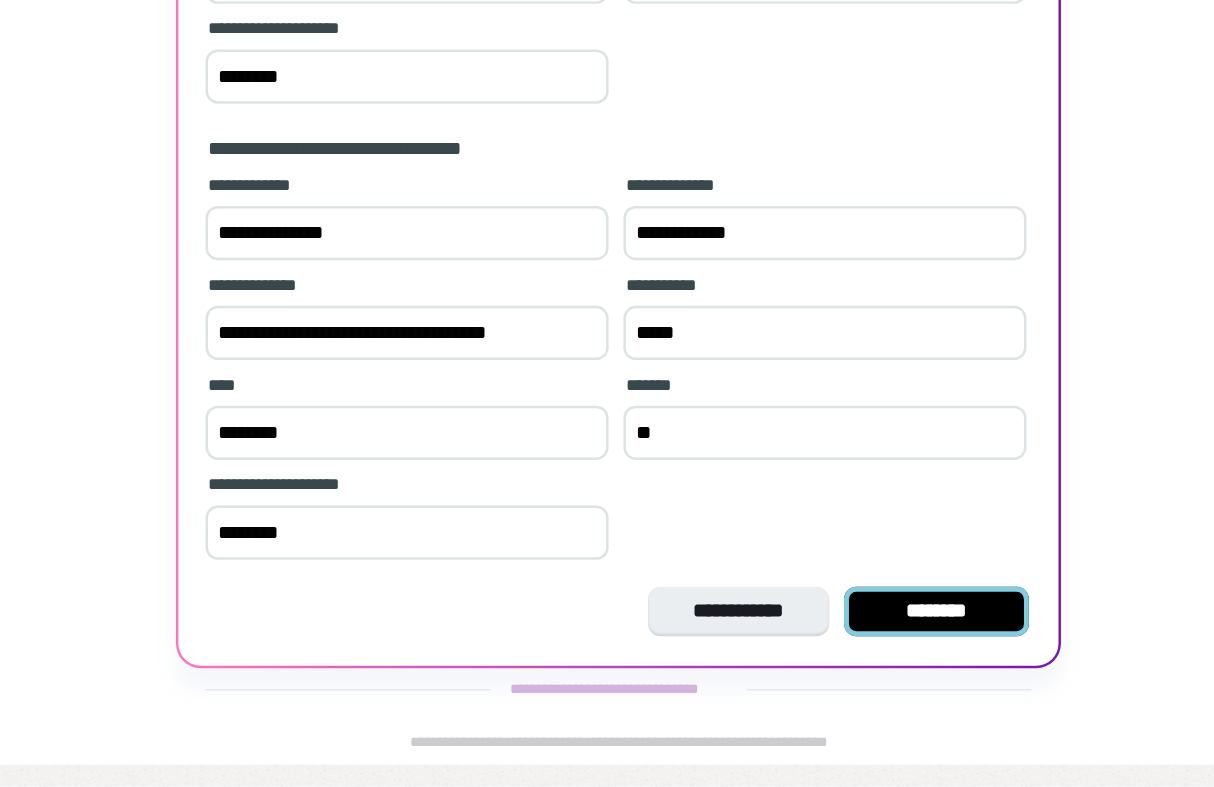 click on "********" at bounding box center [849, 645] 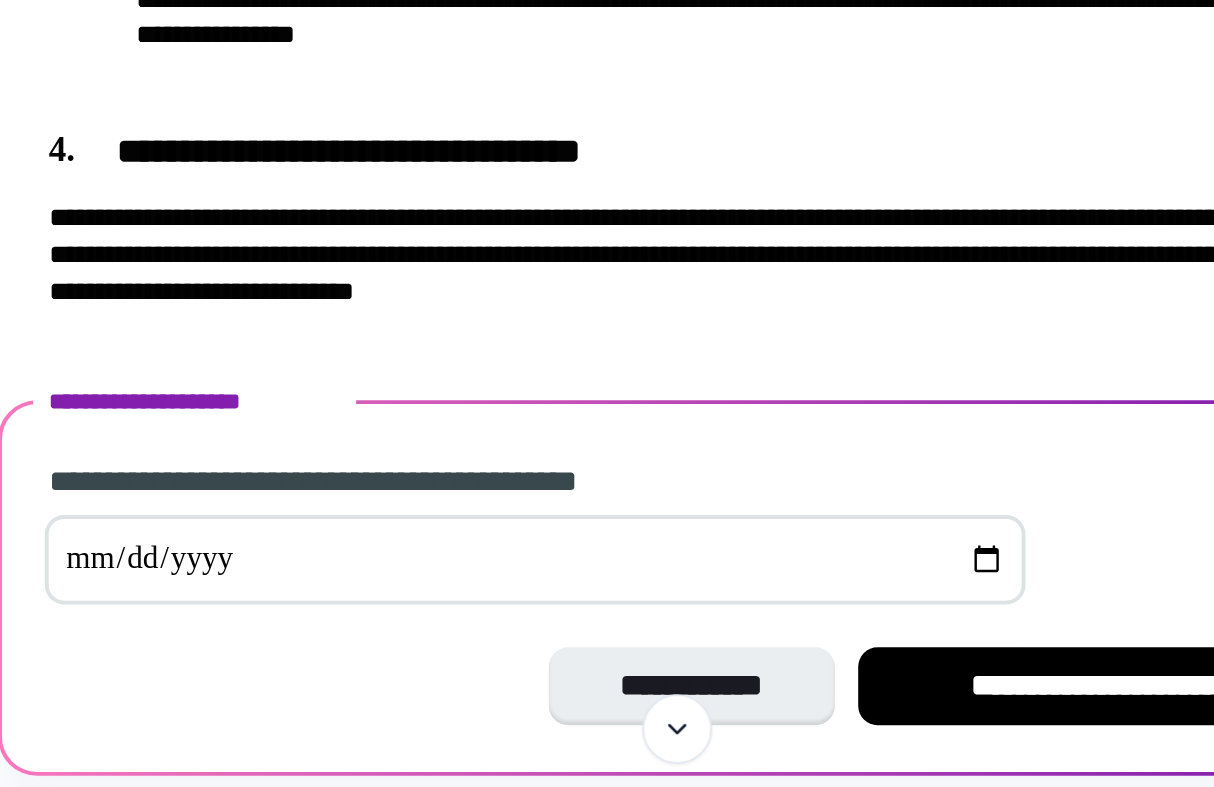 scroll, scrollTop: 709, scrollLeft: 0, axis: vertical 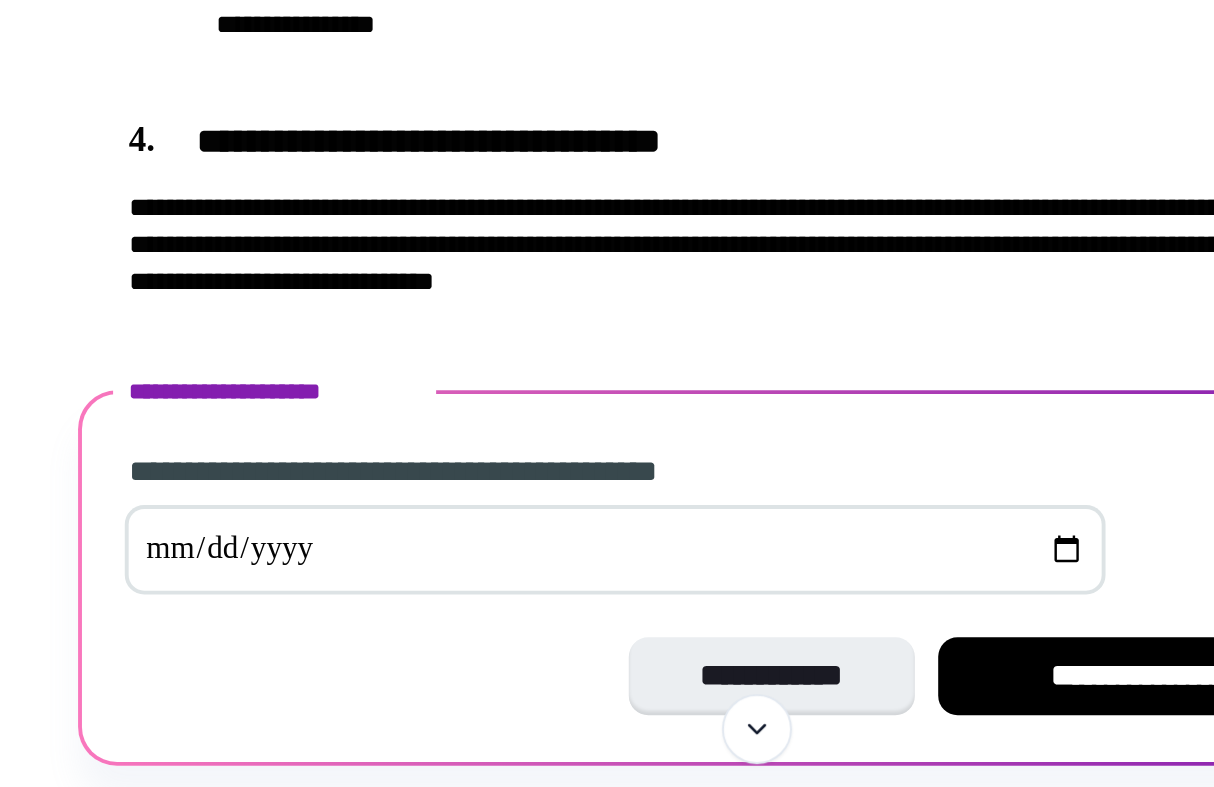 click at bounding box center (534, 665) 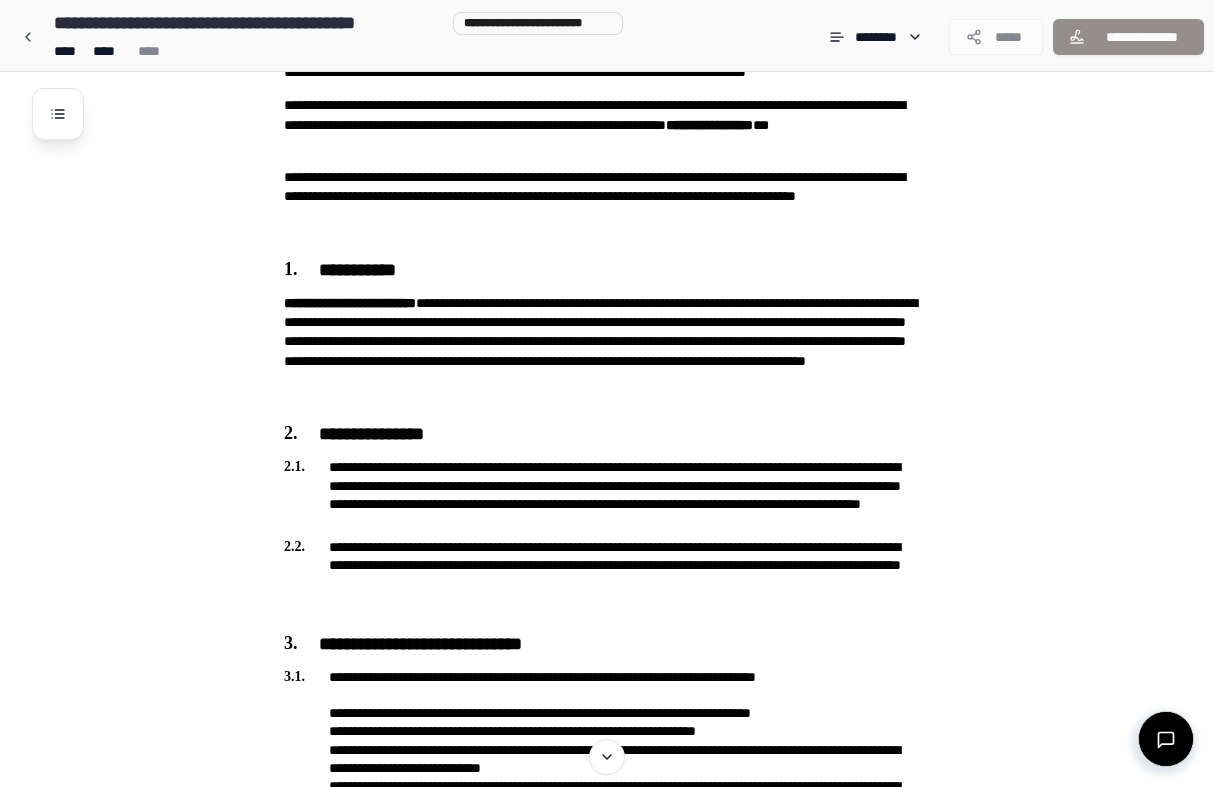 scroll, scrollTop: 0, scrollLeft: 0, axis: both 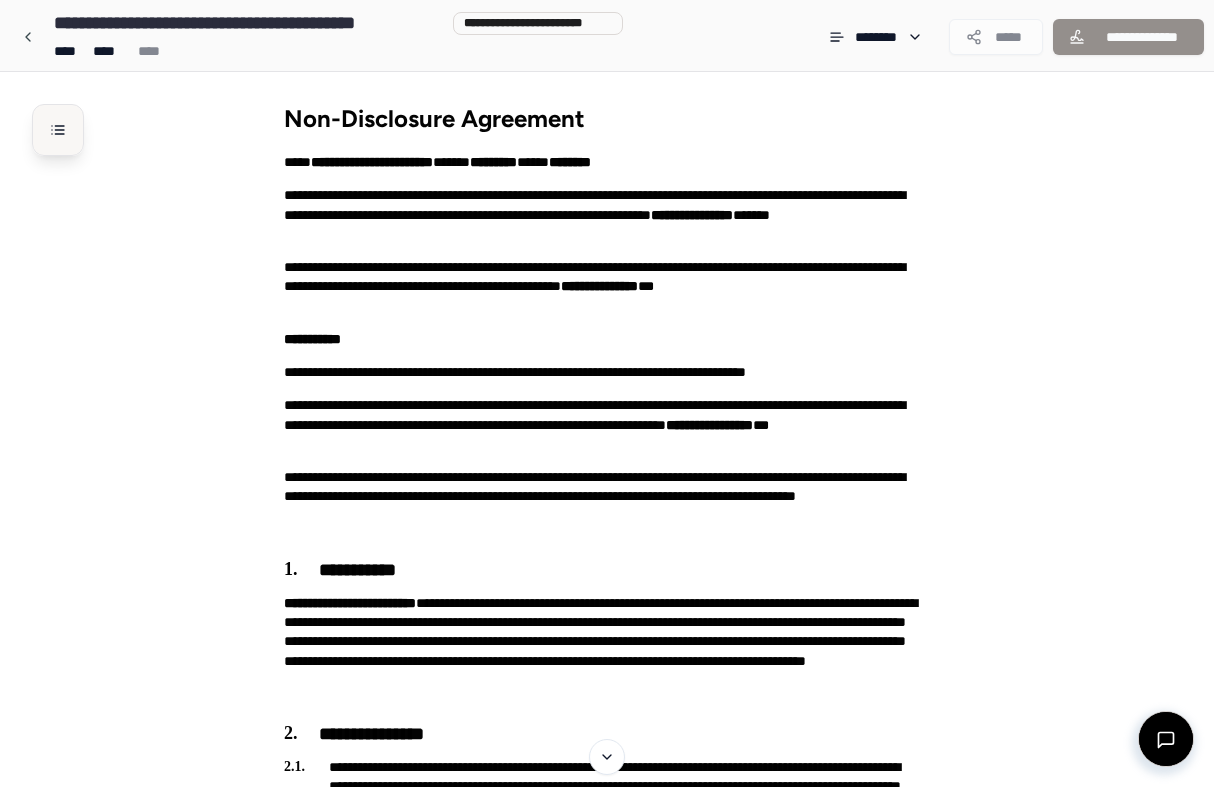 click at bounding box center [58, 130] 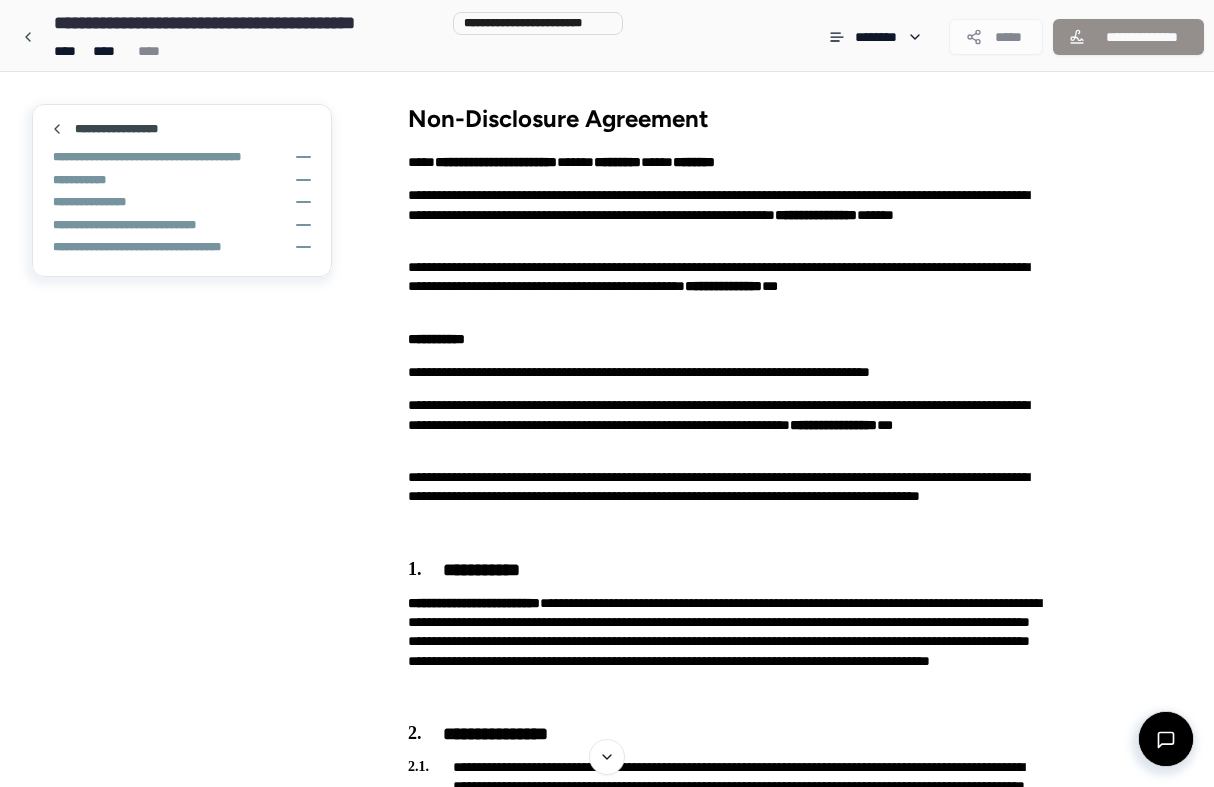 click on "**********" at bounding box center (757, 817) 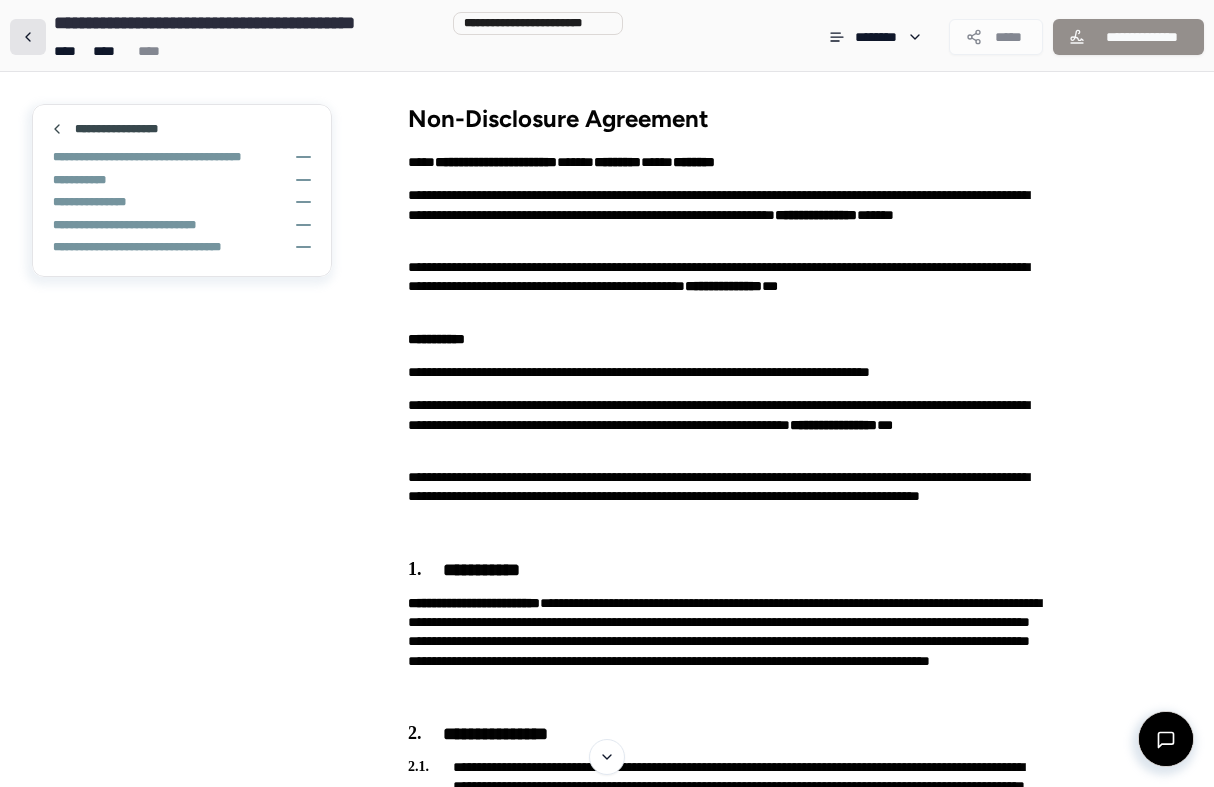 click at bounding box center [28, 37] 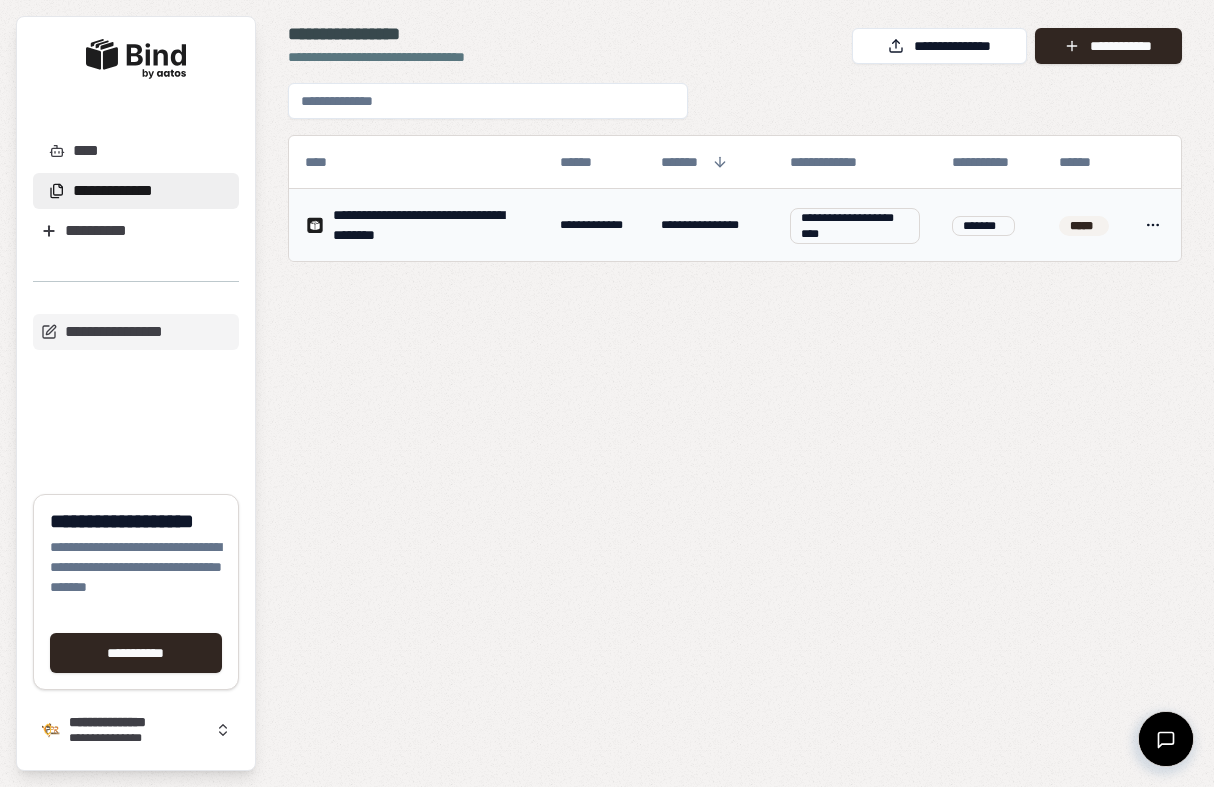 click on "**********" at bounding box center (430, 225) 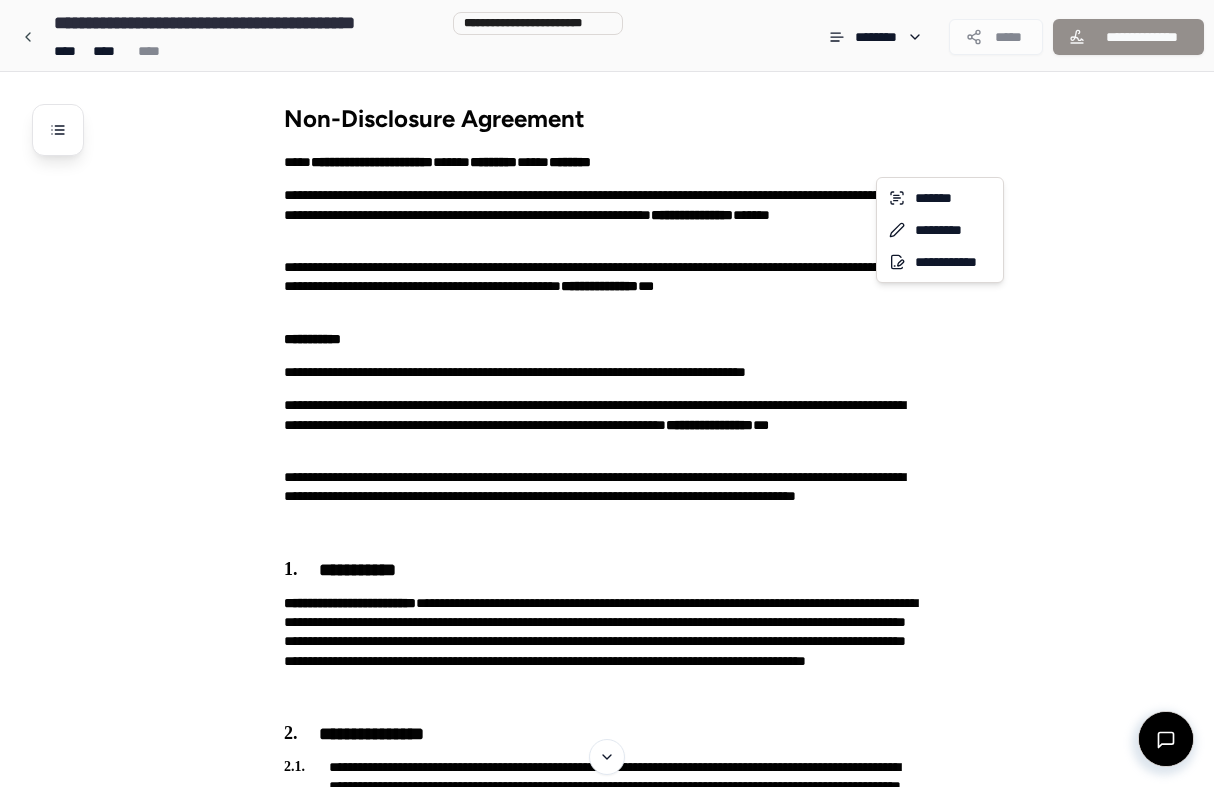 click on "**********" at bounding box center [607, 713] 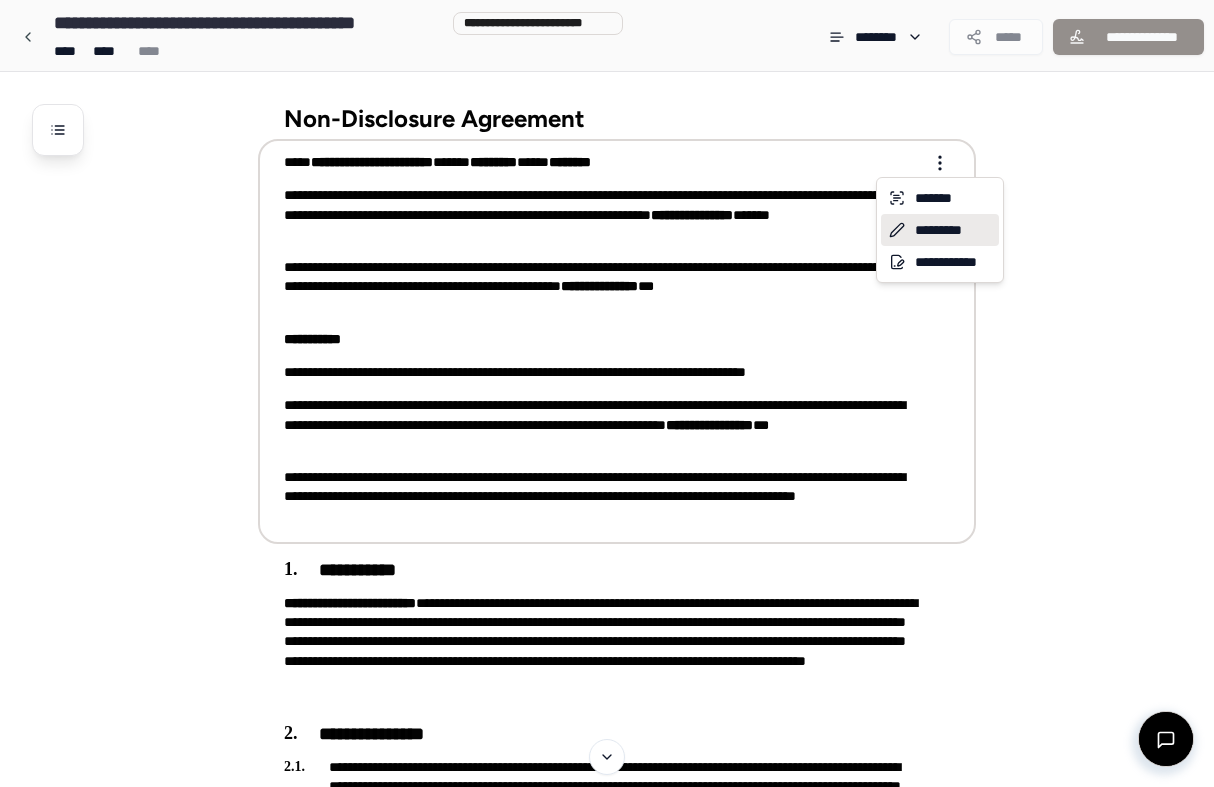 click on "*********" at bounding box center [940, 230] 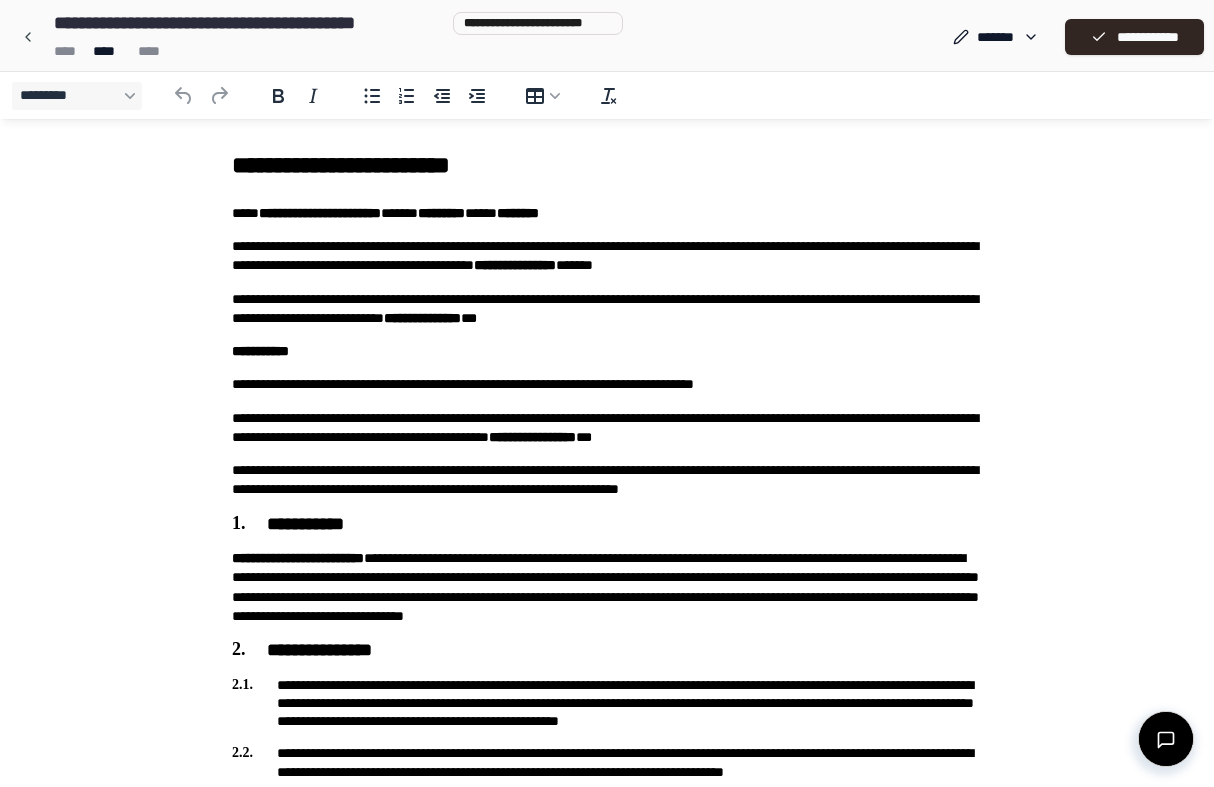 scroll, scrollTop: 0, scrollLeft: 0, axis: both 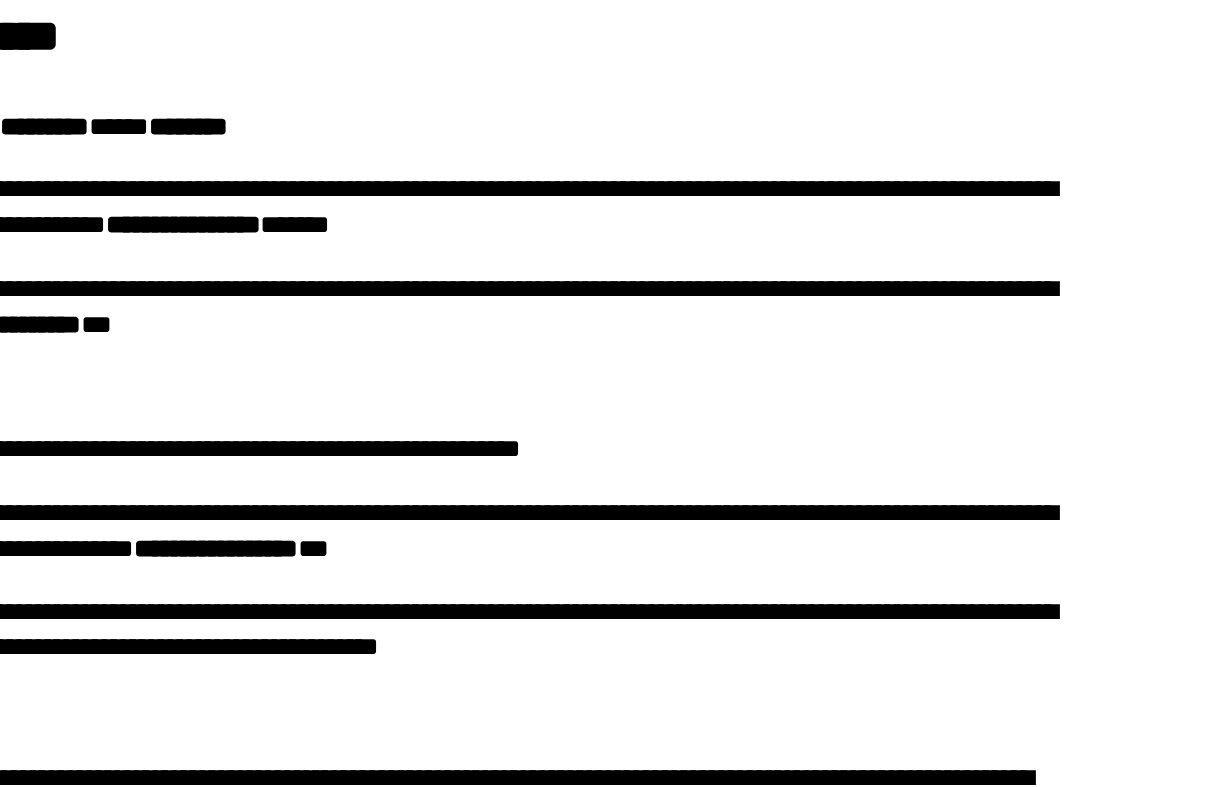 click on "**********" at bounding box center [-181, 86] 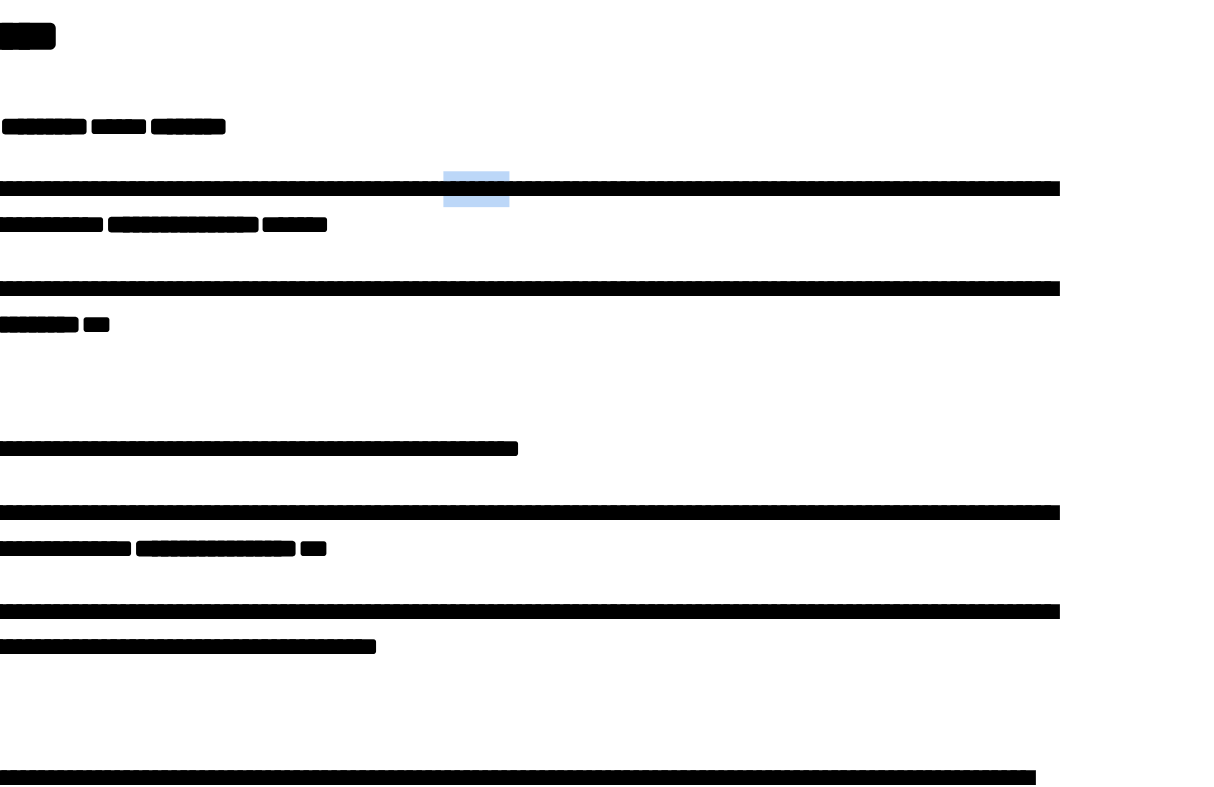 drag, startPoint x: 68, startPoint y: 78, endPoint x: 14, endPoint y: 78, distance: 54 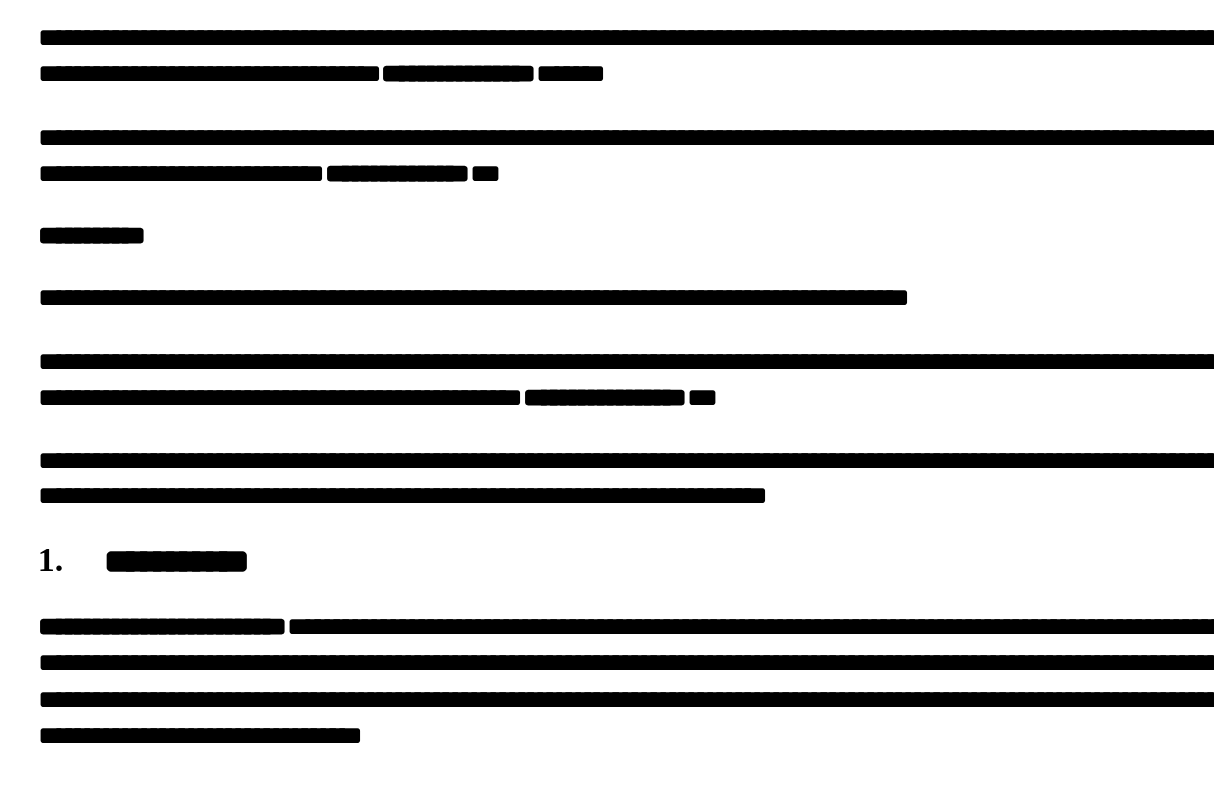 click on "**********" at bounding box center (207, -12) 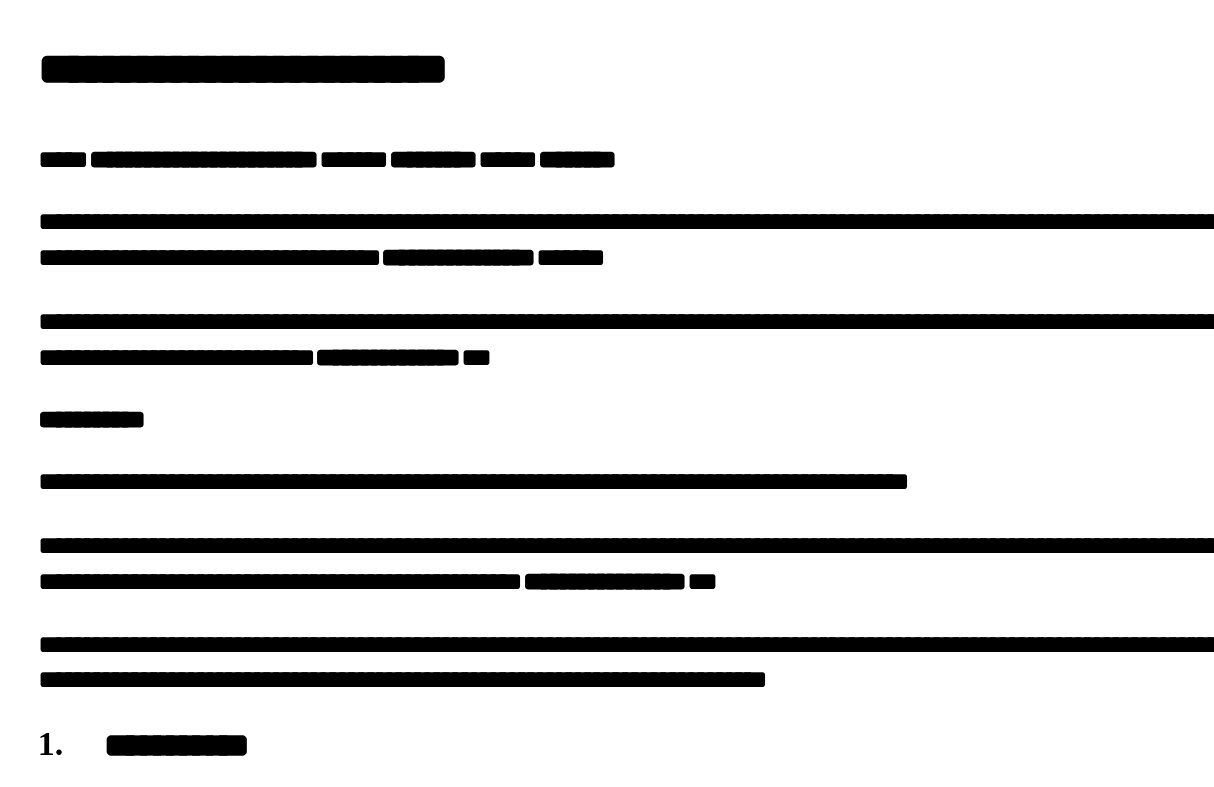click on "**********" at bounding box center (207, 120) 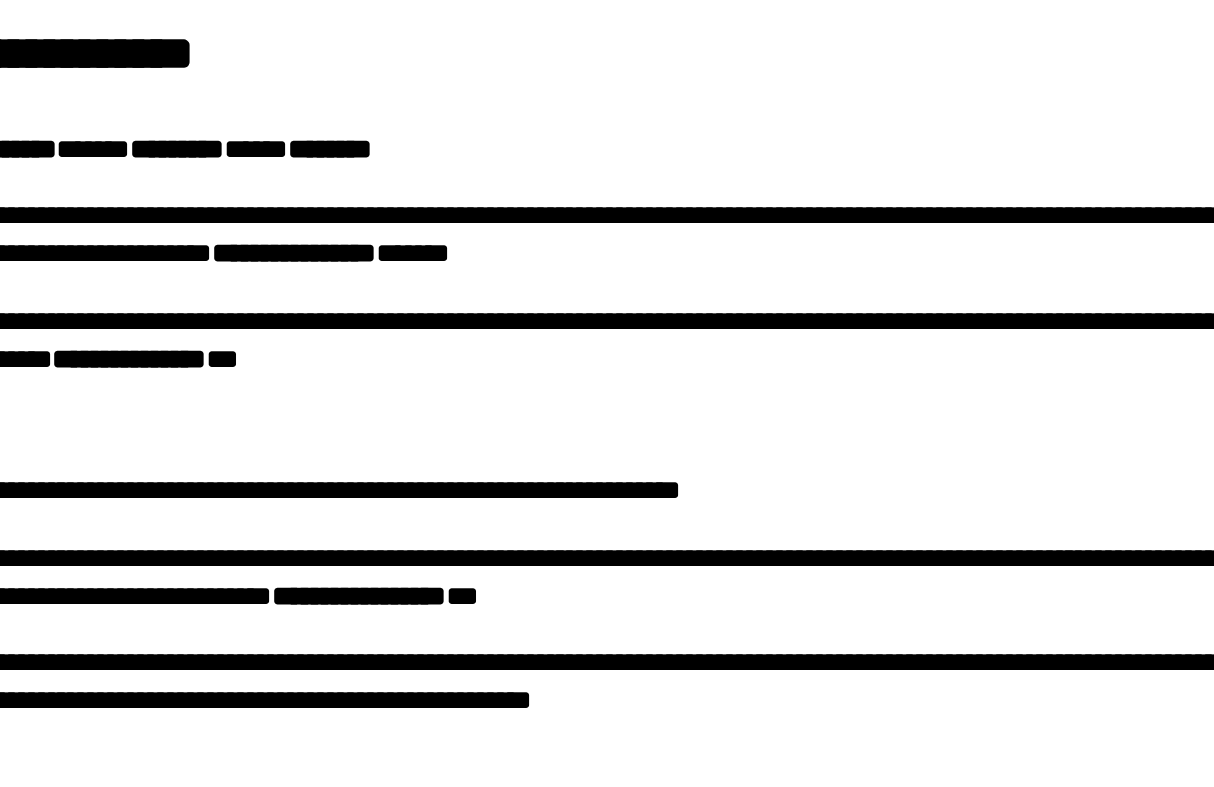 click on "**********" at bounding box center [-96, 99] 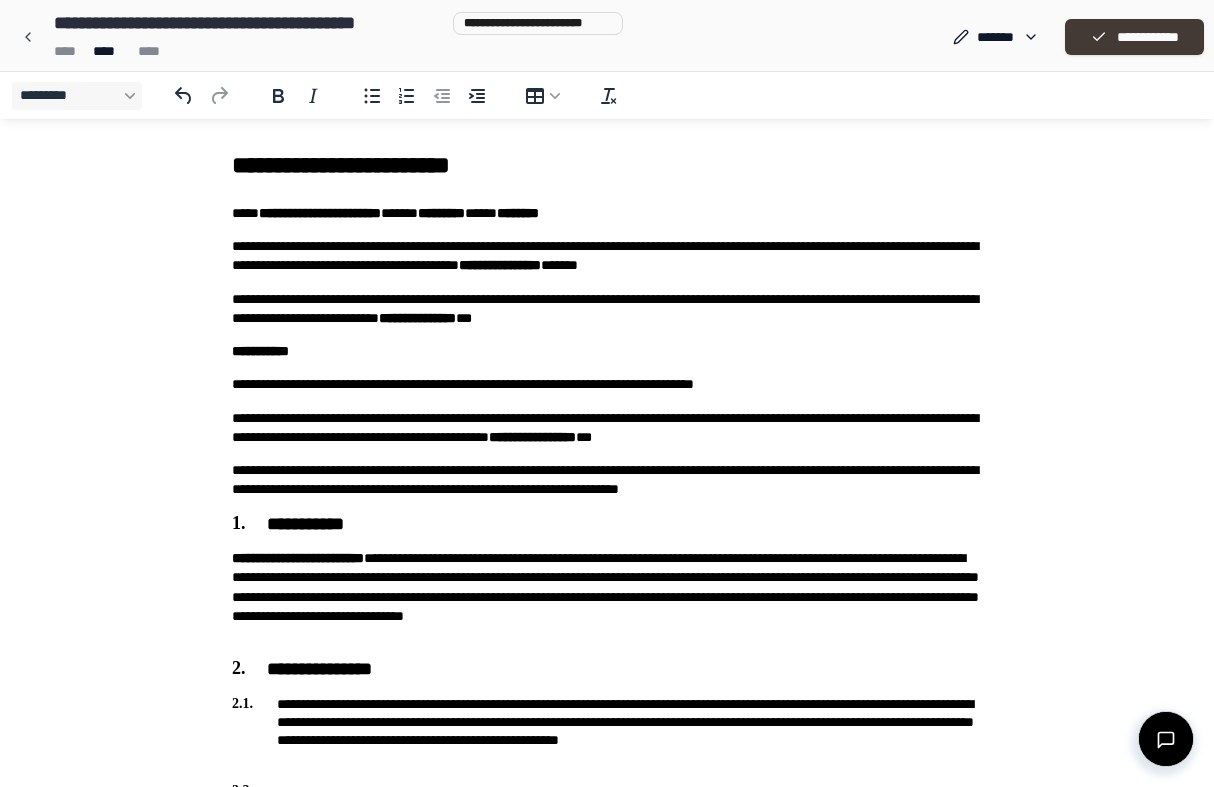 click on "**********" at bounding box center [1134, 37] 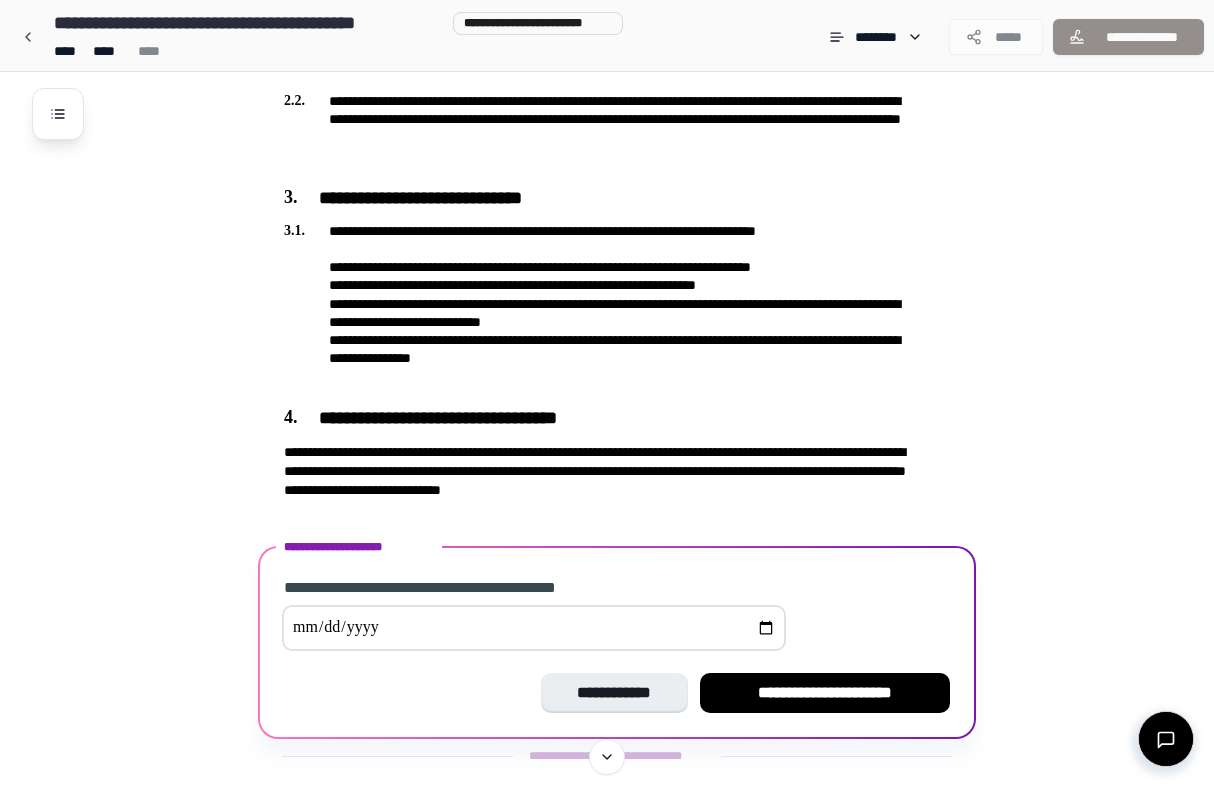 scroll, scrollTop: 776, scrollLeft: 0, axis: vertical 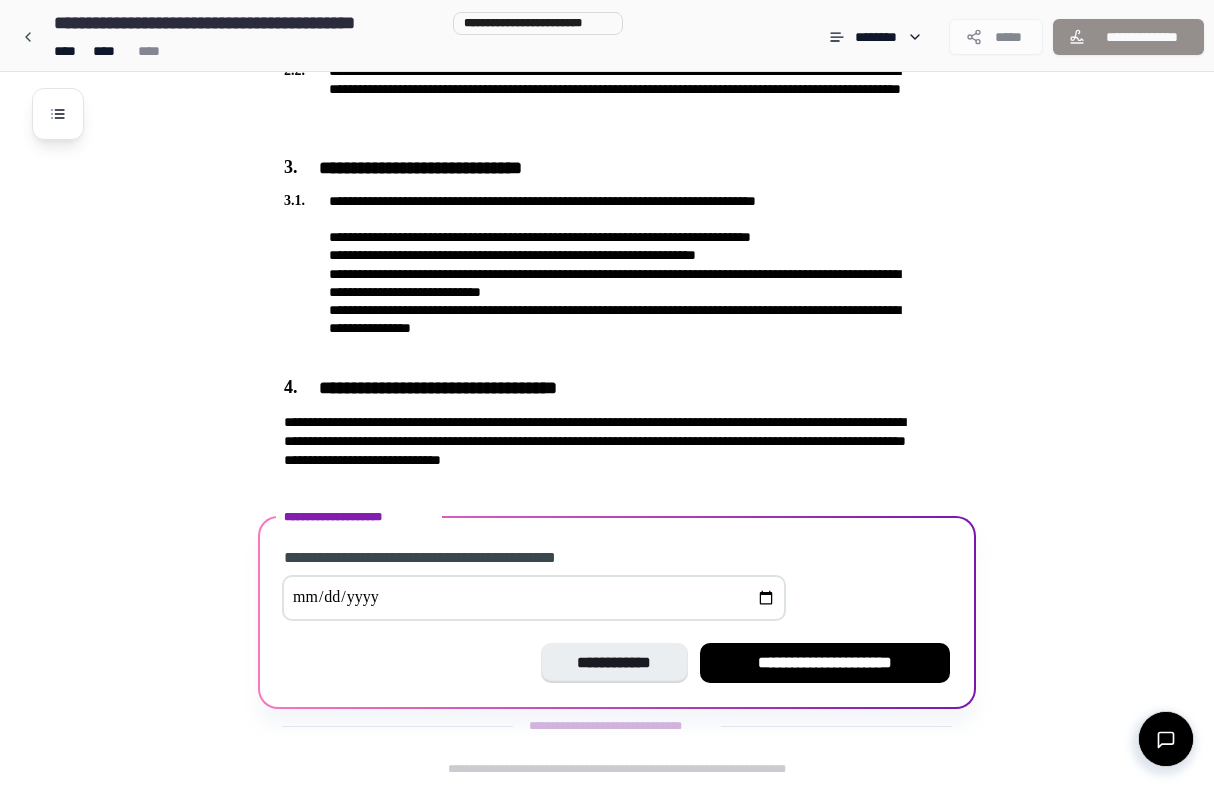 click at bounding box center (534, 598) 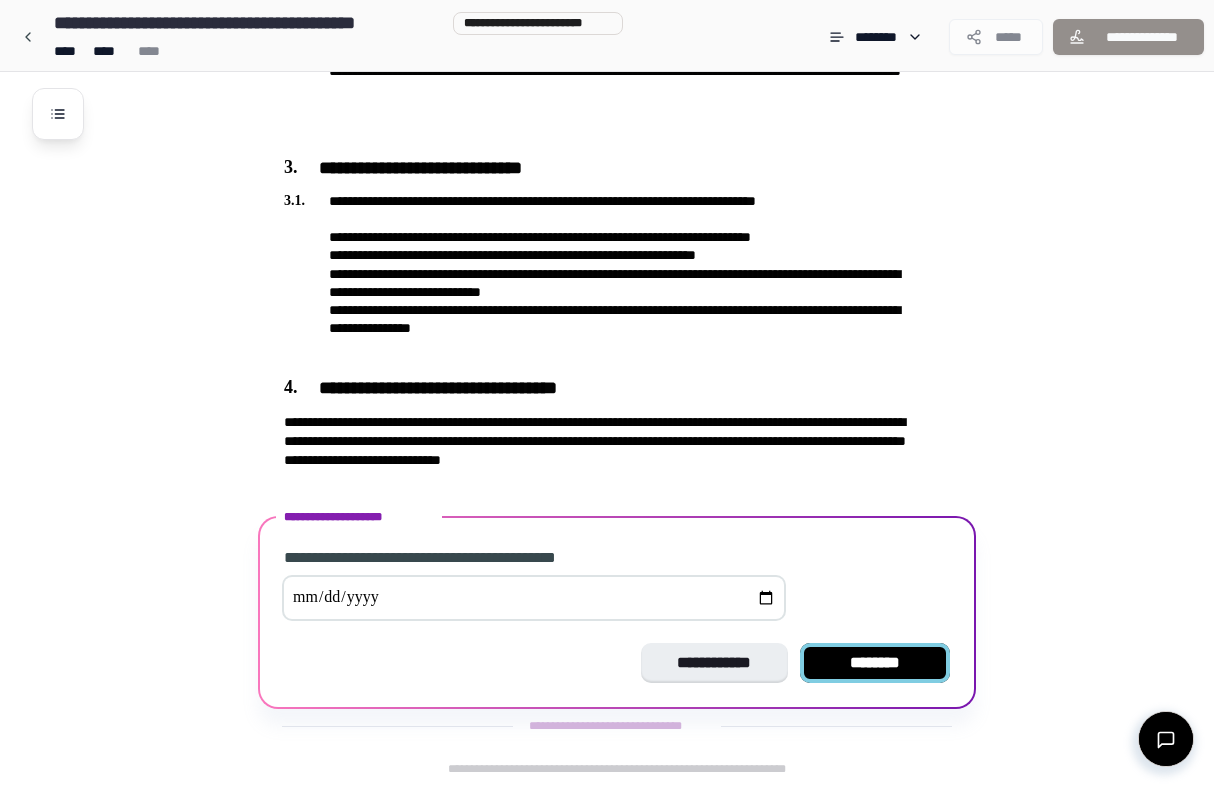 click on "********" at bounding box center [875, 663] 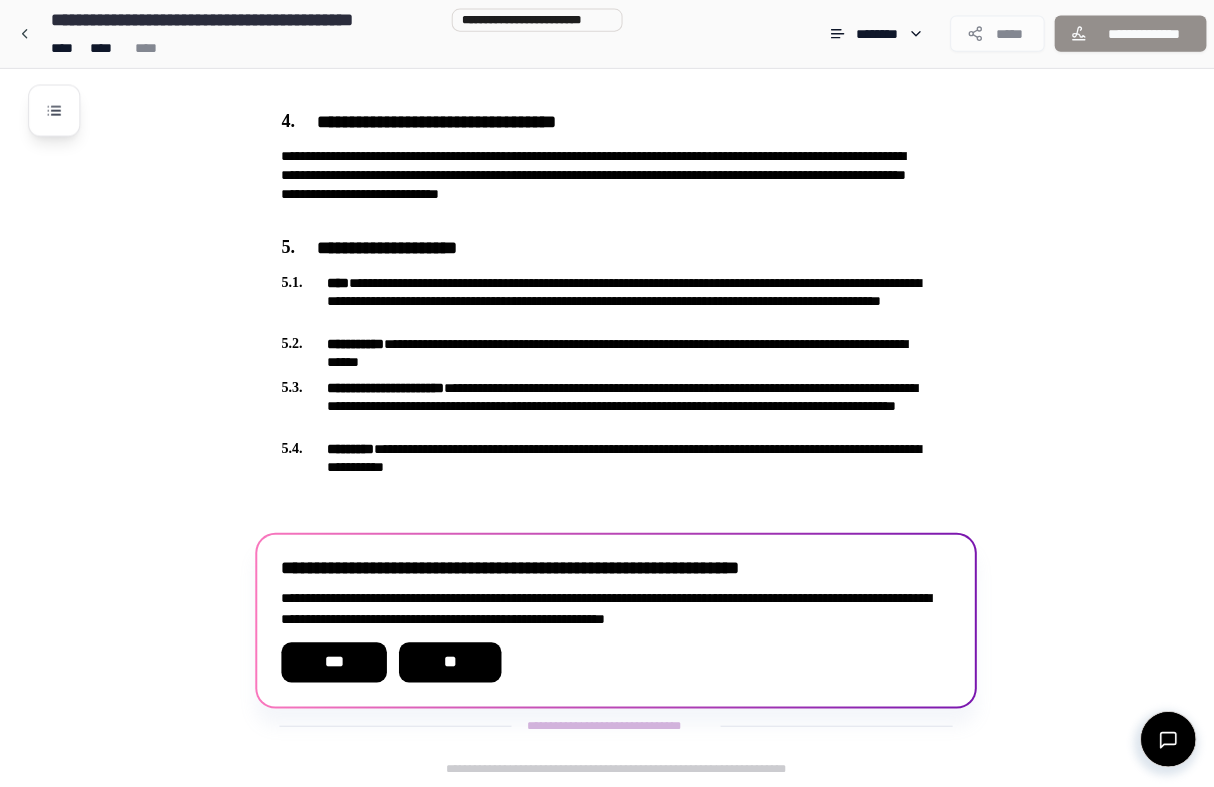 scroll, scrollTop: 1039, scrollLeft: 0, axis: vertical 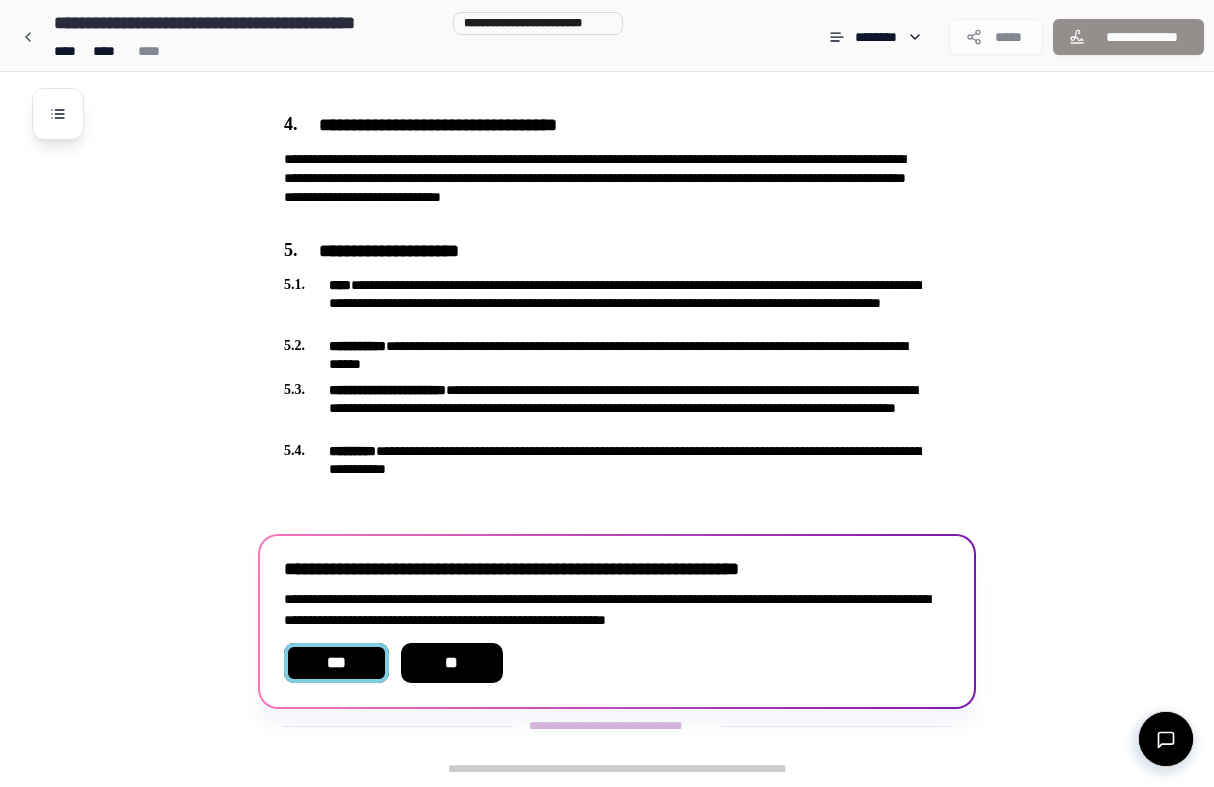 click on "***" at bounding box center (336, 663) 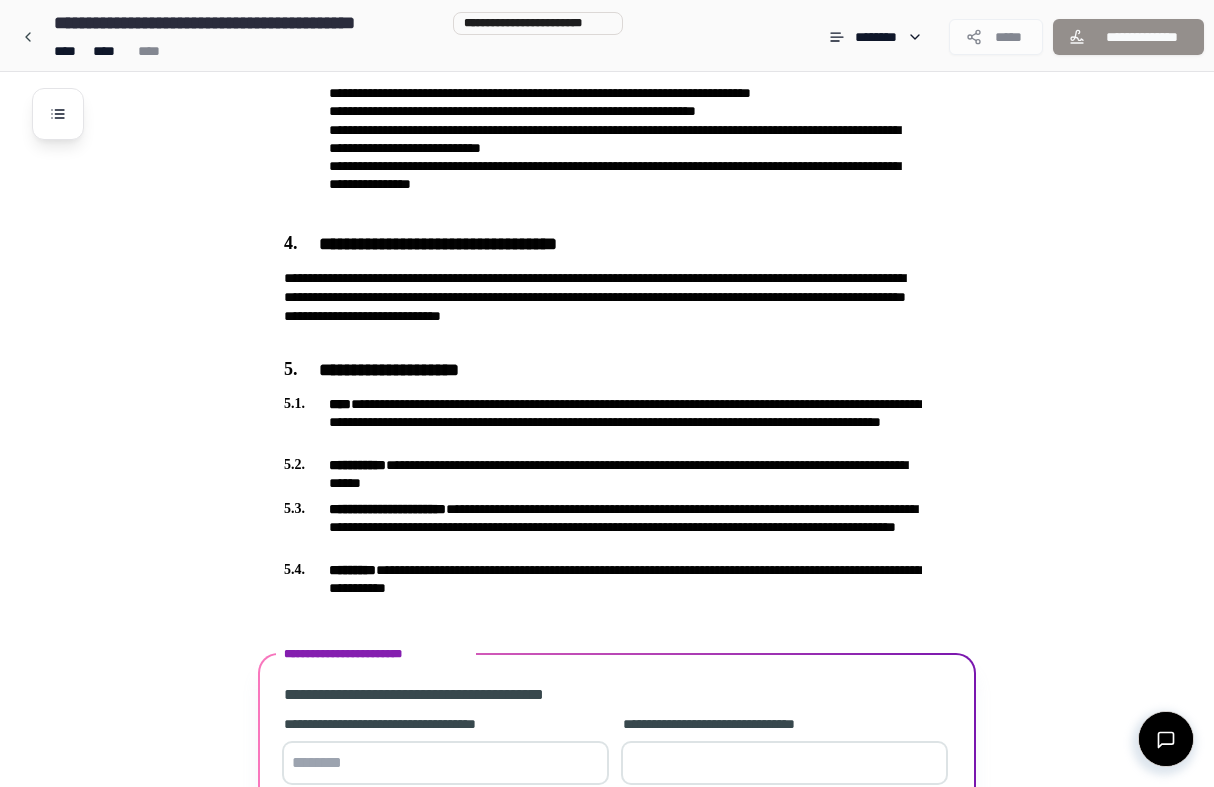 scroll, scrollTop: 1083, scrollLeft: 0, axis: vertical 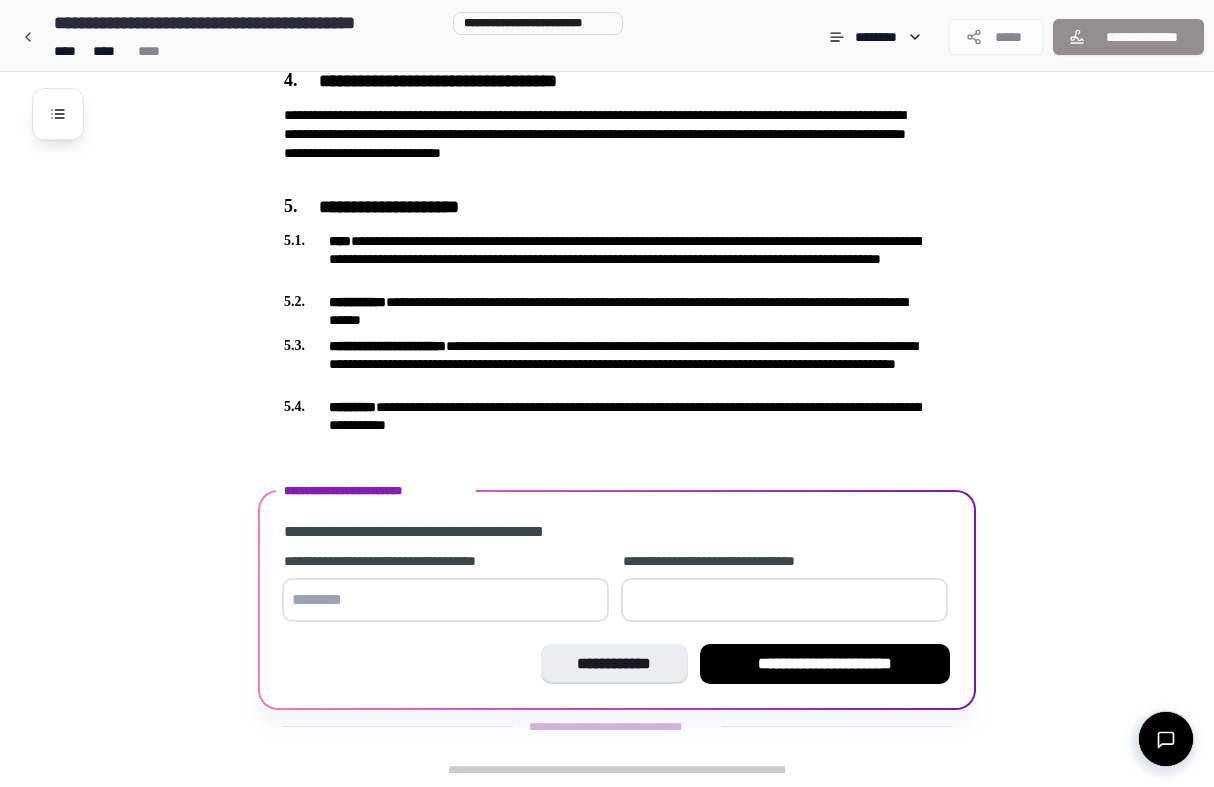 click at bounding box center (445, 600) 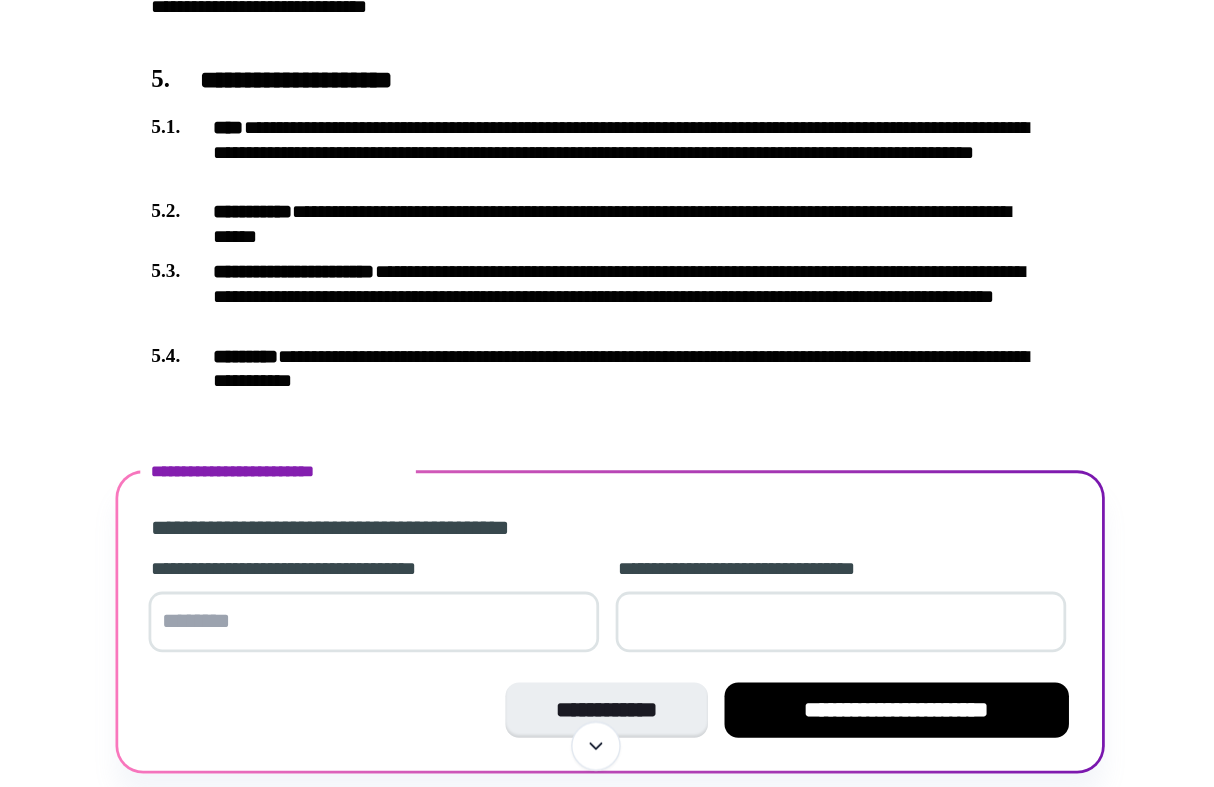 scroll, scrollTop: 1013, scrollLeft: 0, axis: vertical 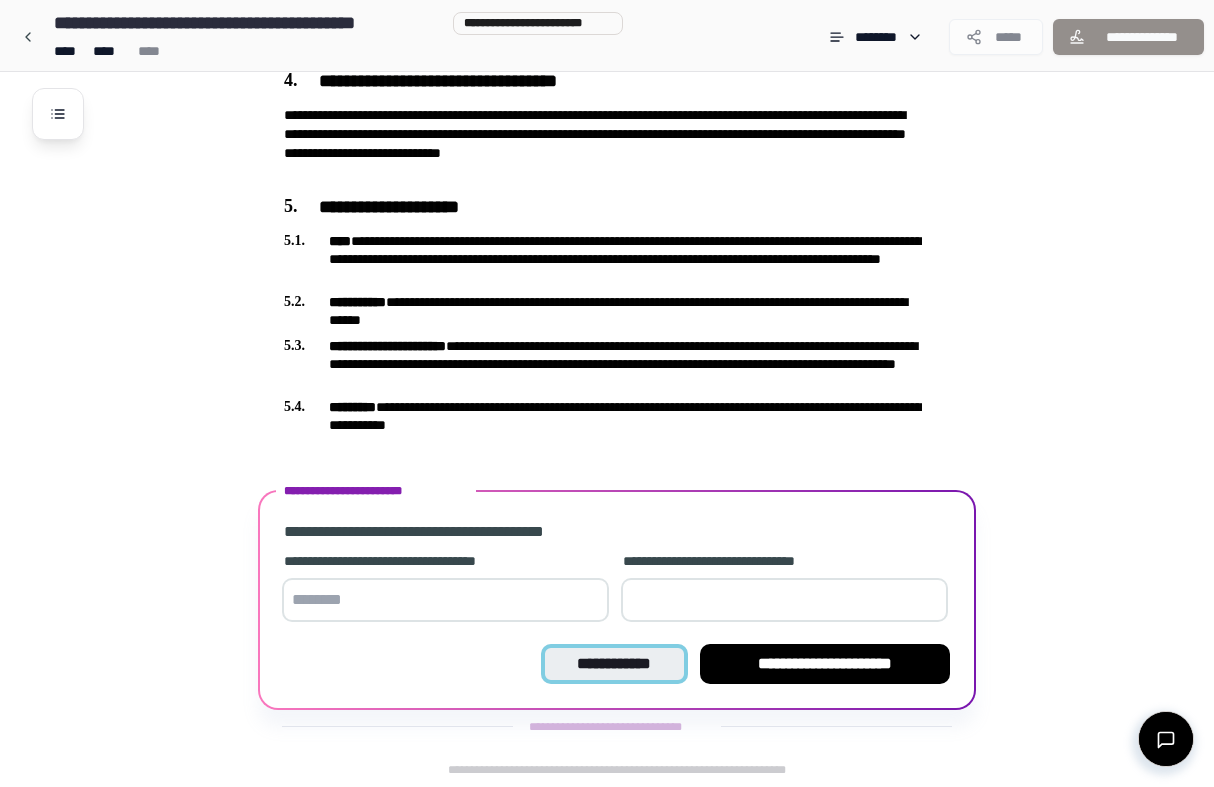 click on "**********" at bounding box center [614, 664] 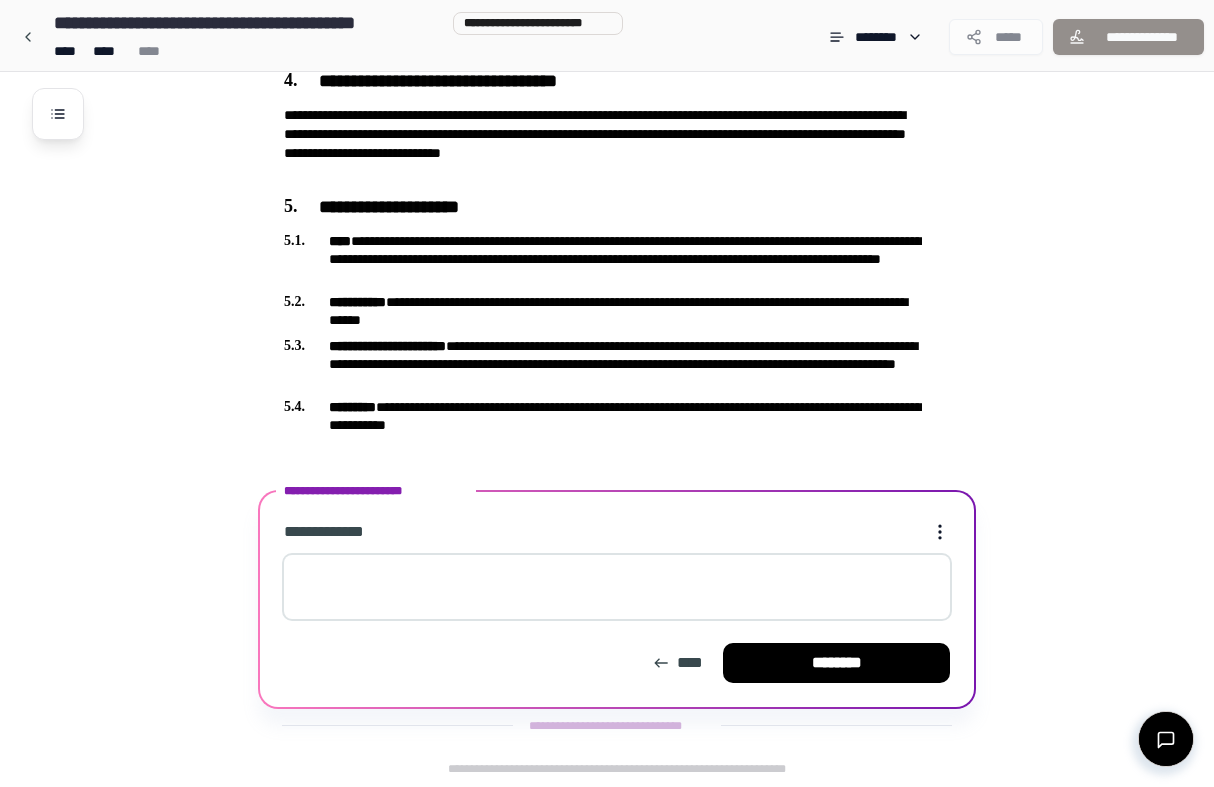 scroll, scrollTop: 1082, scrollLeft: 0, axis: vertical 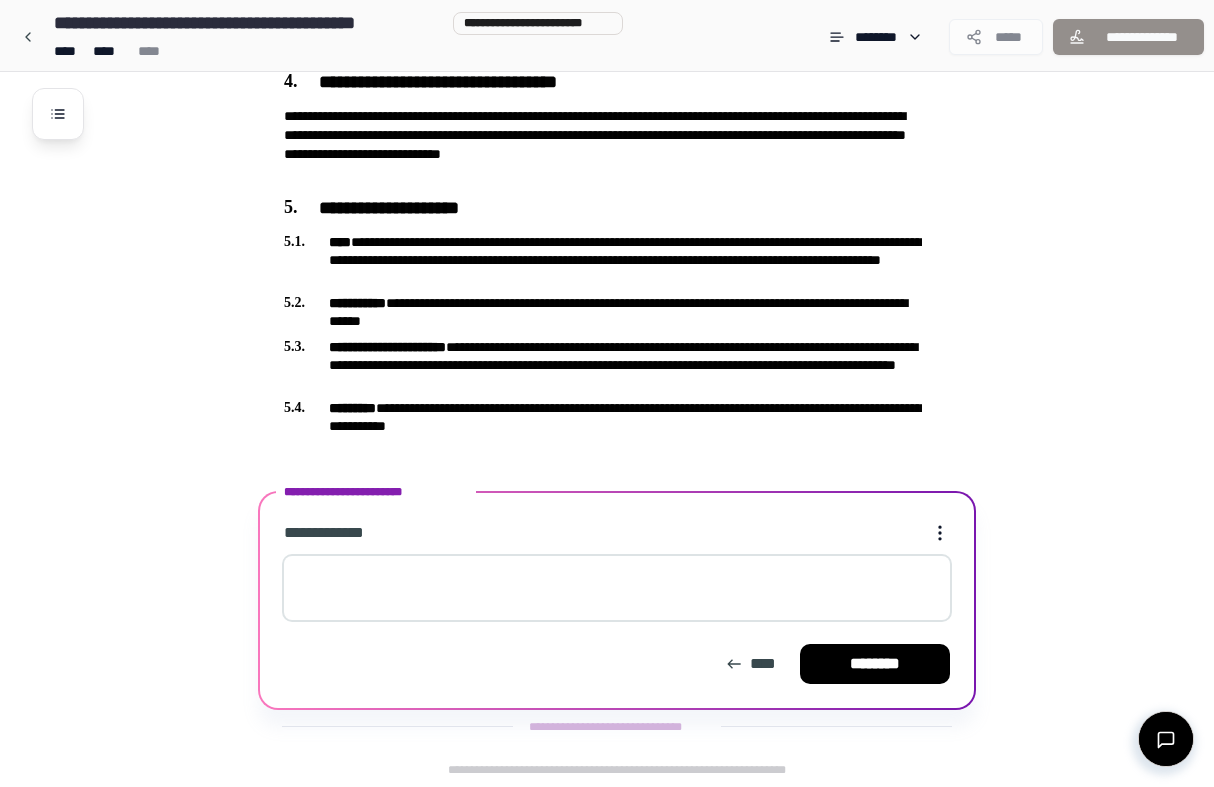 click on "**********" at bounding box center (617, 575) 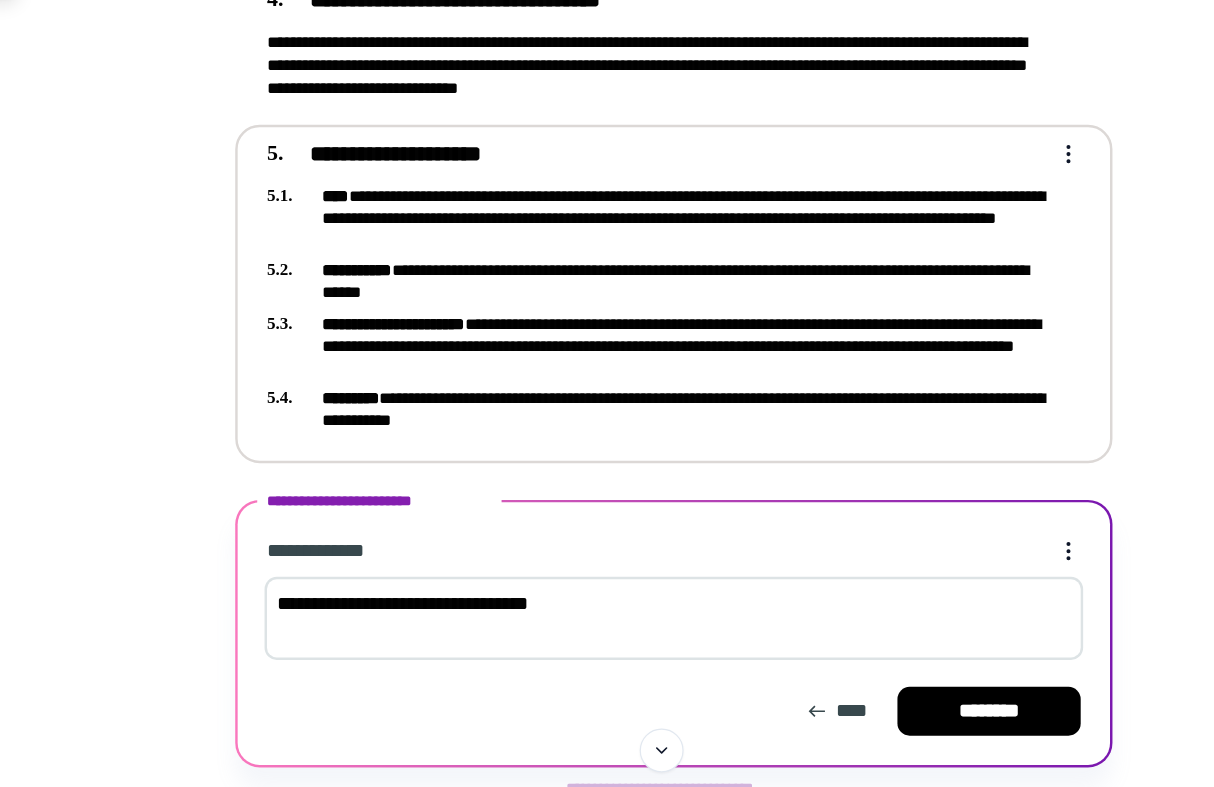 scroll, scrollTop: 1082, scrollLeft: 0, axis: vertical 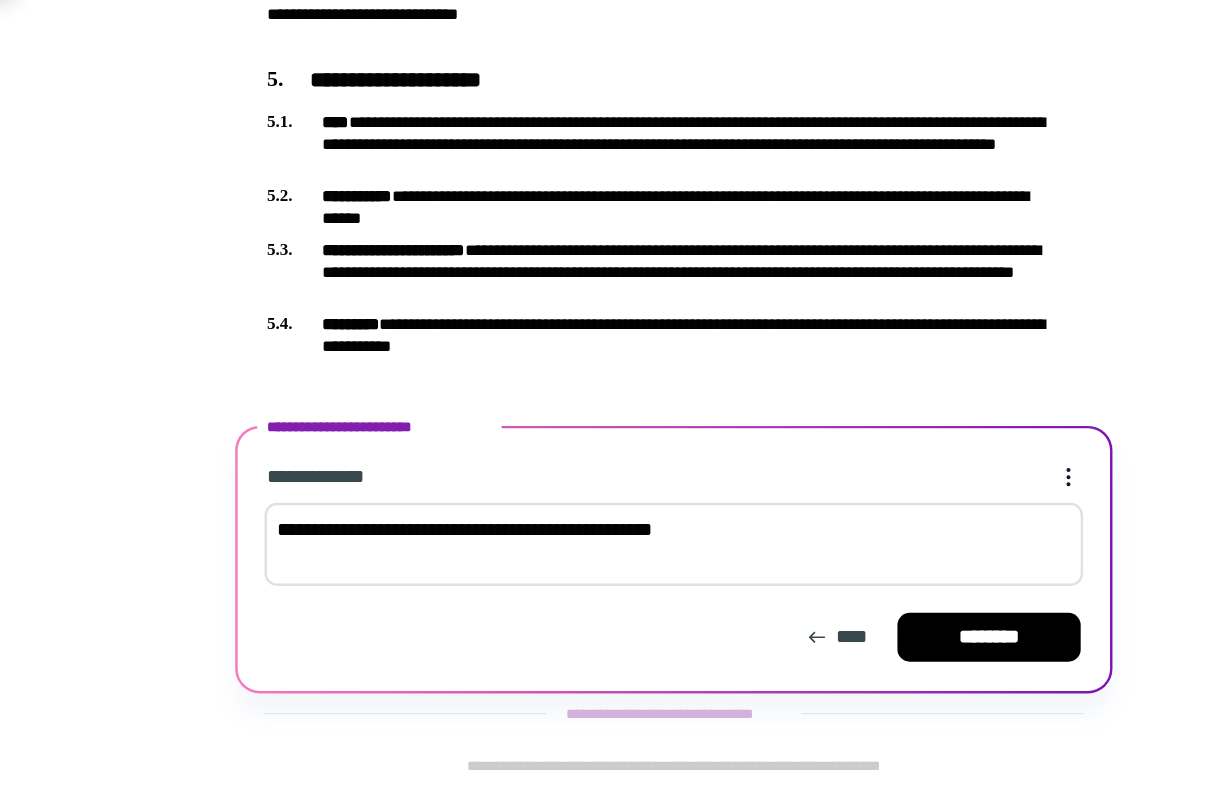 type on "**********" 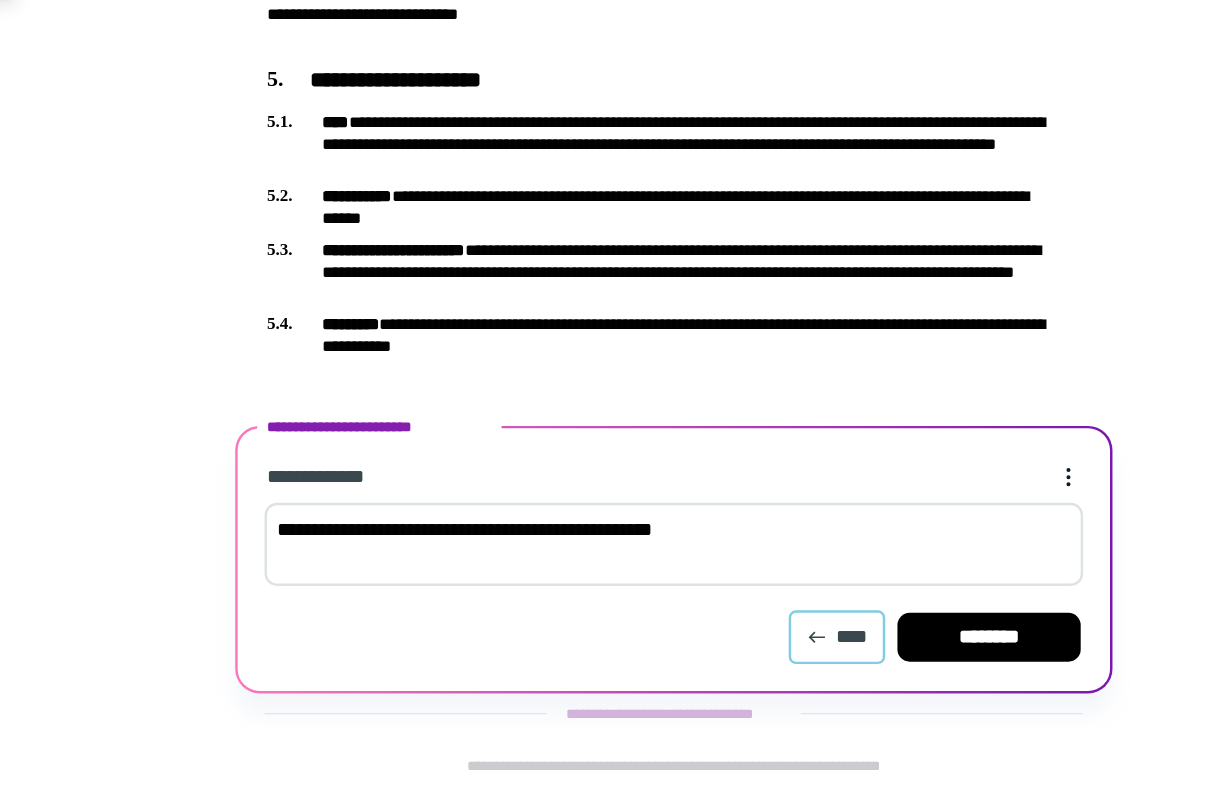 click on "****" at bounding box center [750, 664] 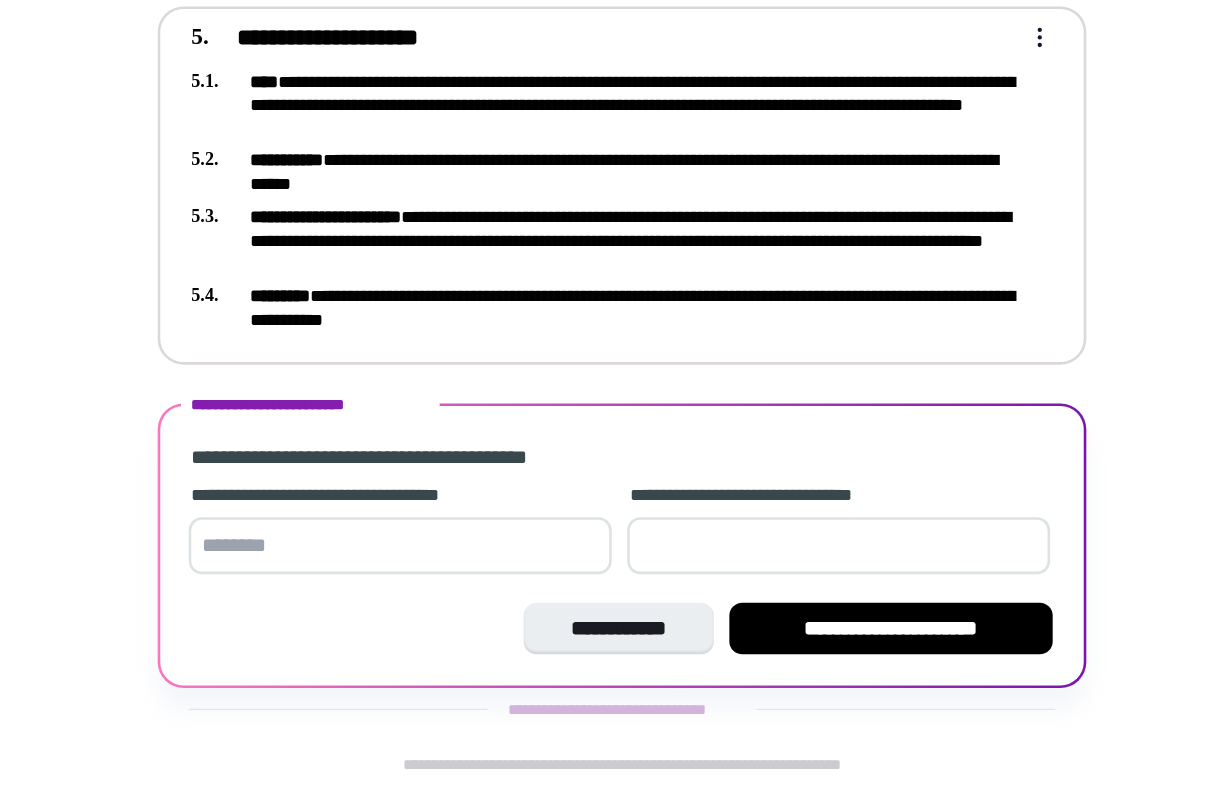 scroll, scrollTop: 1083, scrollLeft: 0, axis: vertical 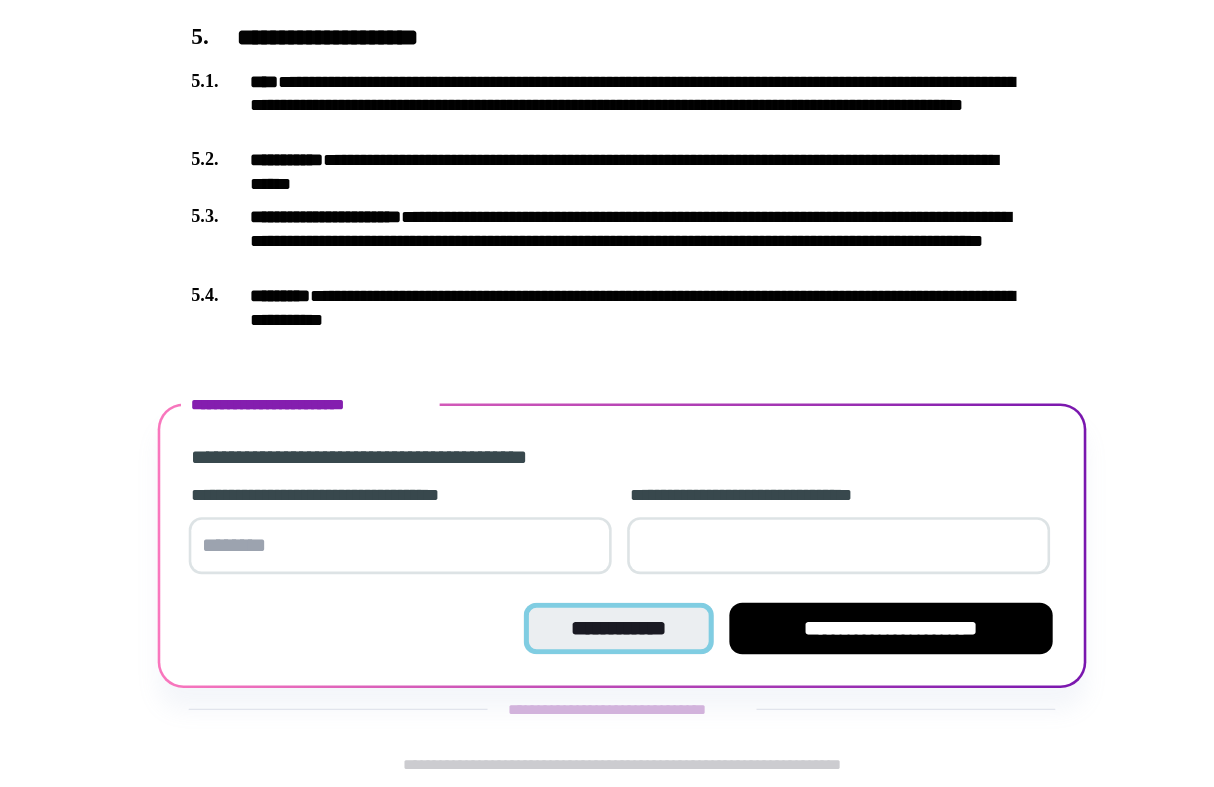 click on "**********" at bounding box center [614, 664] 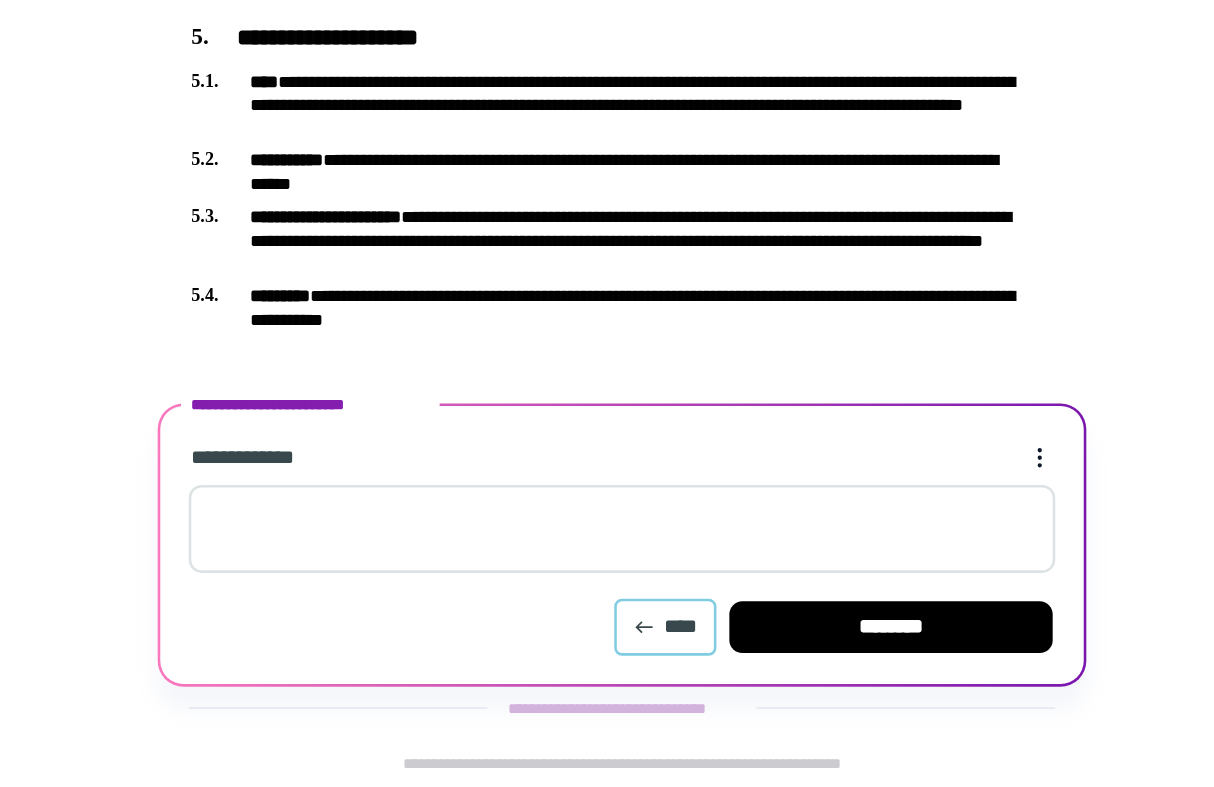 scroll, scrollTop: 1082, scrollLeft: 0, axis: vertical 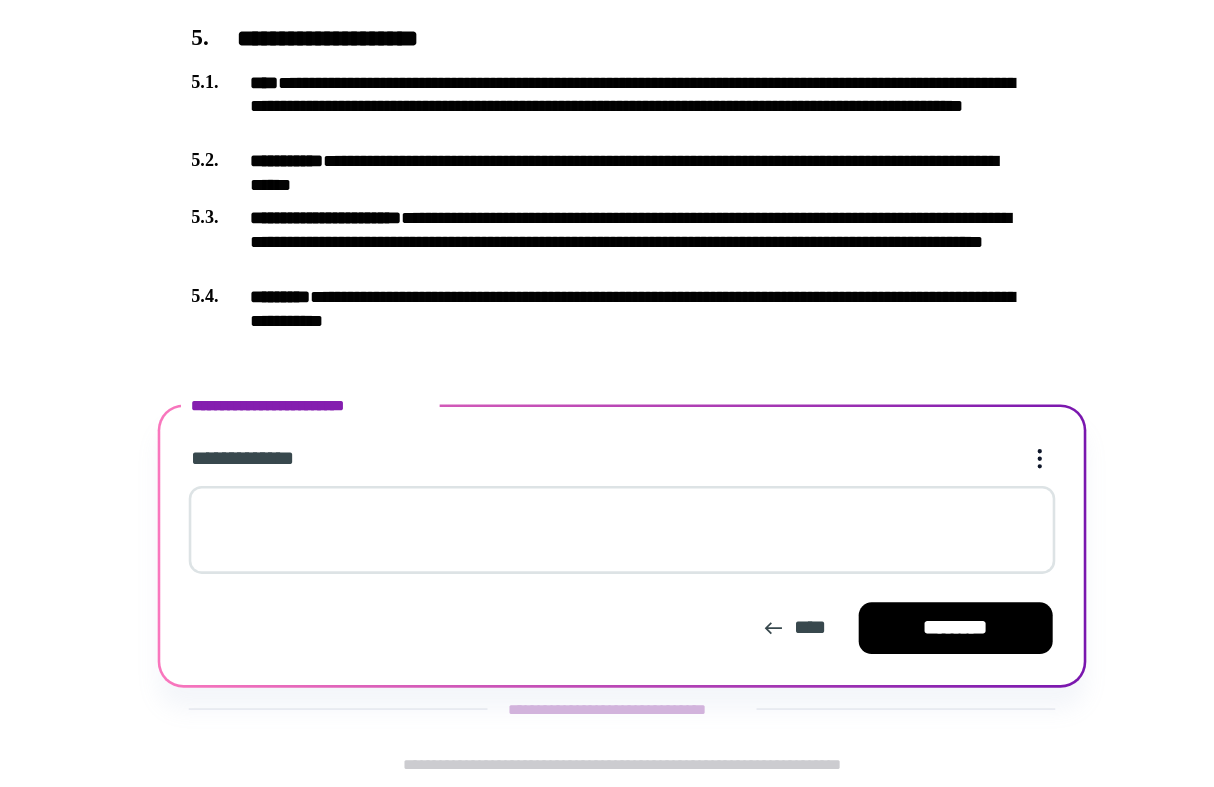 click at bounding box center (617, 588) 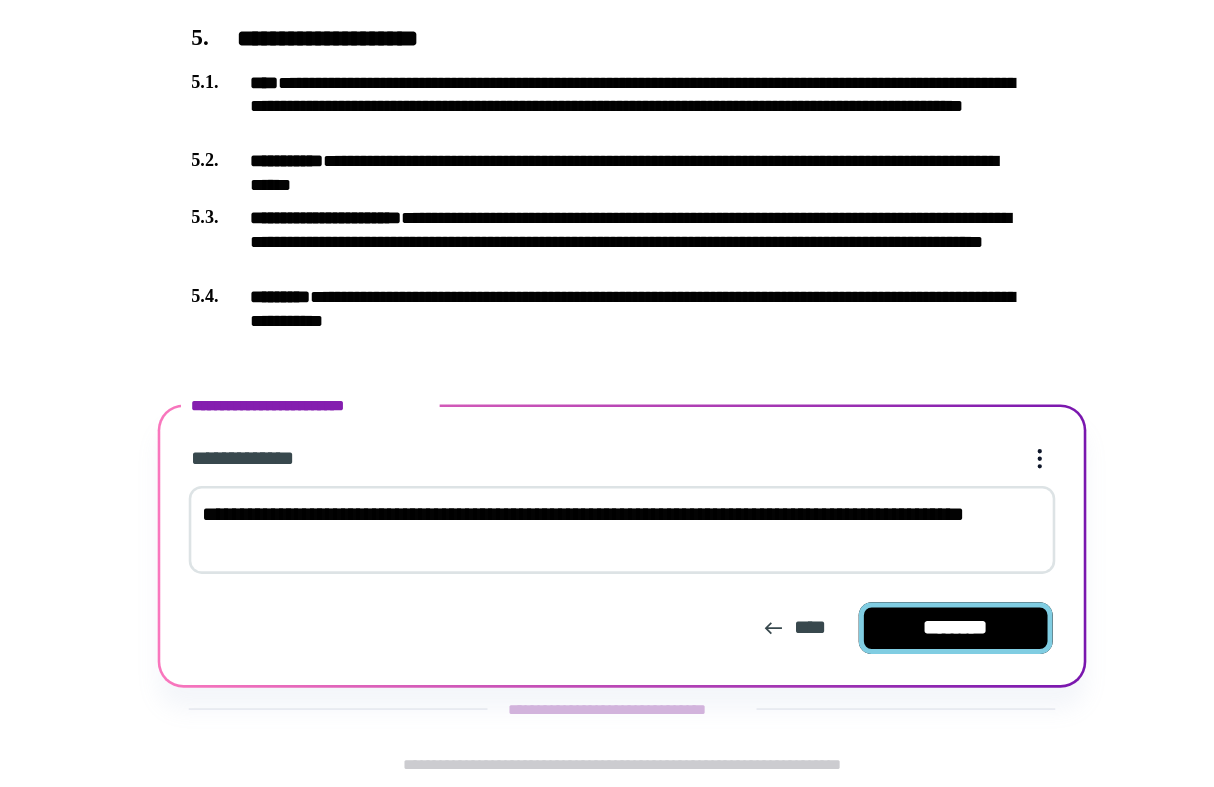 type on "**********" 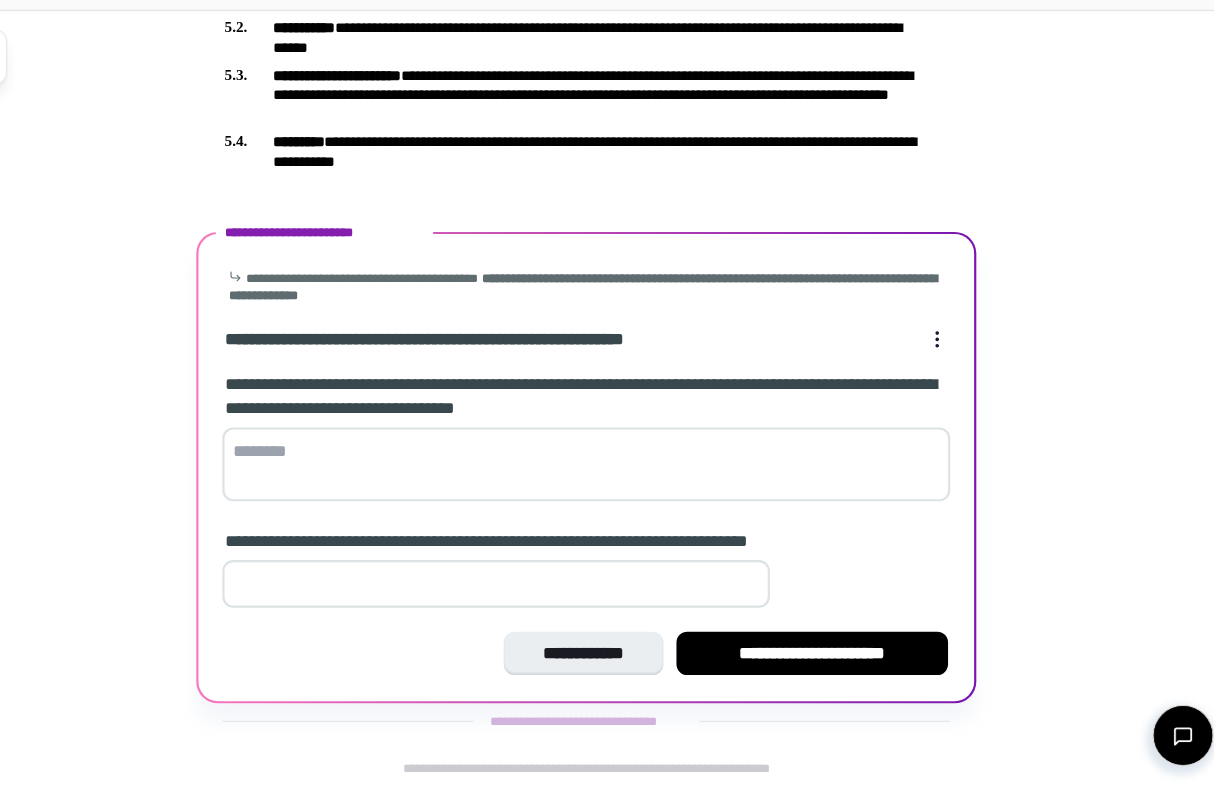 scroll, scrollTop: 1297, scrollLeft: 0, axis: vertical 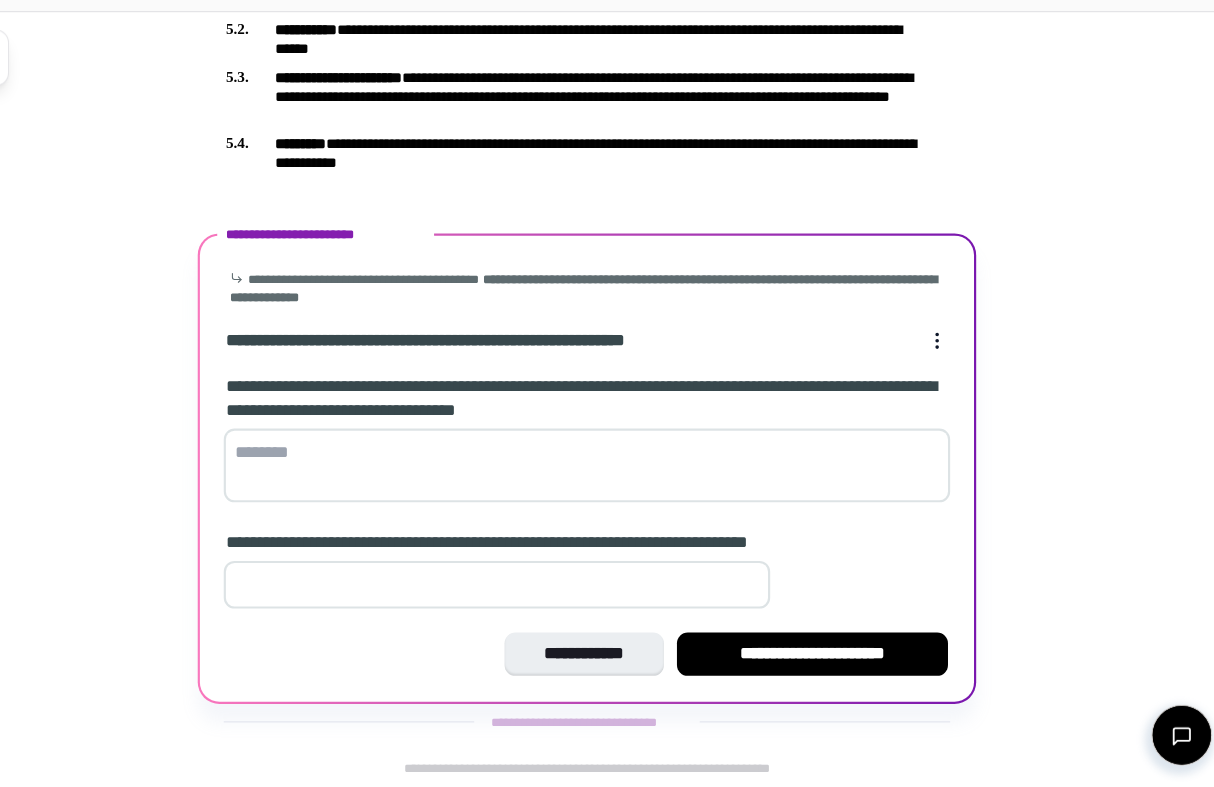 click at bounding box center (936, 375) 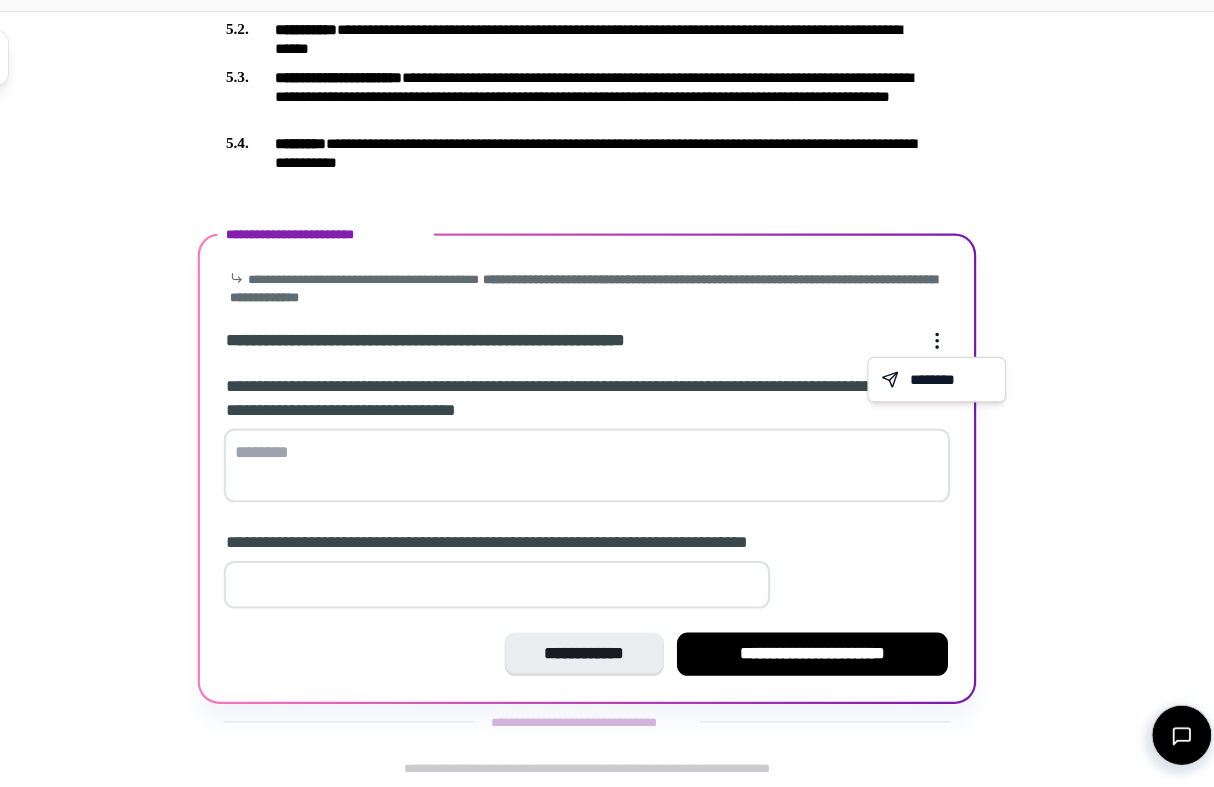 click on "**********" at bounding box center [607, -254] 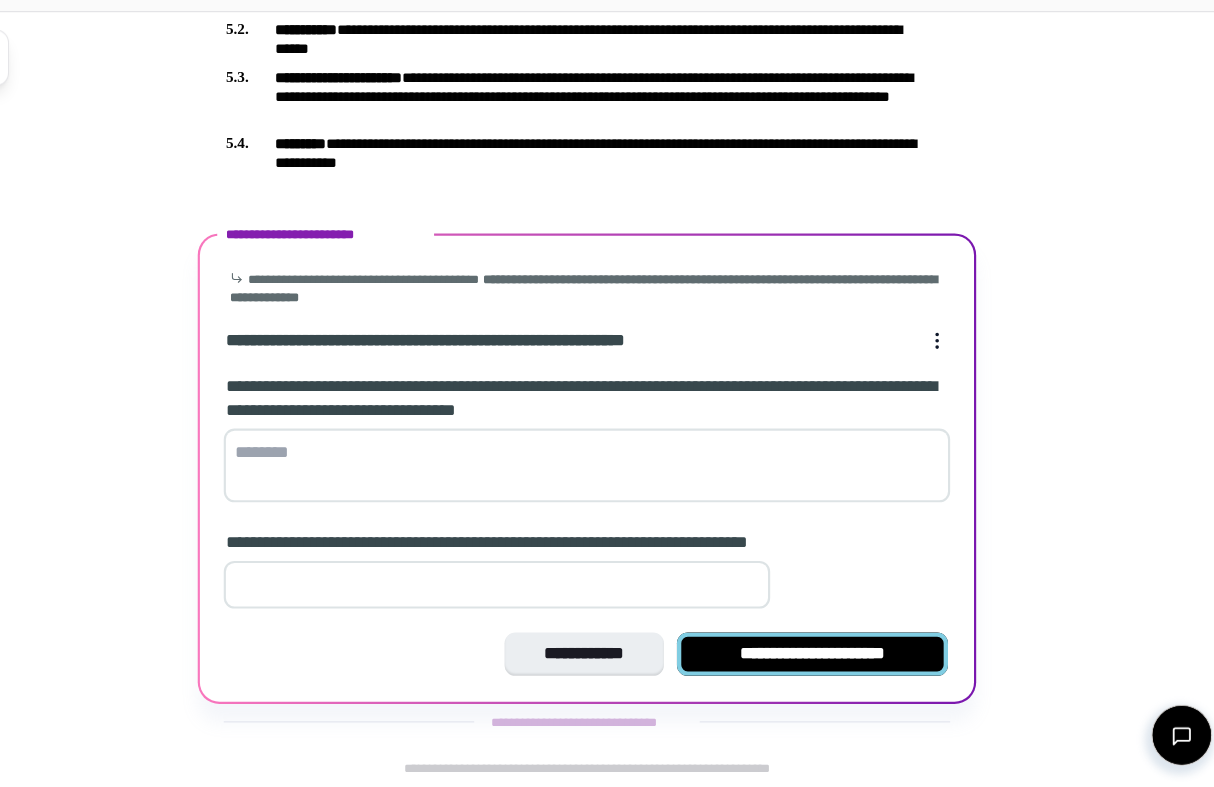 click on "**********" at bounding box center (825, 664) 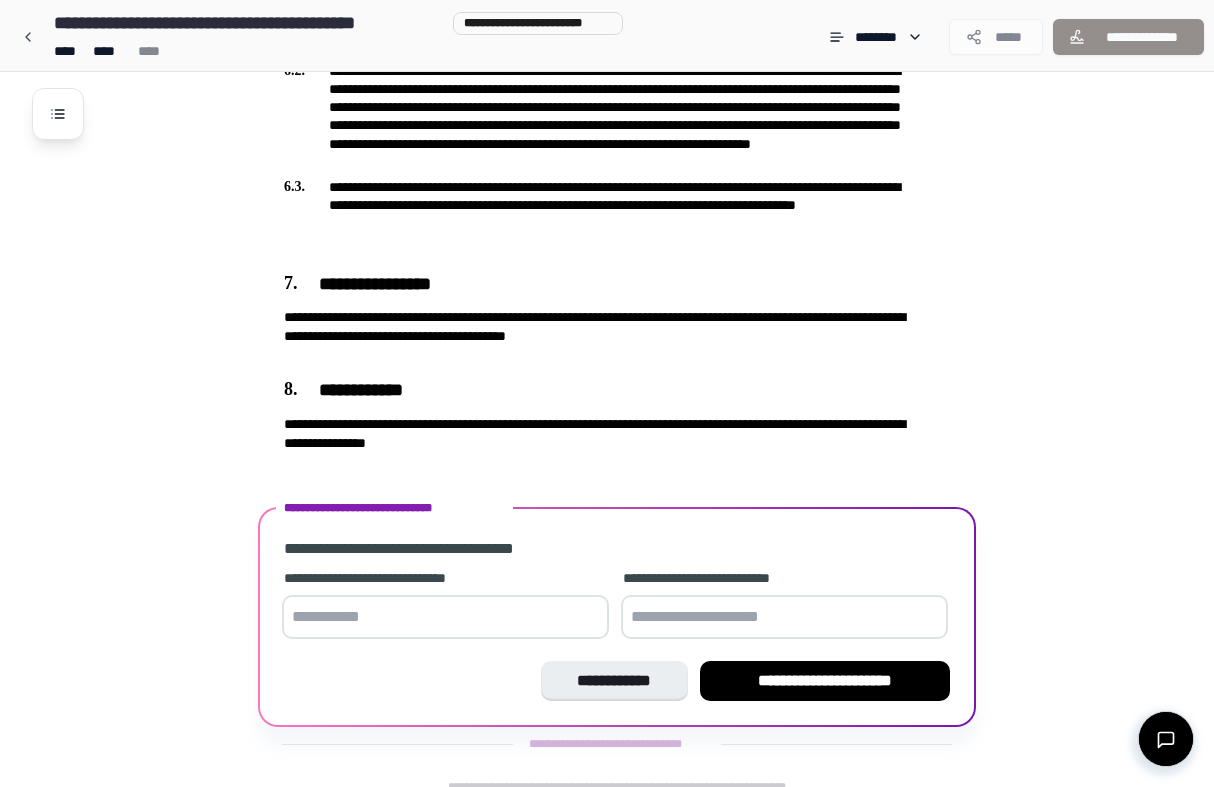 scroll, scrollTop: 1665, scrollLeft: 0, axis: vertical 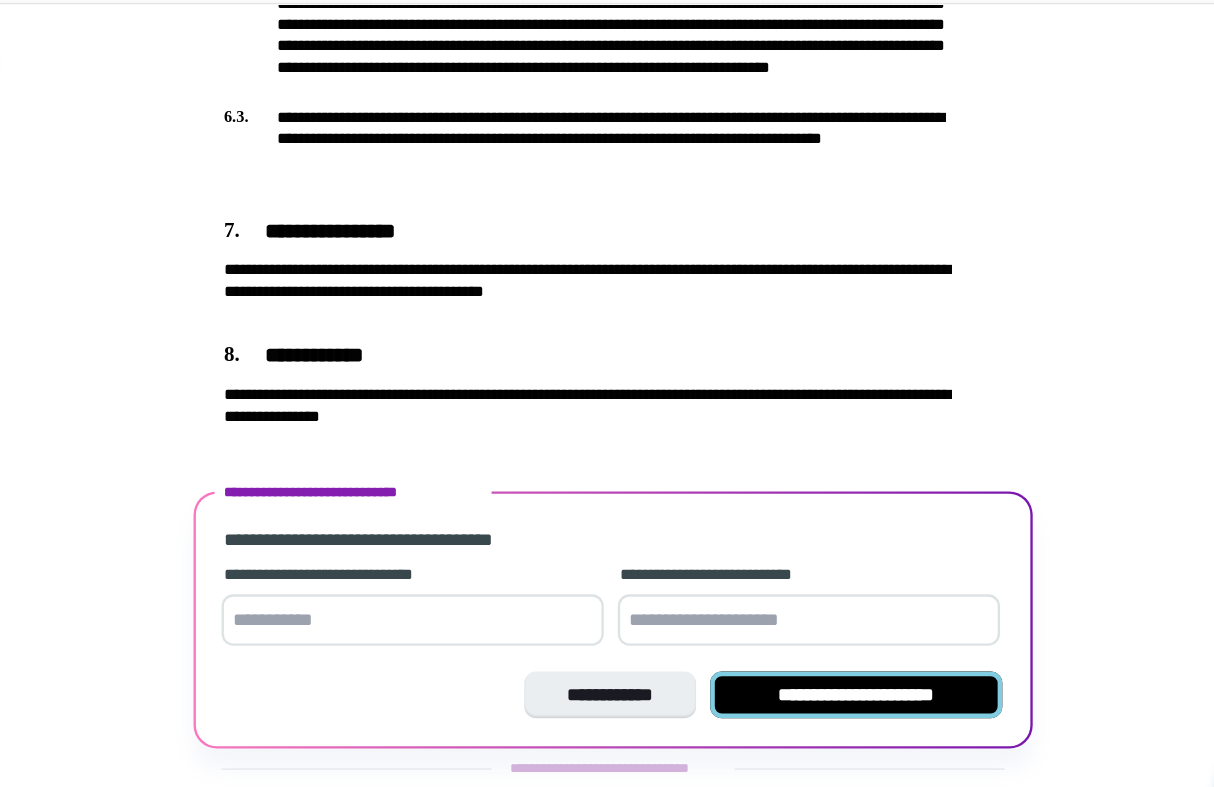 click on "**********" at bounding box center [825, 663] 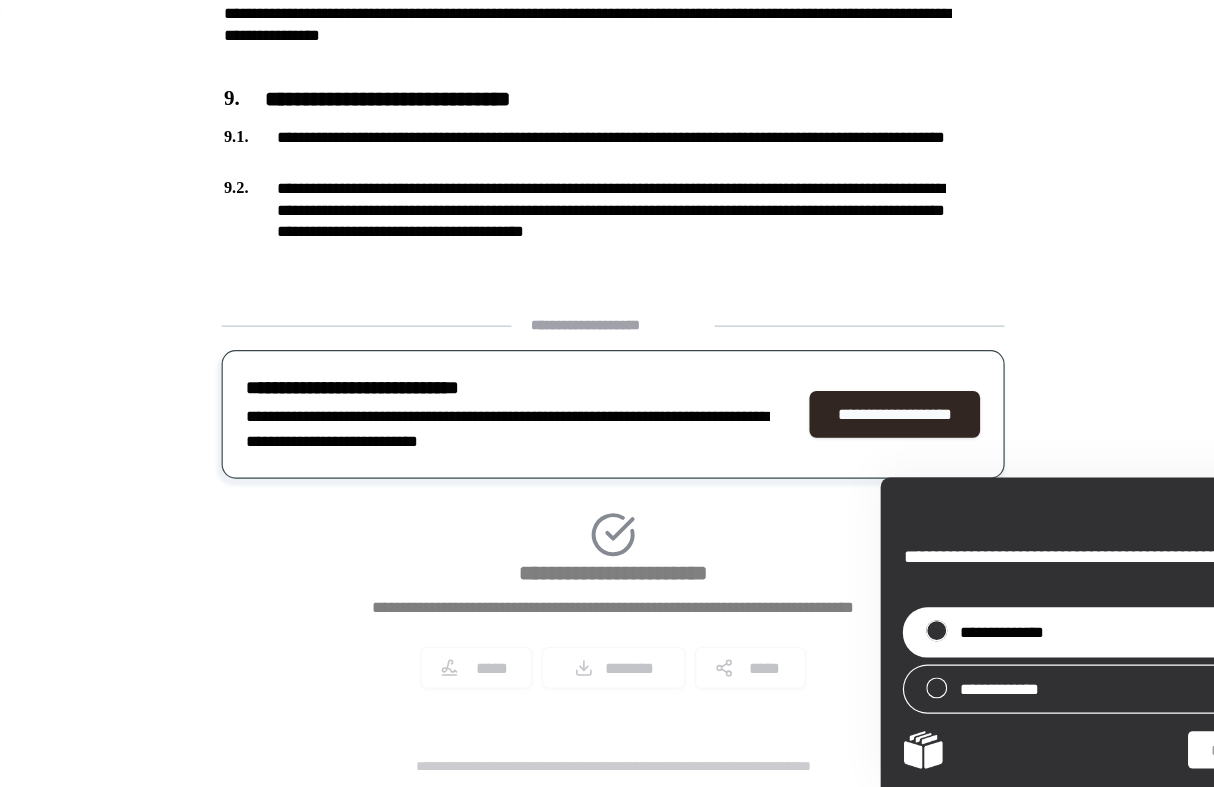 scroll, scrollTop: 1946, scrollLeft: 0, axis: vertical 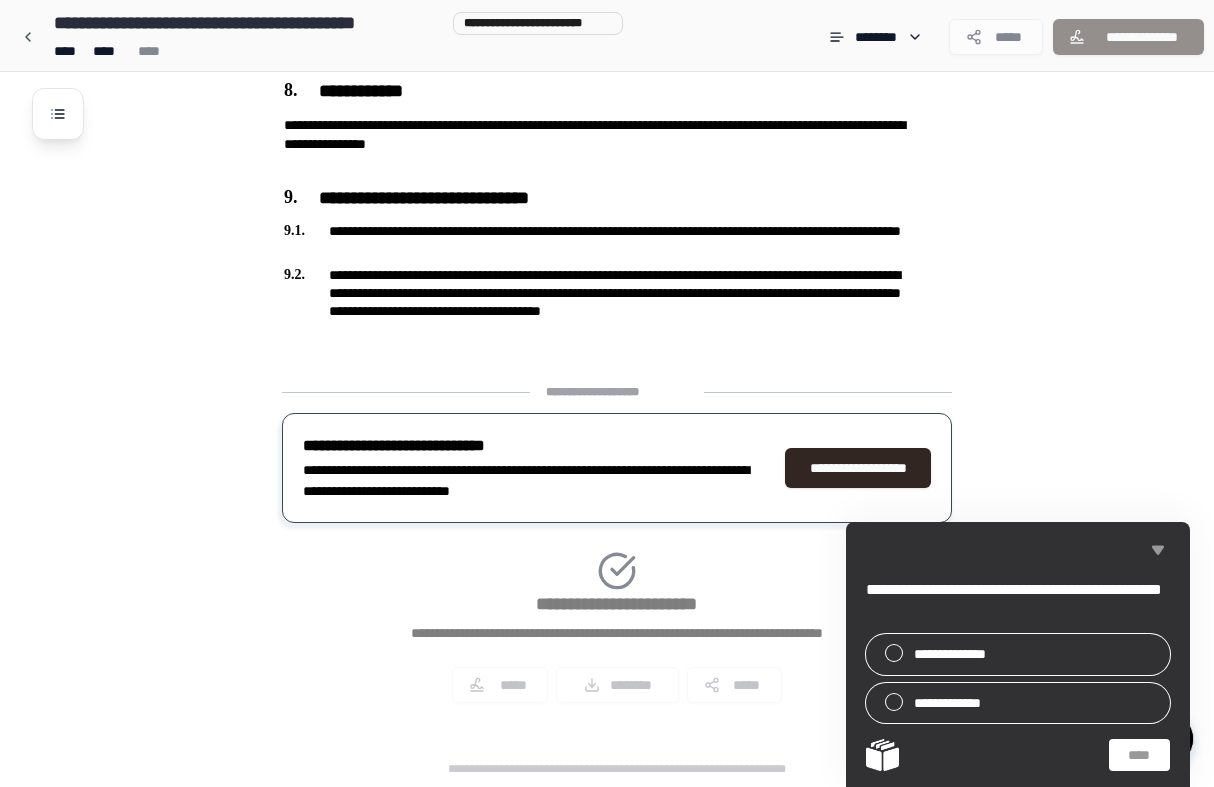 click 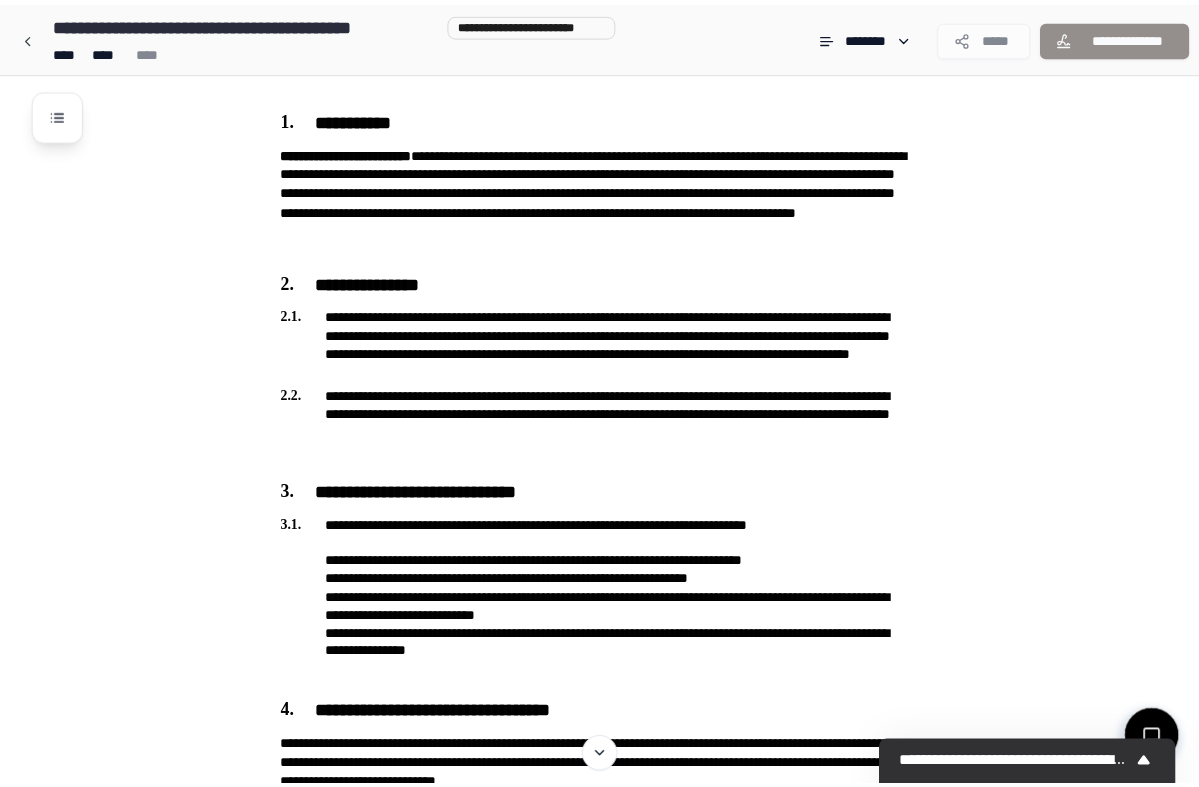 scroll, scrollTop: 0, scrollLeft: 0, axis: both 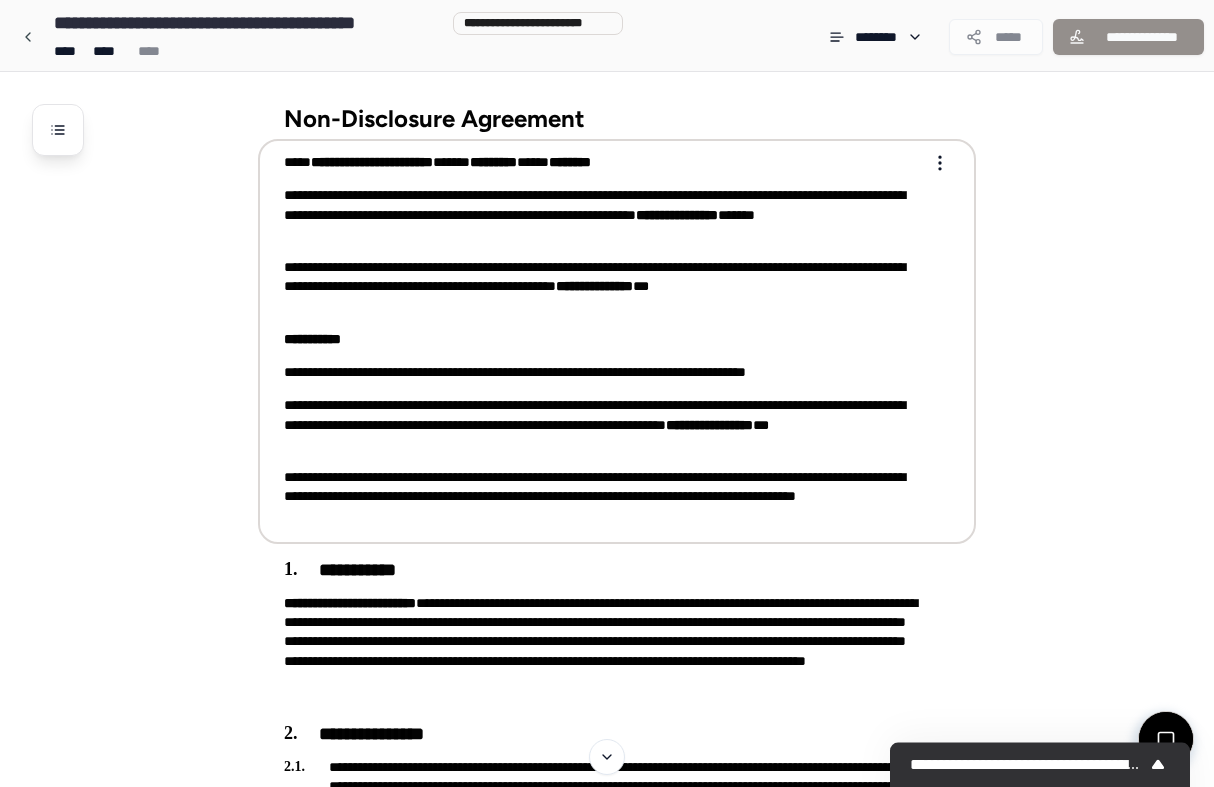drag, startPoint x: 284, startPoint y: 161, endPoint x: 495, endPoint y: 530, distance: 425.06705 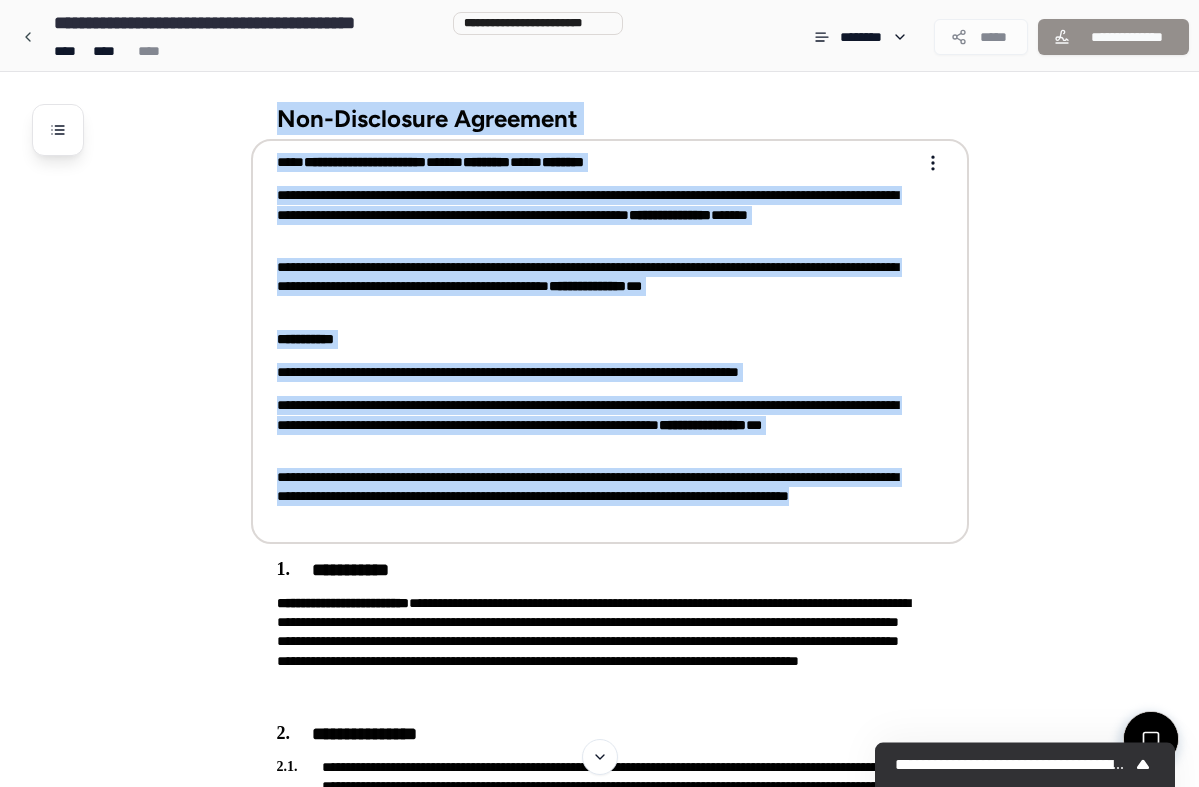drag, startPoint x: 260, startPoint y: 110, endPoint x: 659, endPoint y: 514, distance: 567.81775 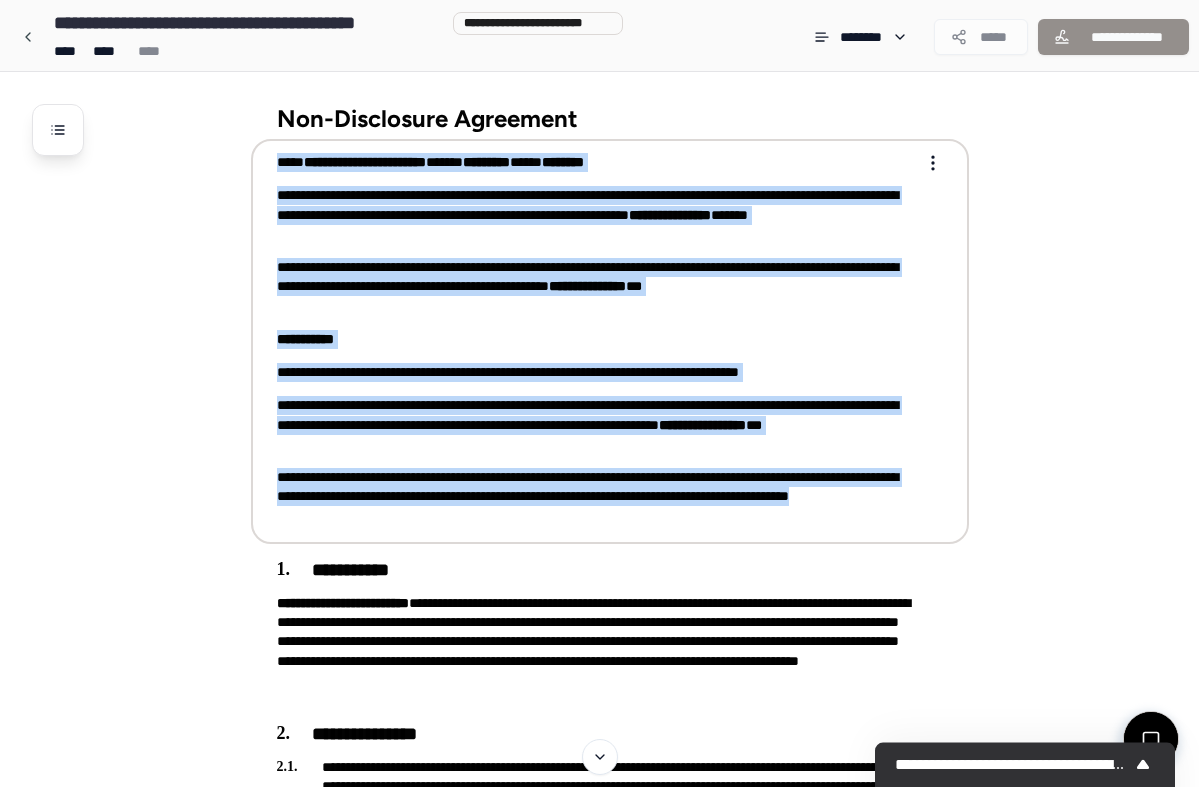 drag, startPoint x: 260, startPoint y: 137, endPoint x: 489, endPoint y: 505, distance: 433.43396 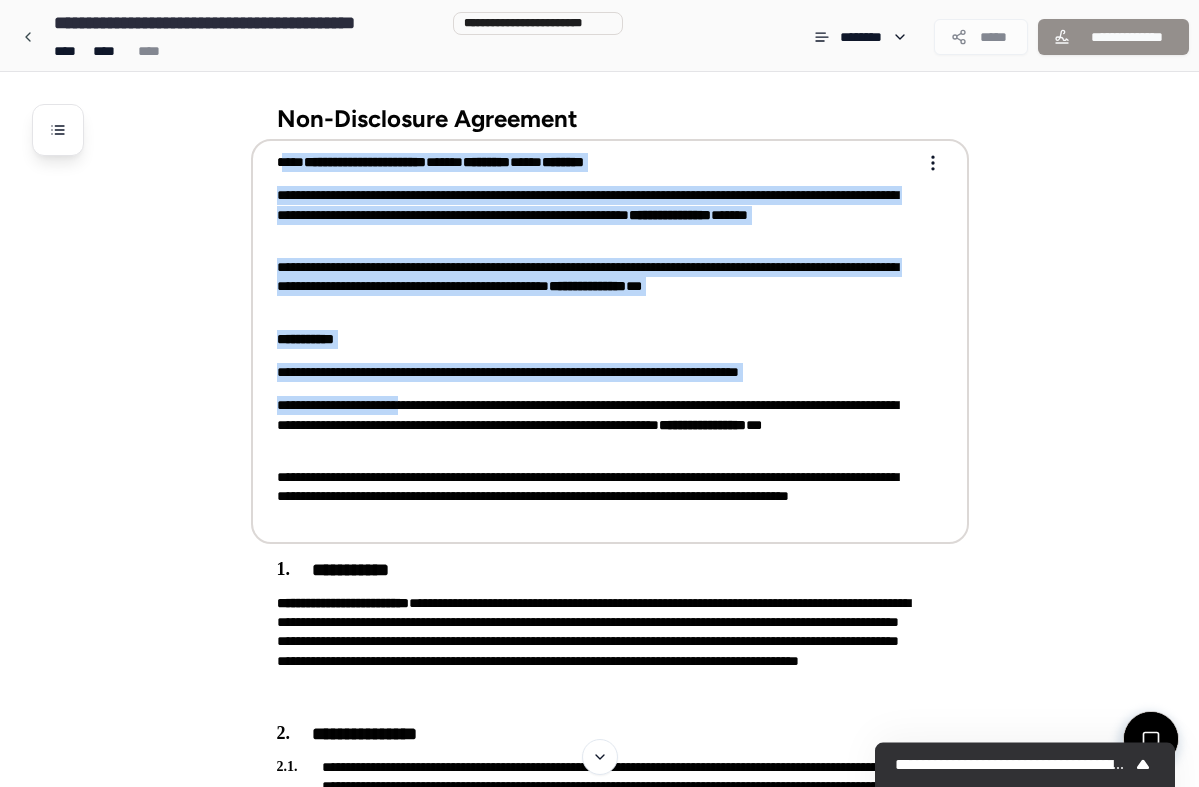 drag, startPoint x: 284, startPoint y: 157, endPoint x: 429, endPoint y: 405, distance: 287.27863 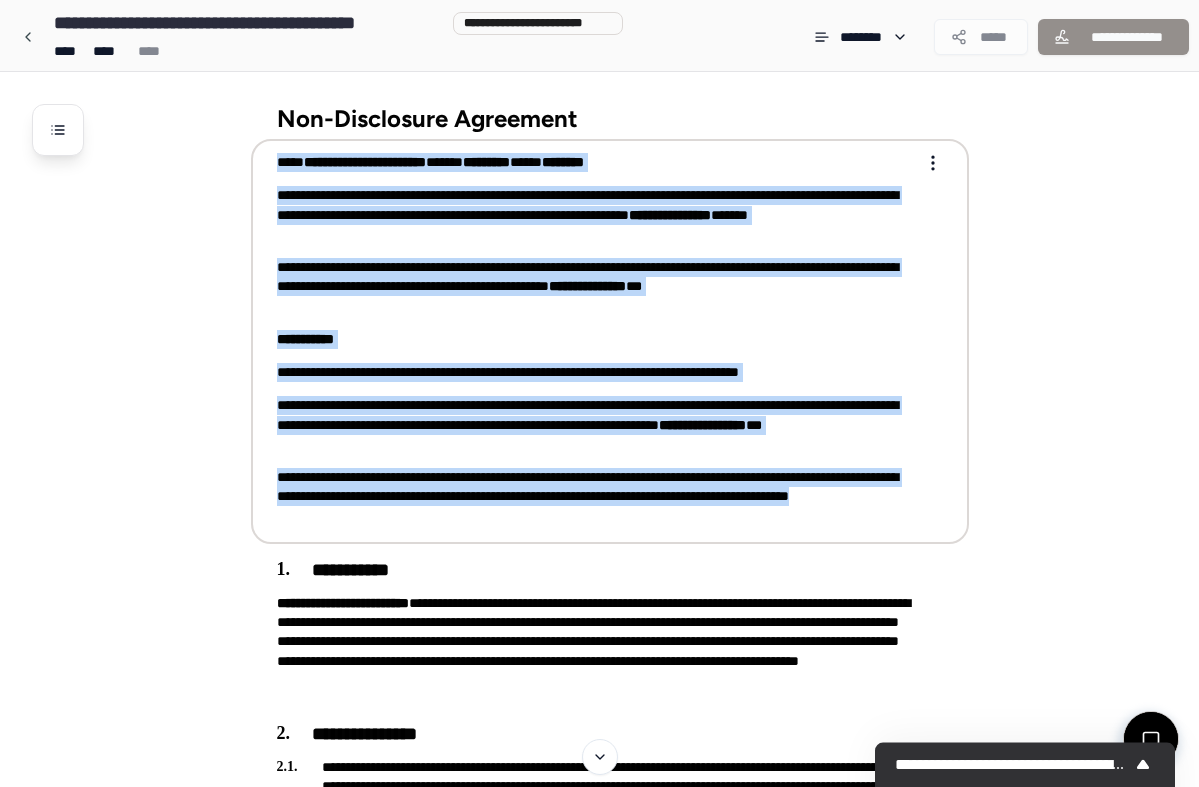 drag, startPoint x: 273, startPoint y: 153, endPoint x: 478, endPoint y: 528, distance: 427.3757 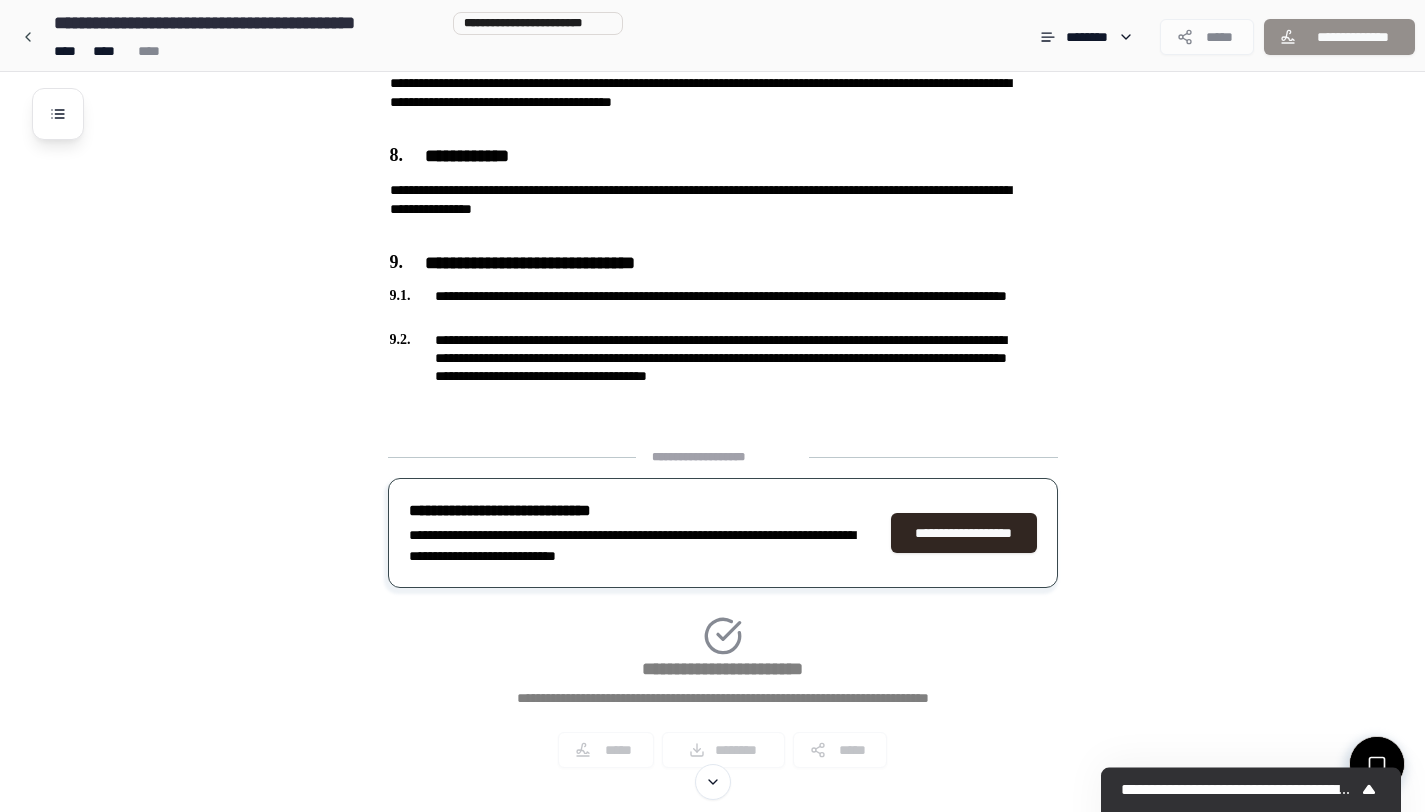 scroll, scrollTop: 1921, scrollLeft: 0, axis: vertical 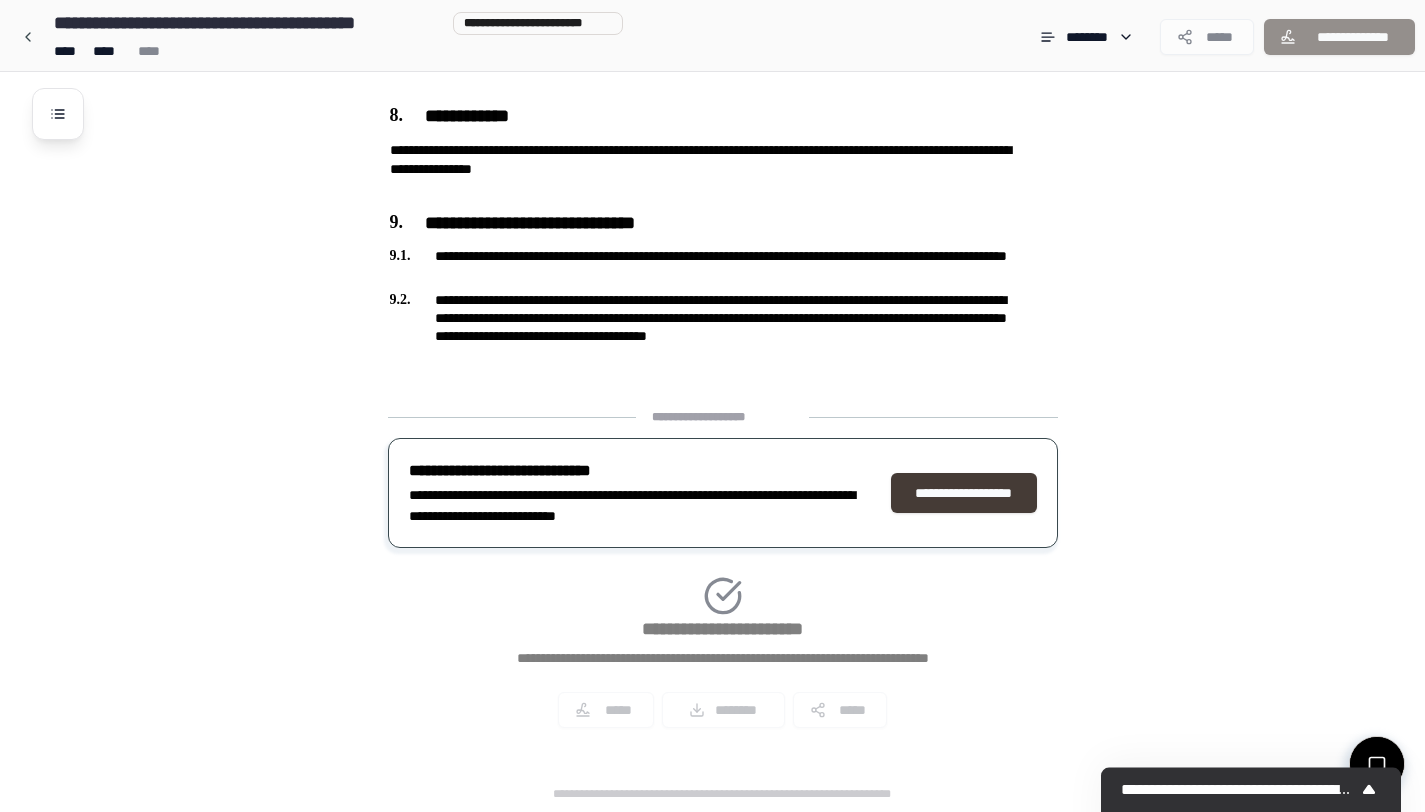 click on "**********" at bounding box center (964, 493) 